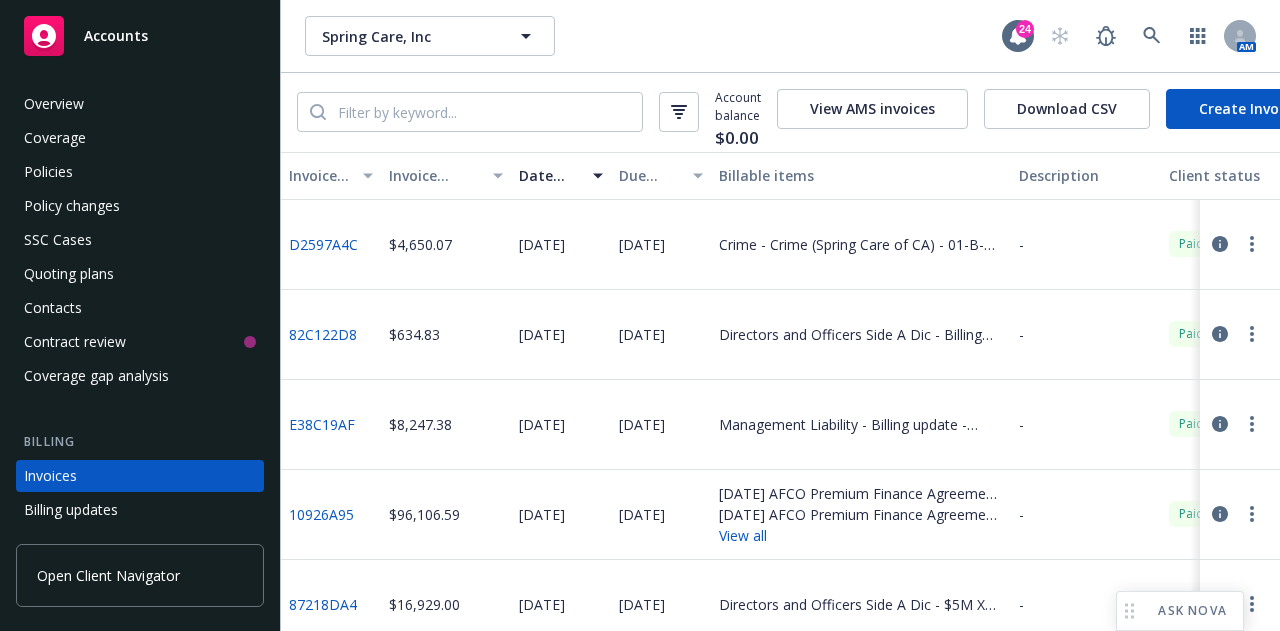 scroll, scrollTop: 0, scrollLeft: 0, axis: both 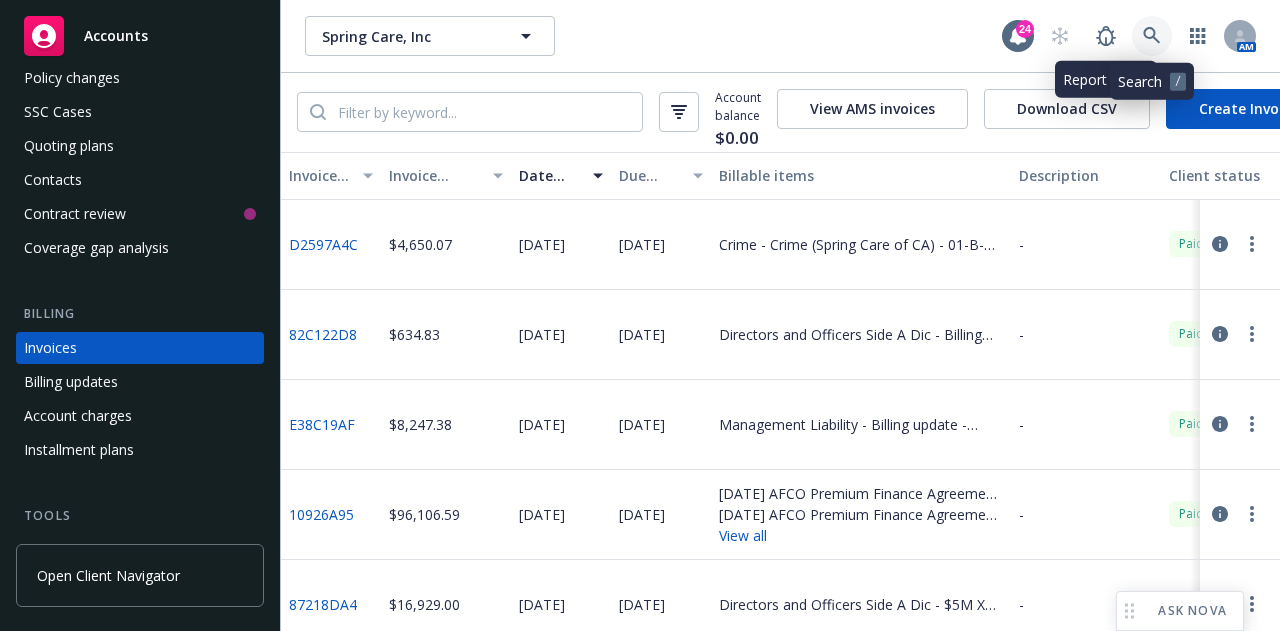 click at bounding box center [1152, 36] 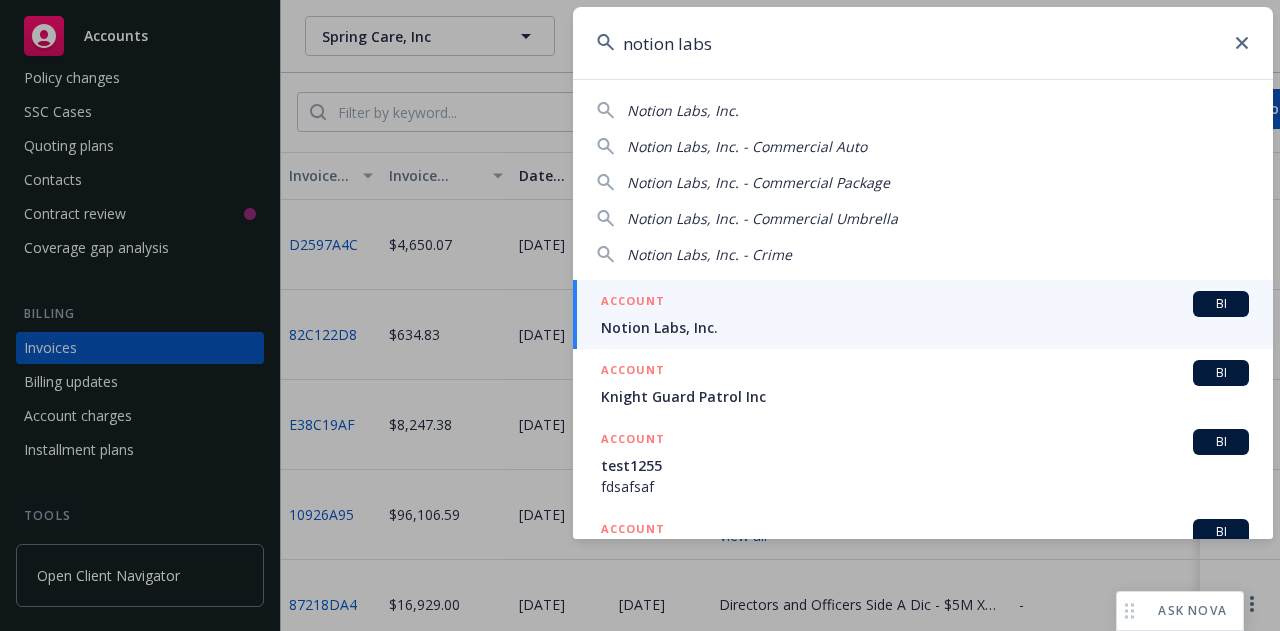 type on "notion labs" 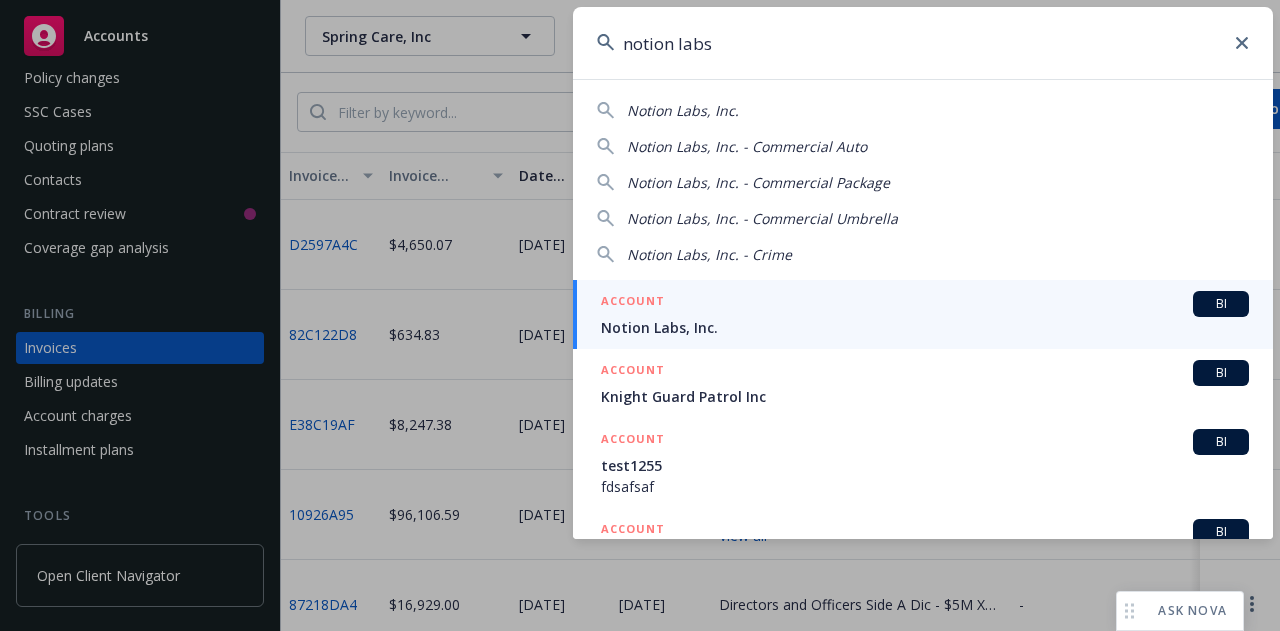 click on "Notion Labs, Inc." at bounding box center (925, 327) 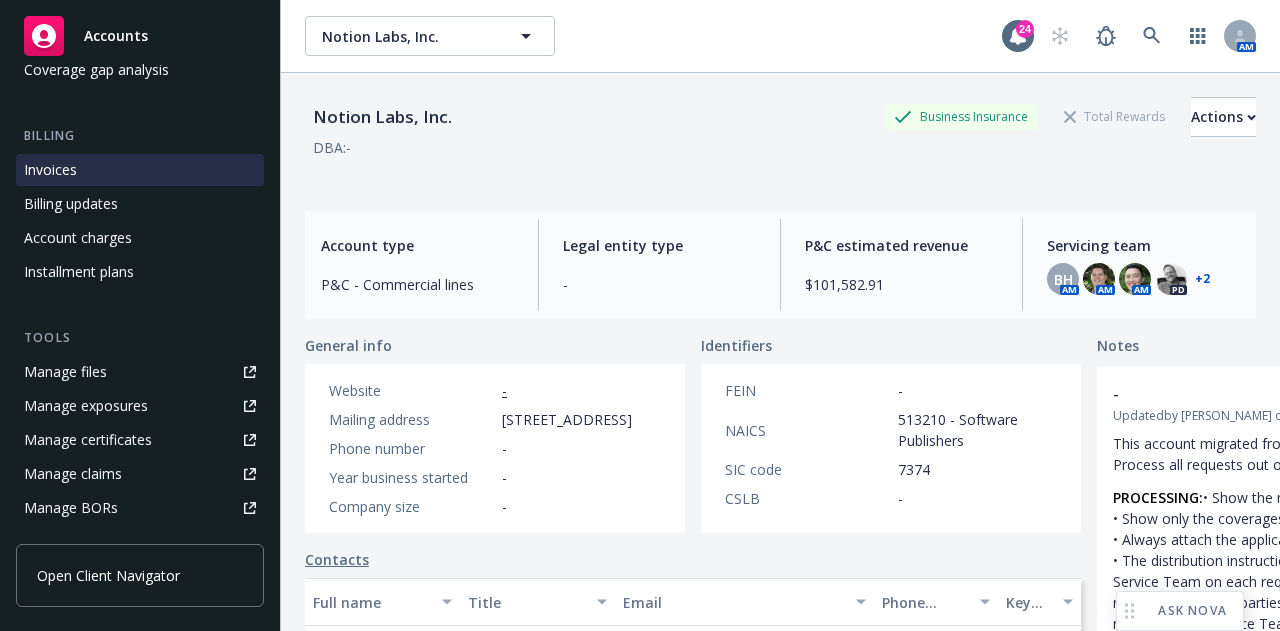 scroll, scrollTop: 329, scrollLeft: 0, axis: vertical 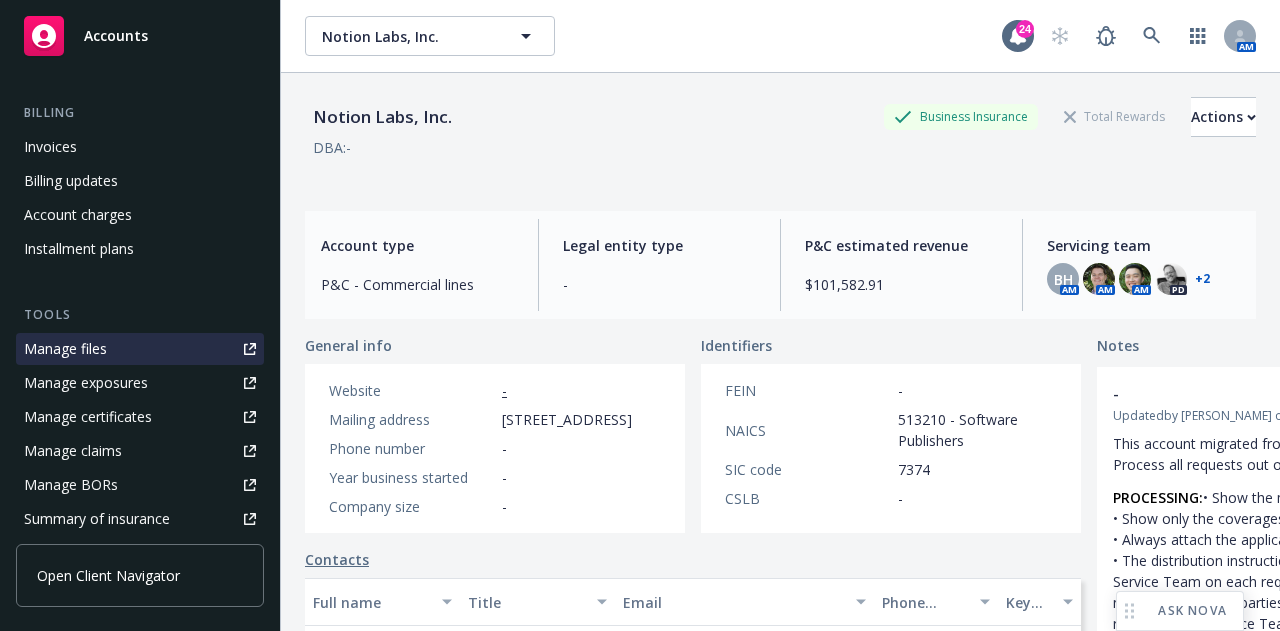 click on "Manage files" at bounding box center (65, 349) 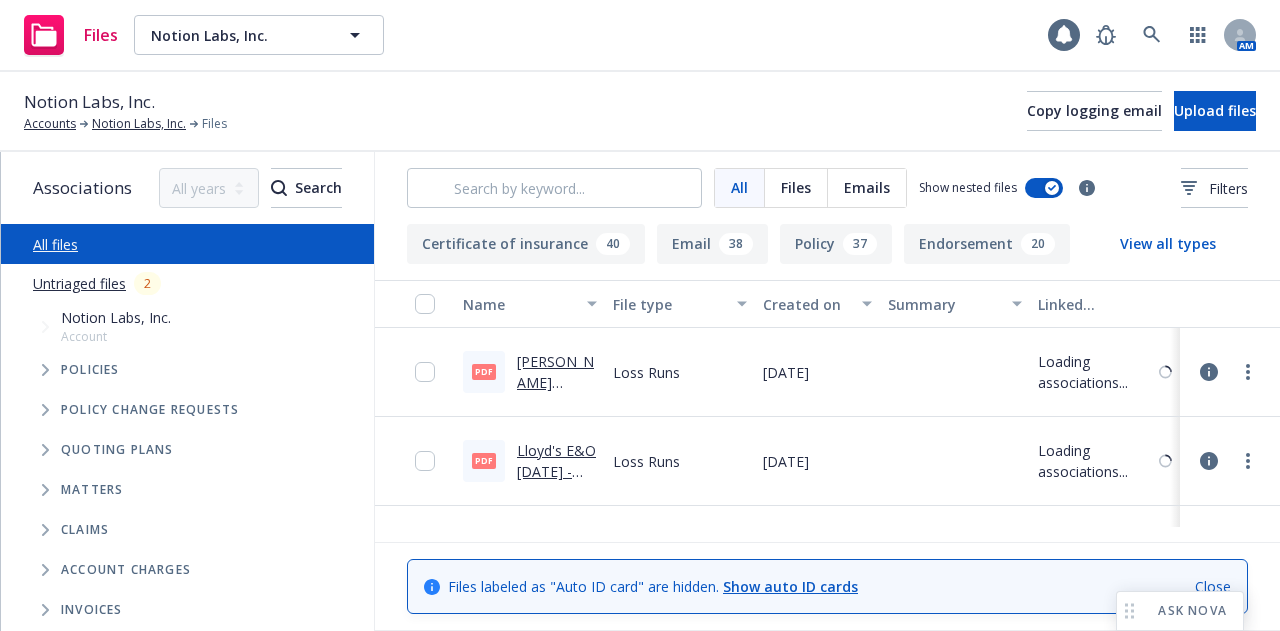 scroll, scrollTop: 0, scrollLeft: 0, axis: both 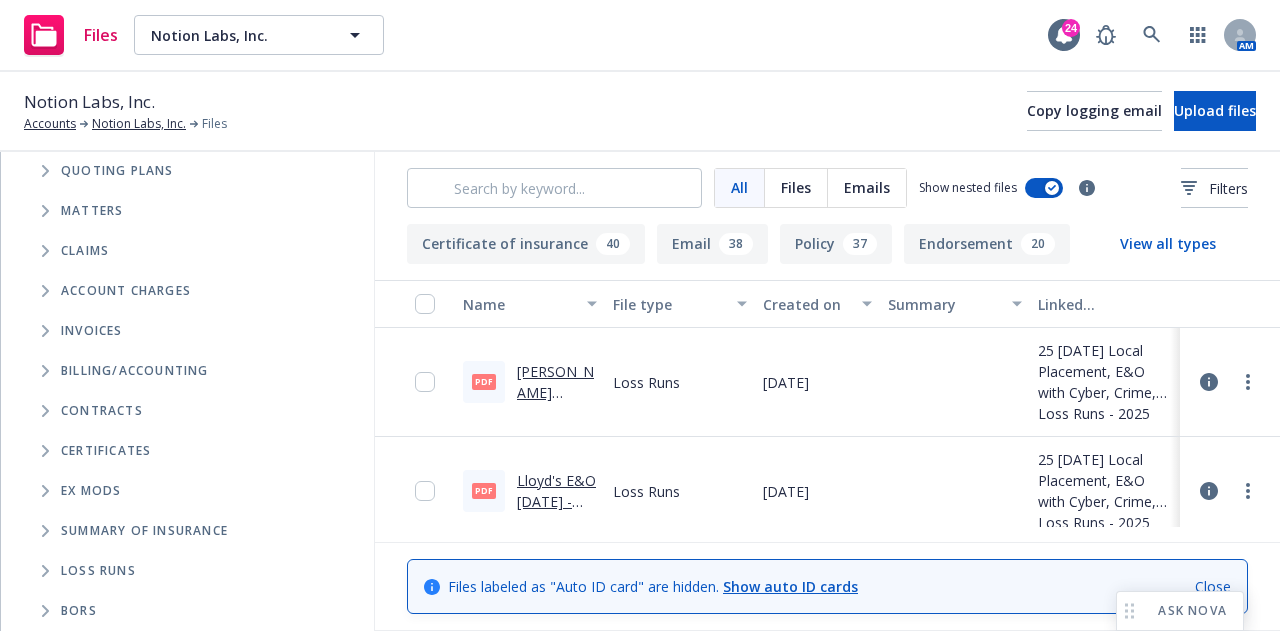 click 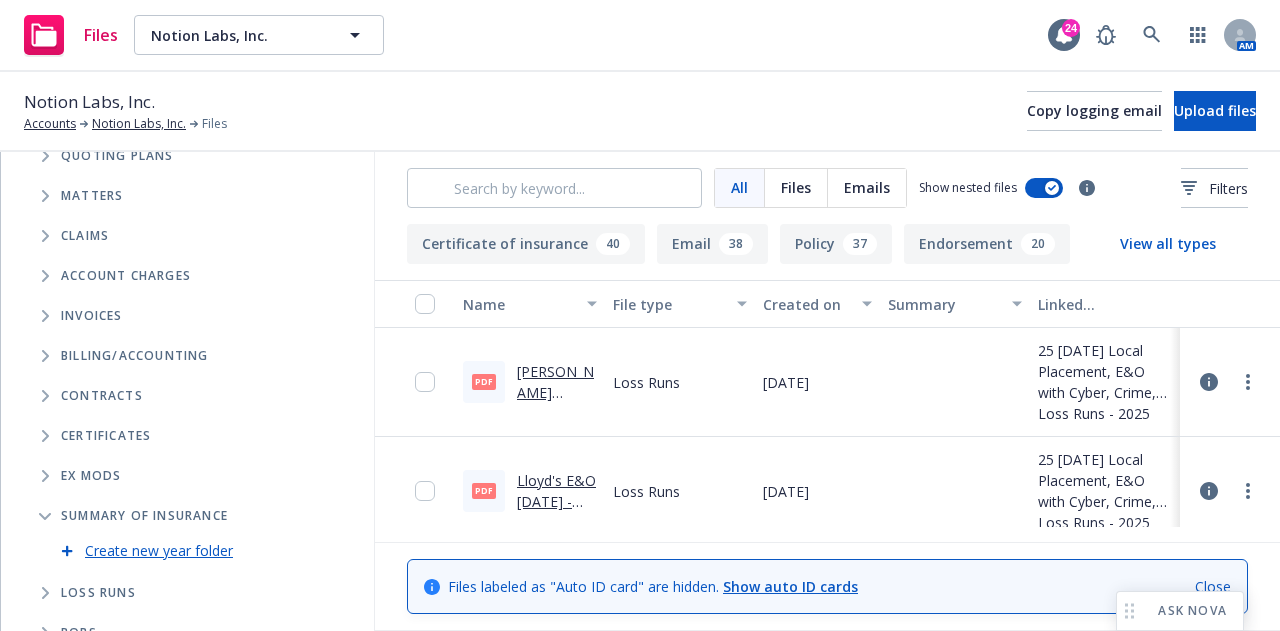 scroll, scrollTop: 0, scrollLeft: 0, axis: both 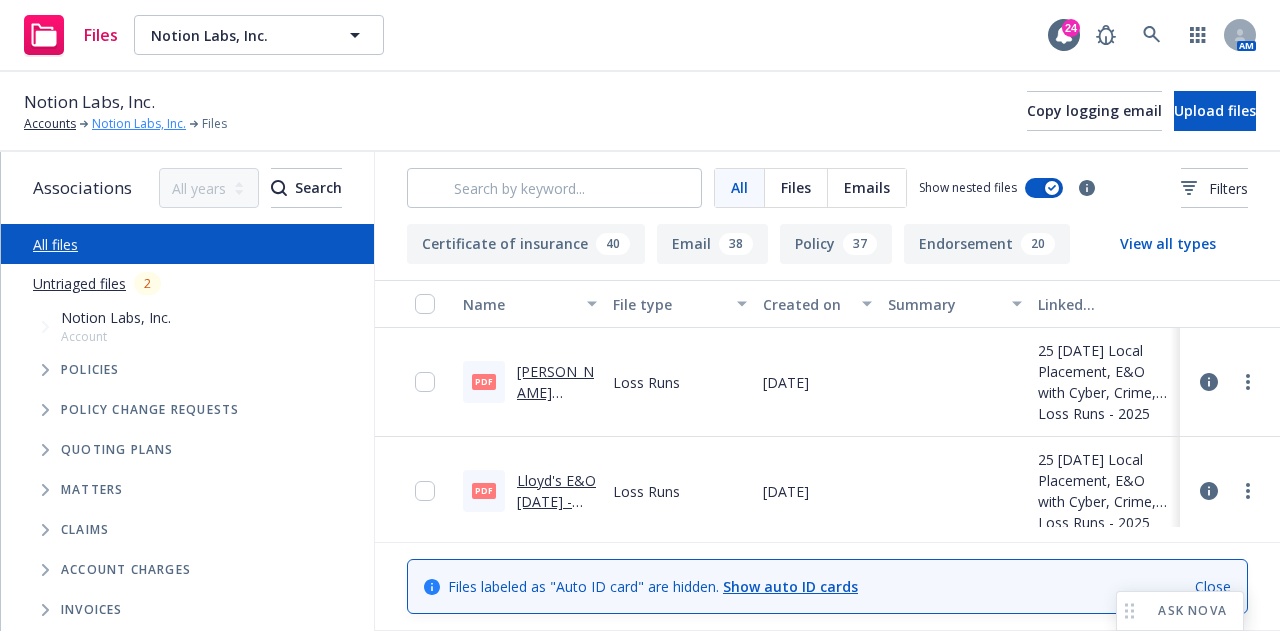 click on "Notion Labs, Inc." at bounding box center [139, 124] 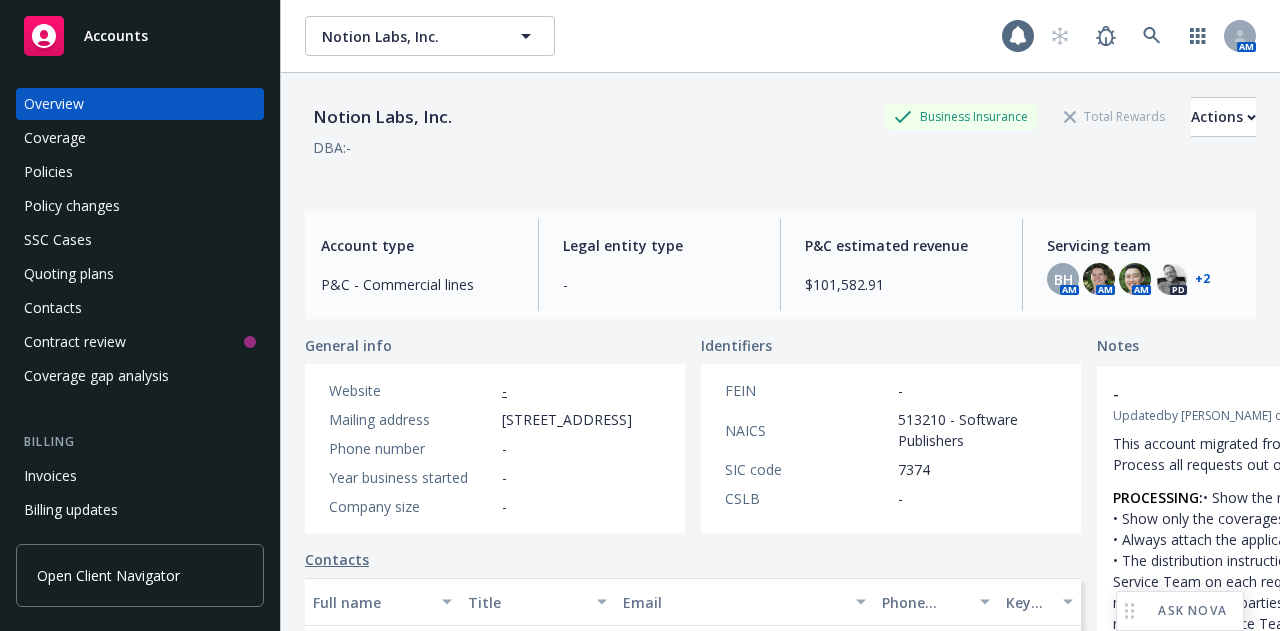 scroll, scrollTop: 0, scrollLeft: 0, axis: both 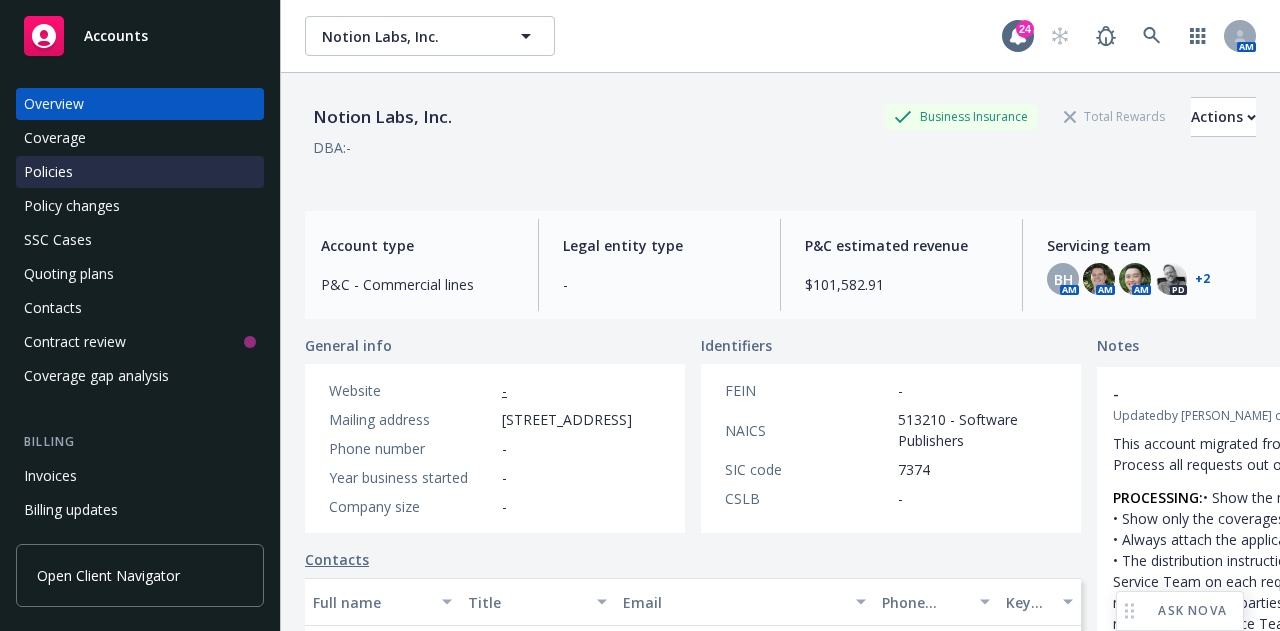 click on "Policies" at bounding box center (140, 172) 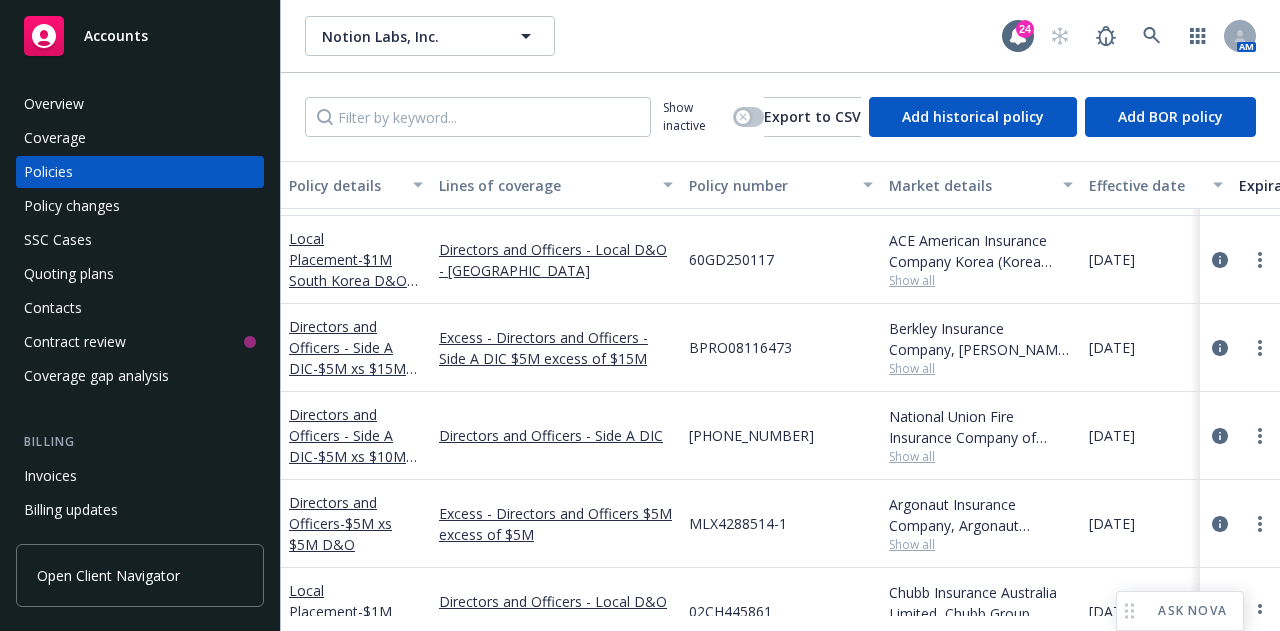 scroll, scrollTop: 1208, scrollLeft: 0, axis: vertical 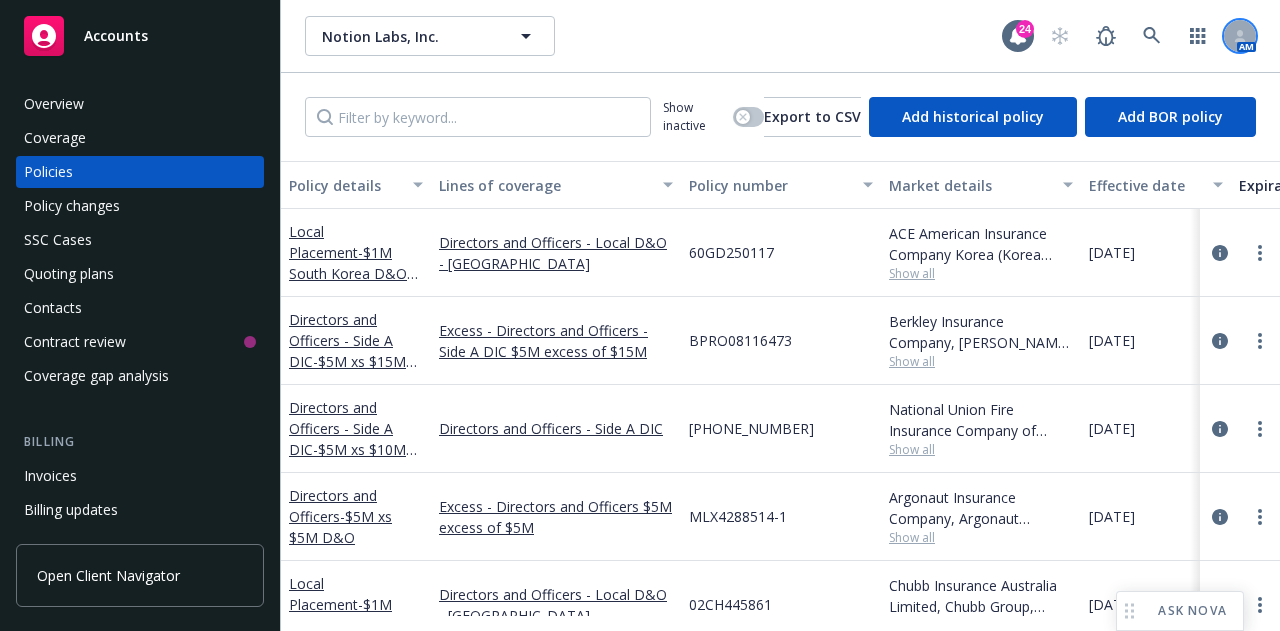 click at bounding box center (1240, 36) 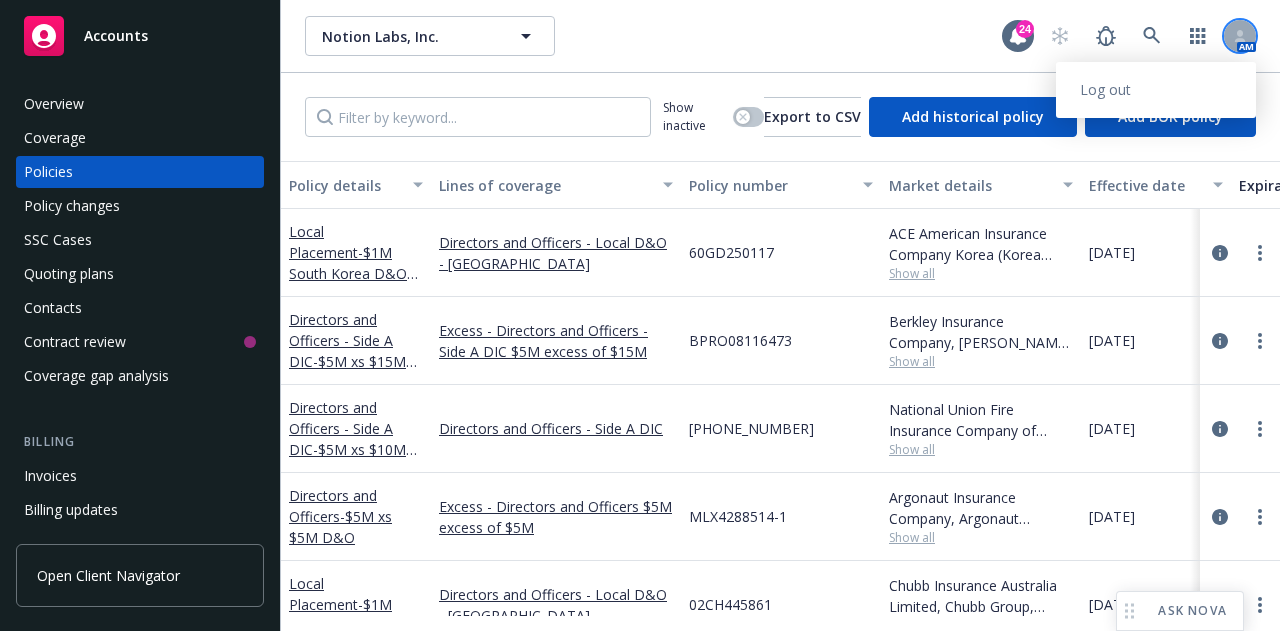 click at bounding box center (1240, 36) 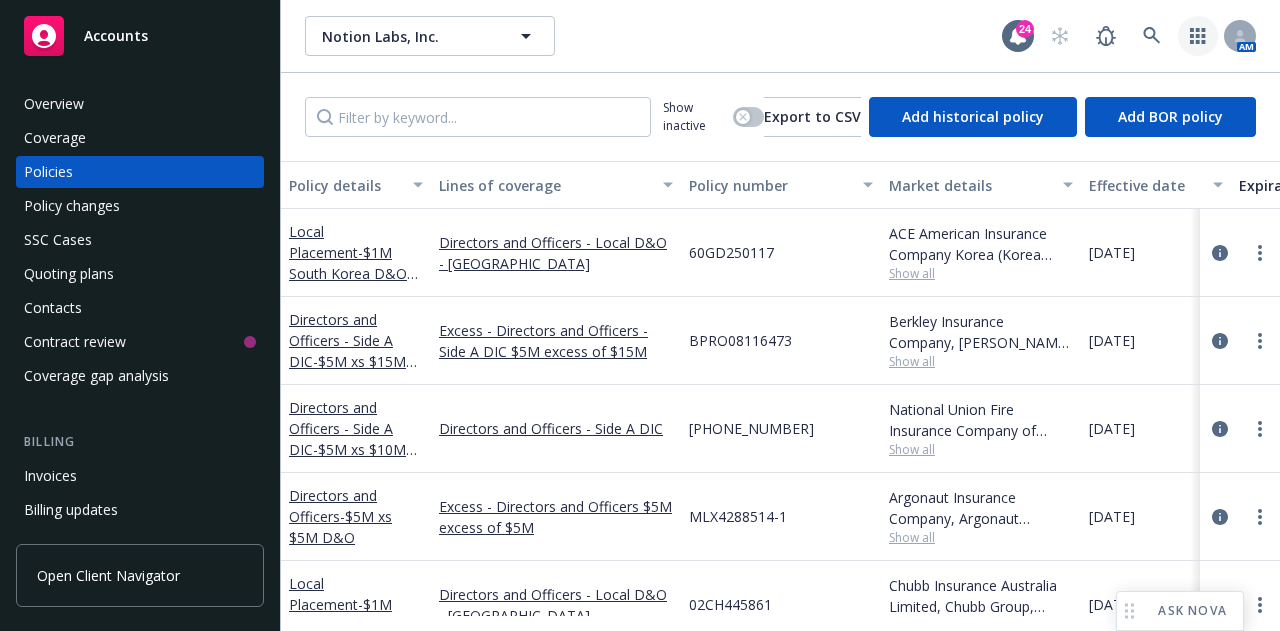 click 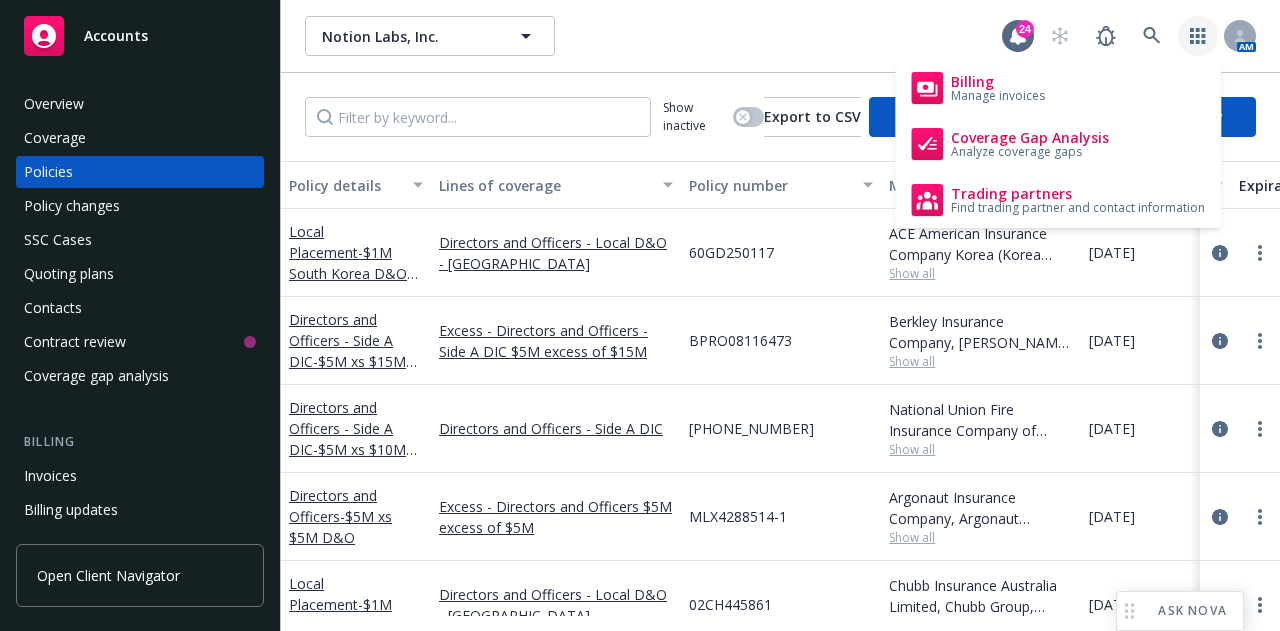 click 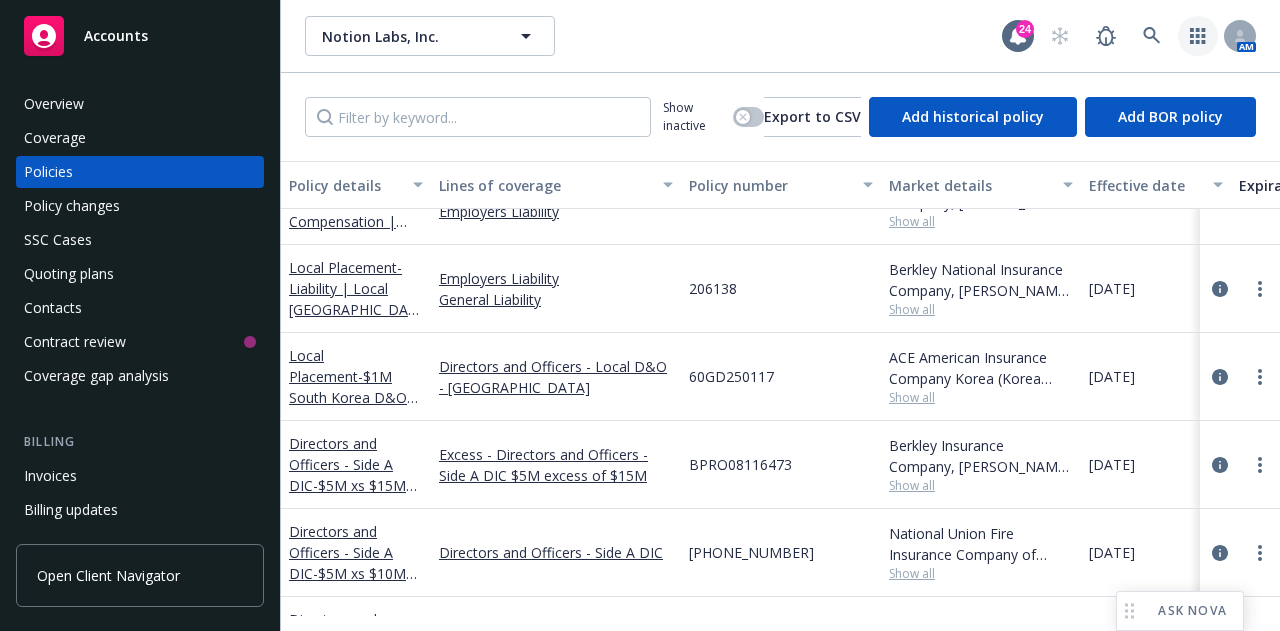 scroll, scrollTop: 1099, scrollLeft: 0, axis: vertical 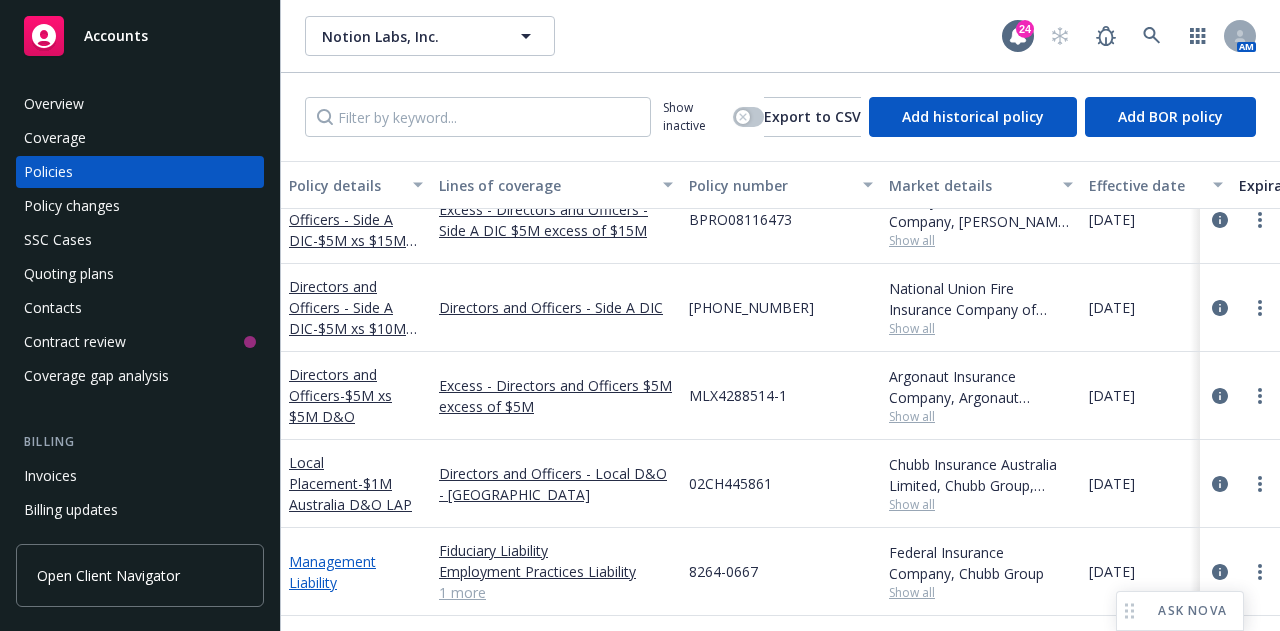 click on "Management Liability" at bounding box center (332, 572) 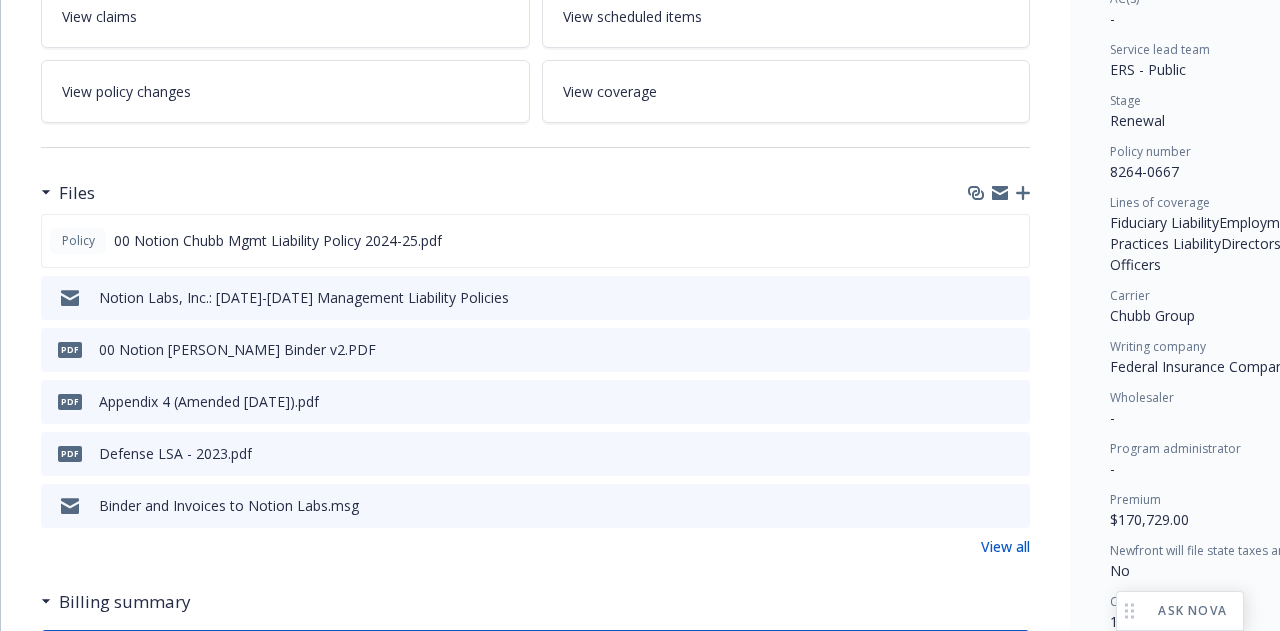 scroll, scrollTop: 379, scrollLeft: 0, axis: vertical 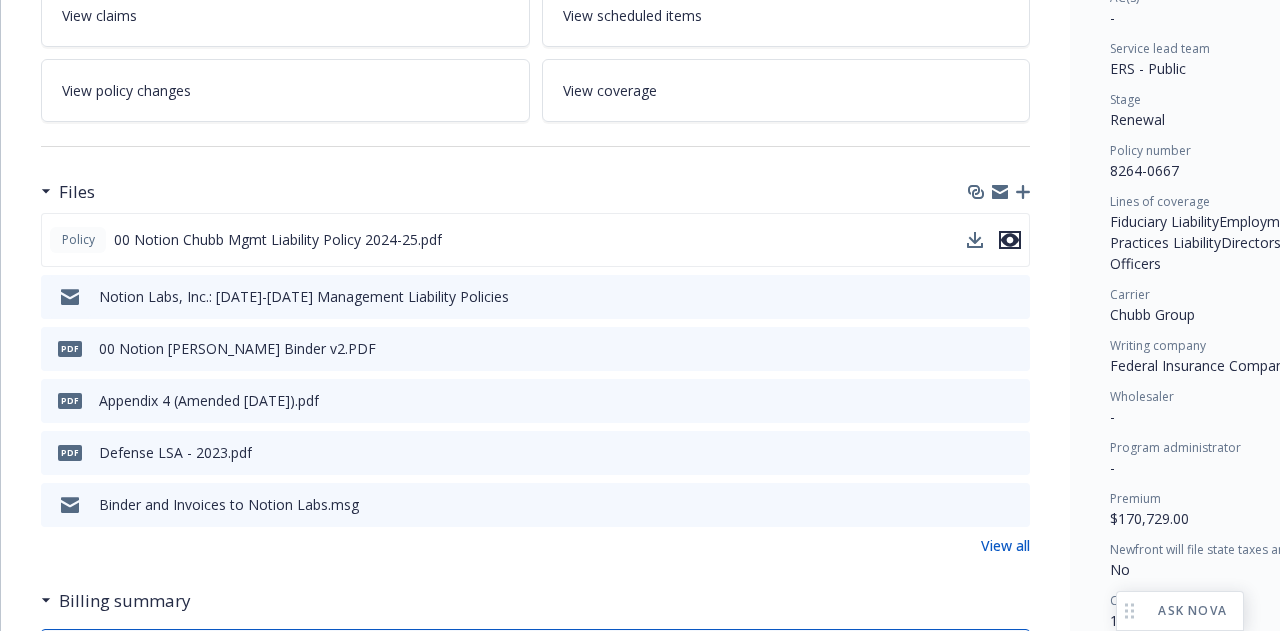 click 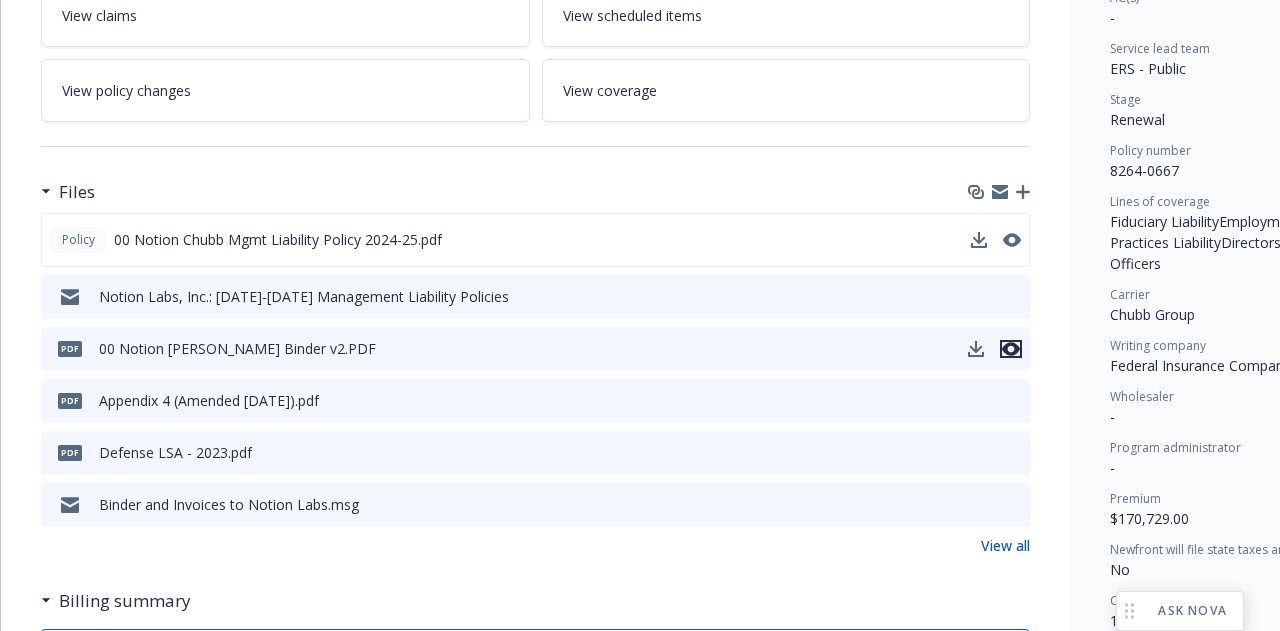 click 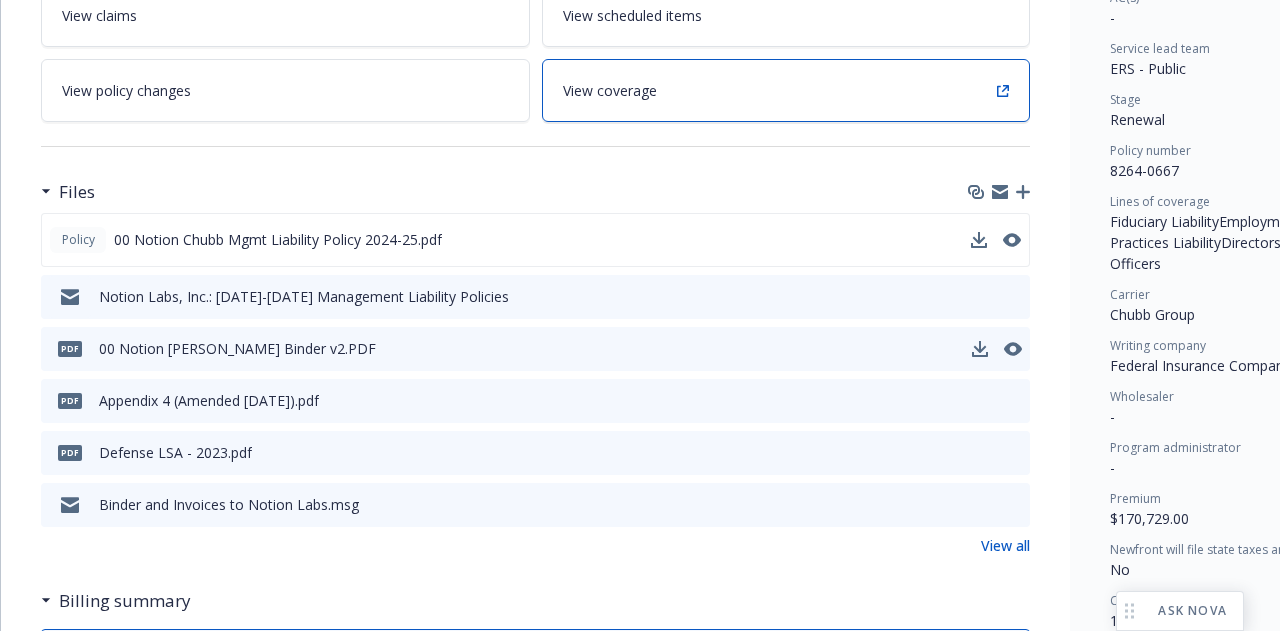 scroll, scrollTop: 0, scrollLeft: 0, axis: both 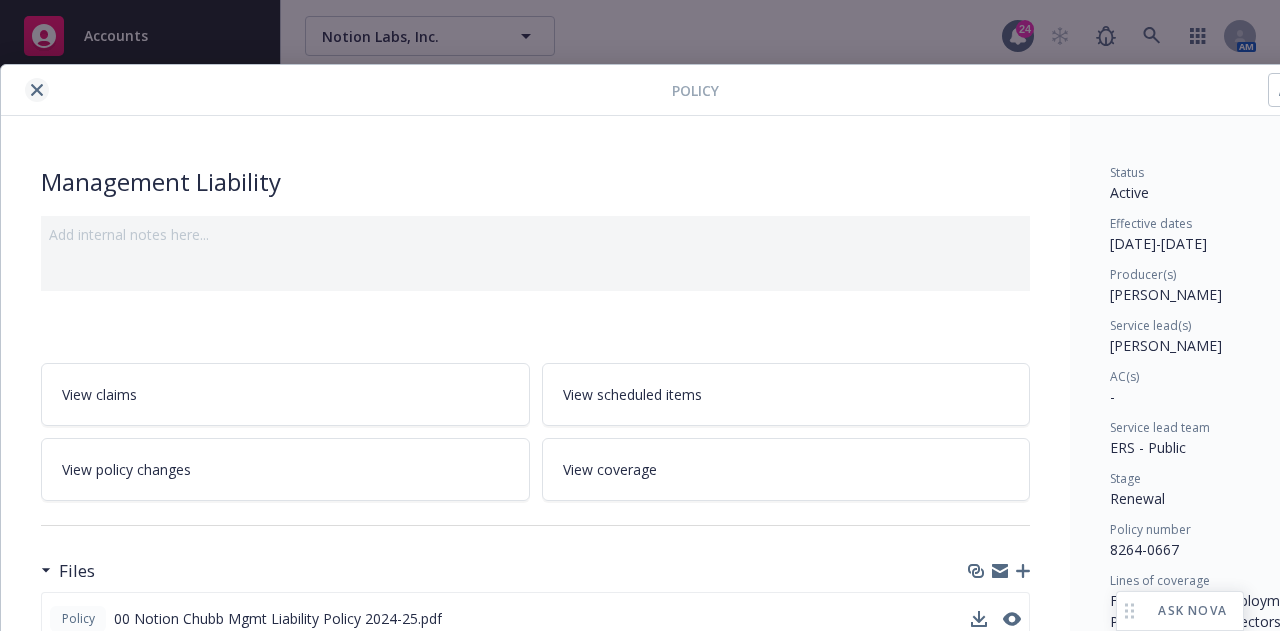 click at bounding box center (37, 90) 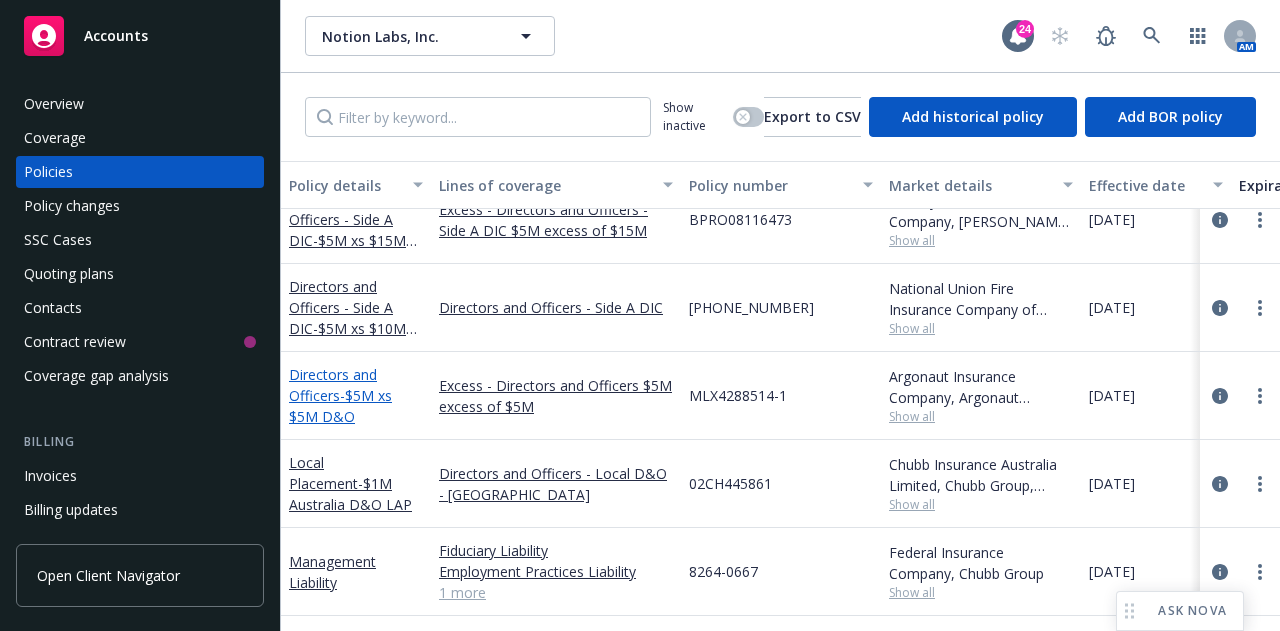 click on "-  $5M xs $5M D&O" at bounding box center [340, 406] 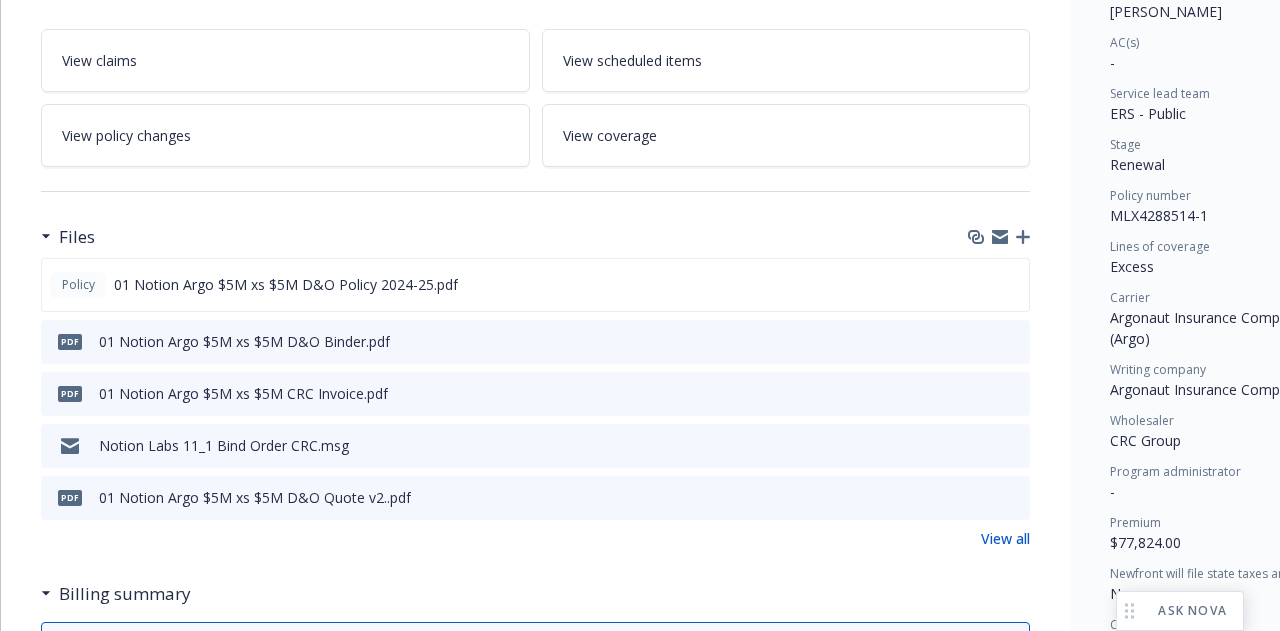 scroll, scrollTop: 336, scrollLeft: 0, axis: vertical 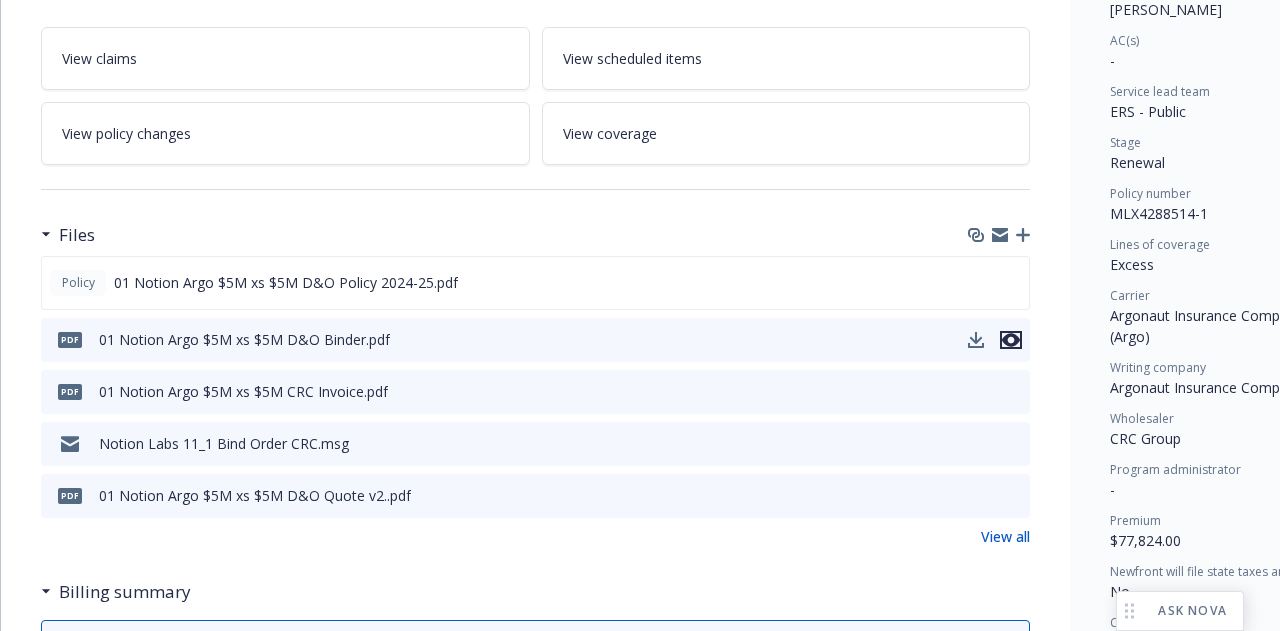 click 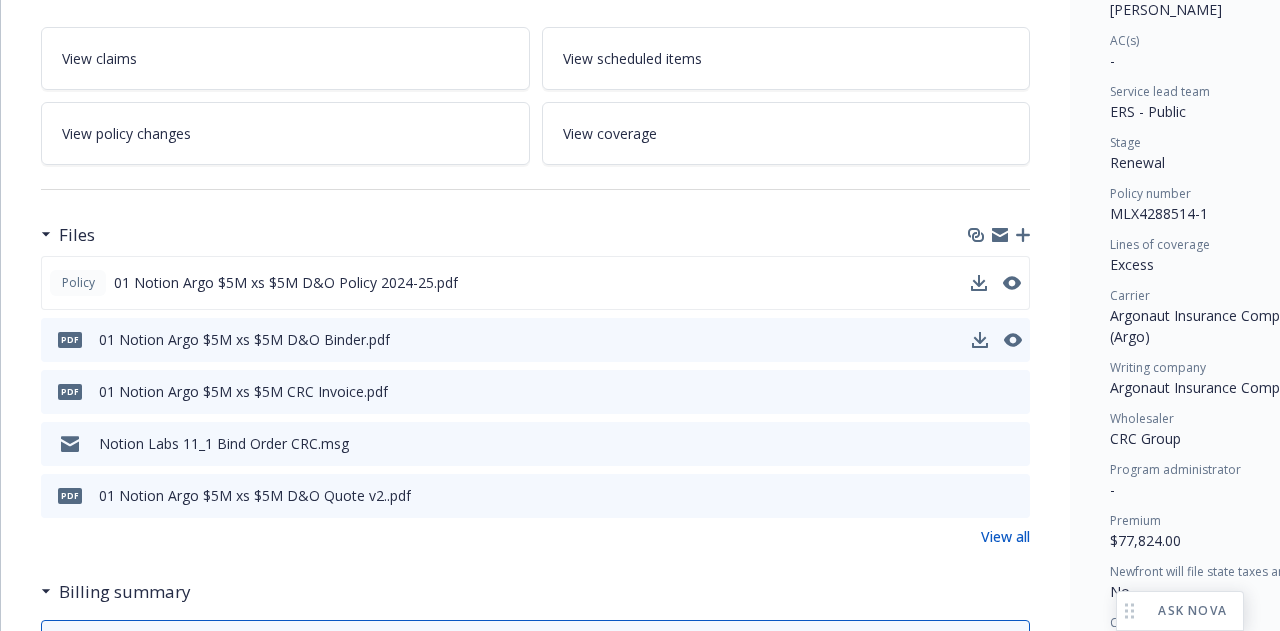 scroll, scrollTop: 0, scrollLeft: 0, axis: both 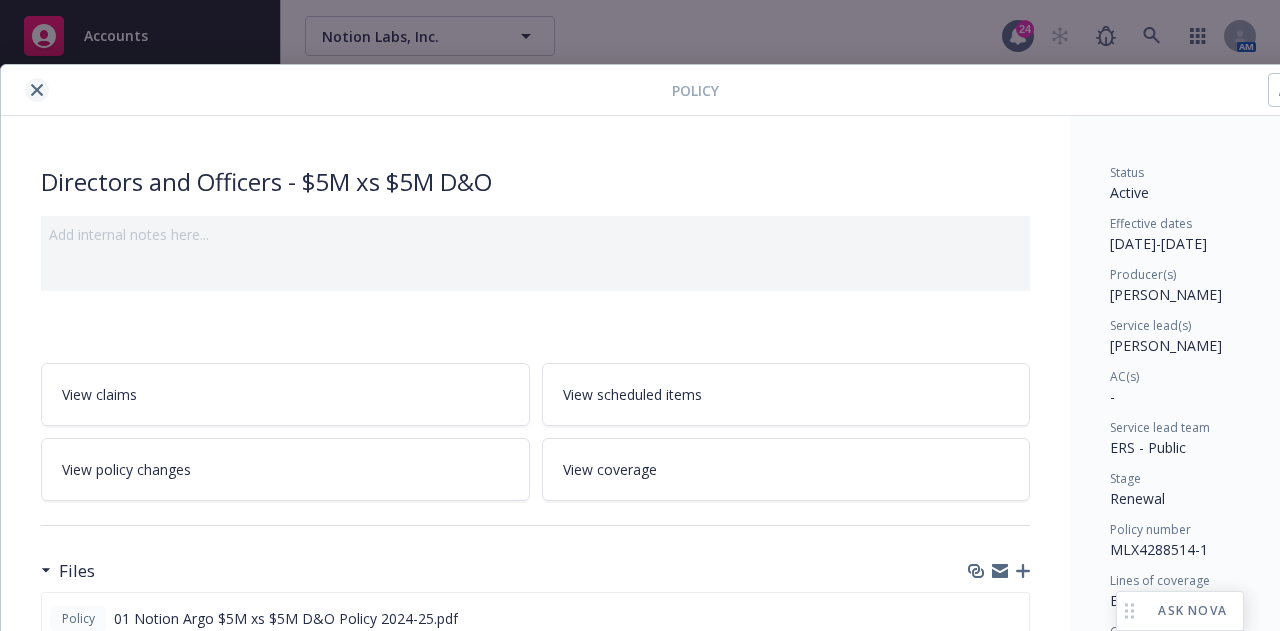 click at bounding box center (37, 90) 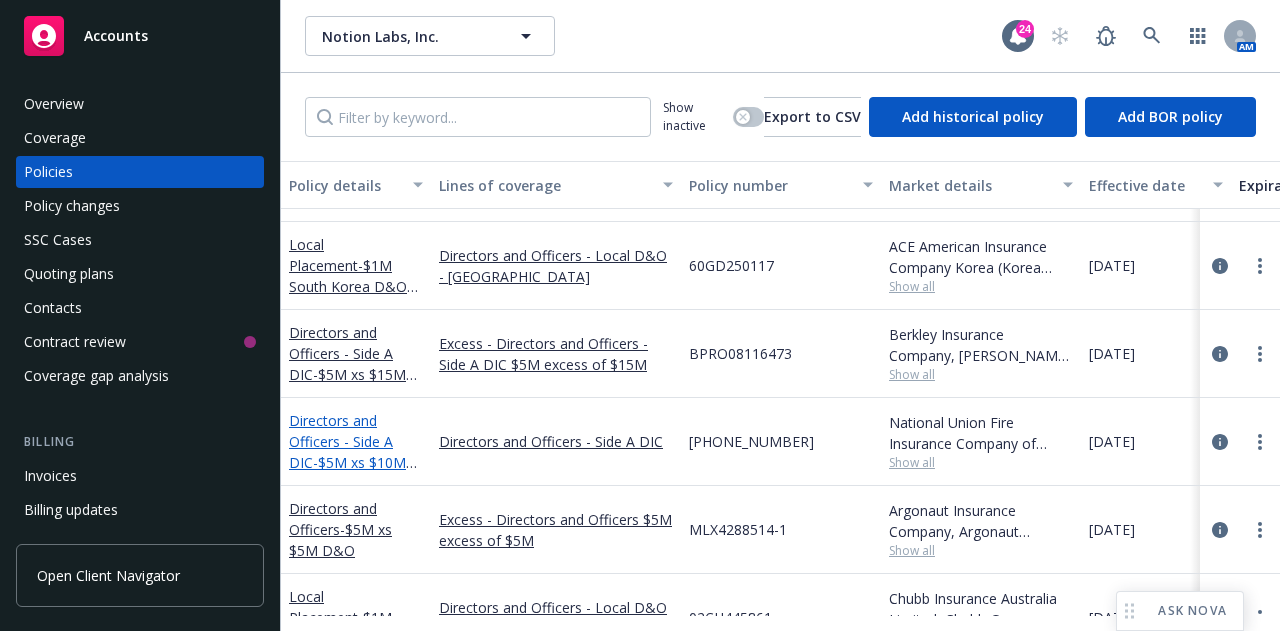 scroll, scrollTop: 1197, scrollLeft: 0, axis: vertical 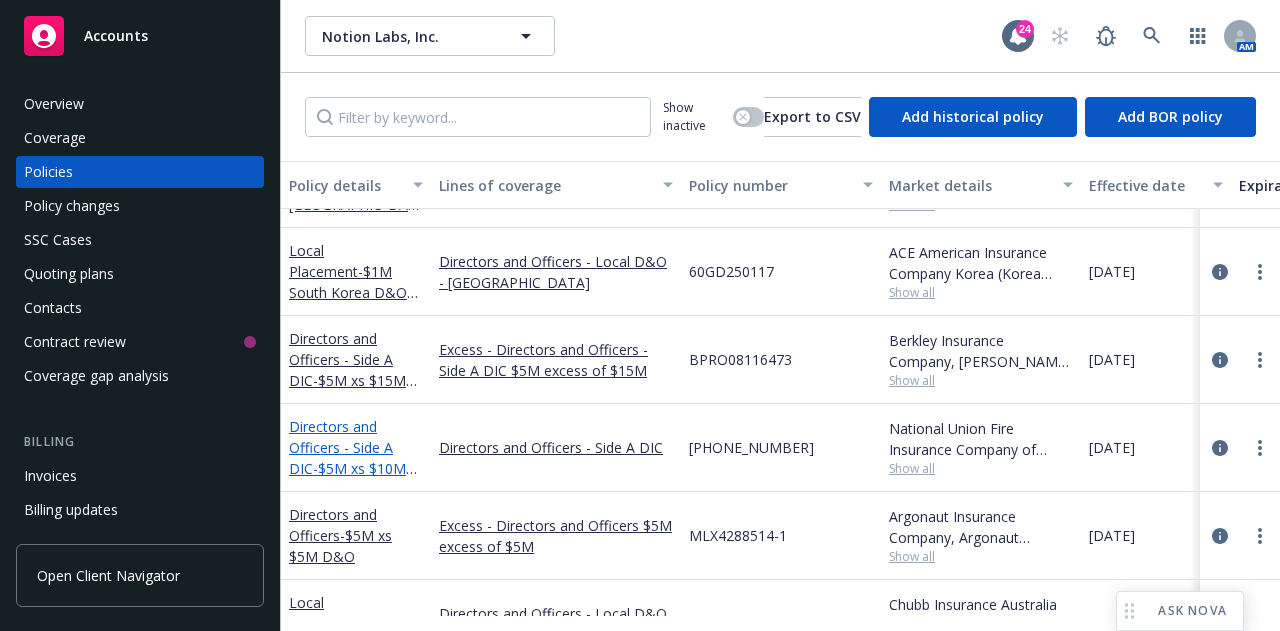 click on "Directors and Officers - Side A DIC  -  $5M xs $10M Side A DIC" at bounding box center (347, 458) 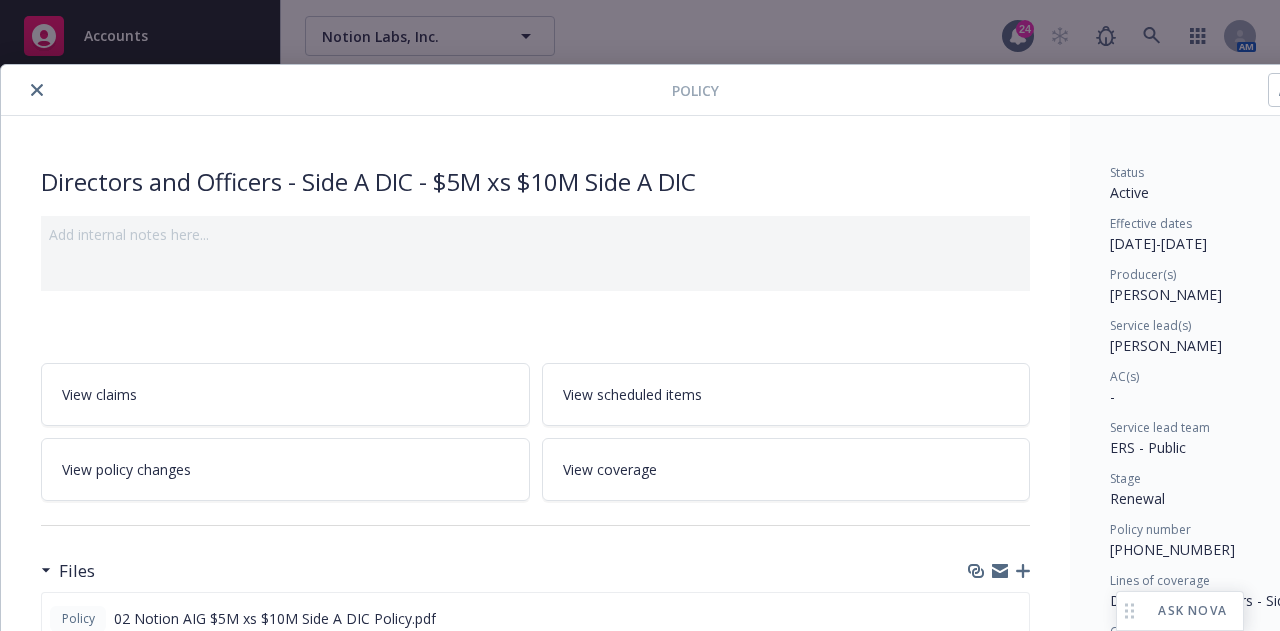 click at bounding box center [1042, 90] 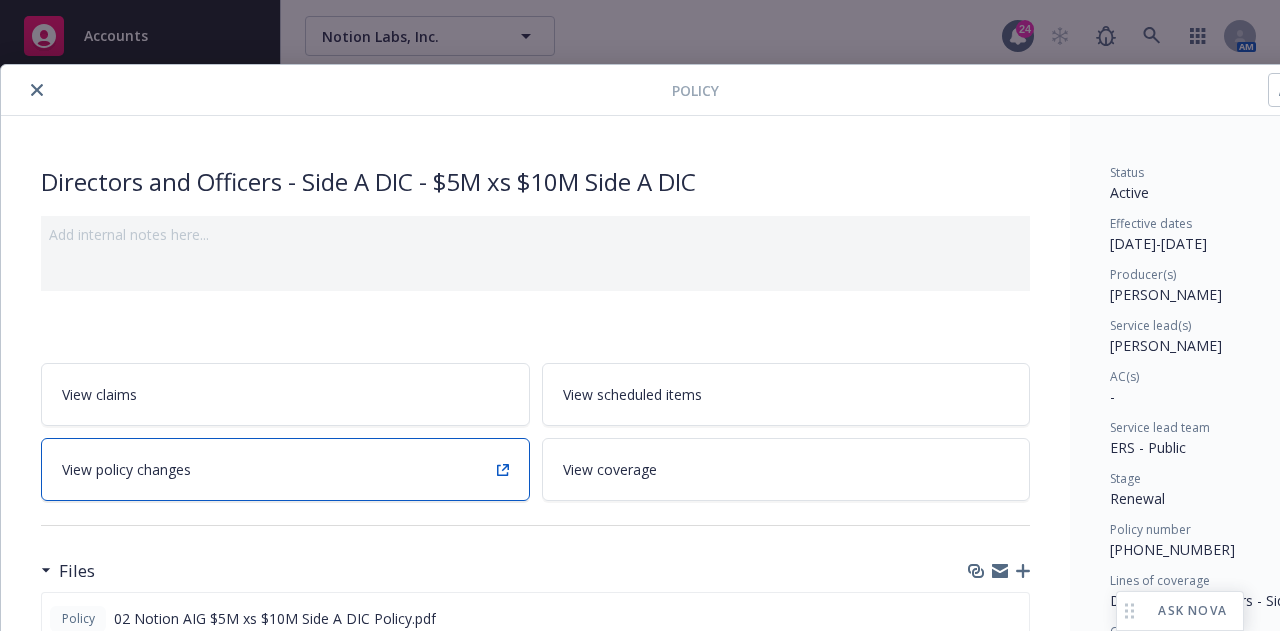 scroll, scrollTop: 292, scrollLeft: 0, axis: vertical 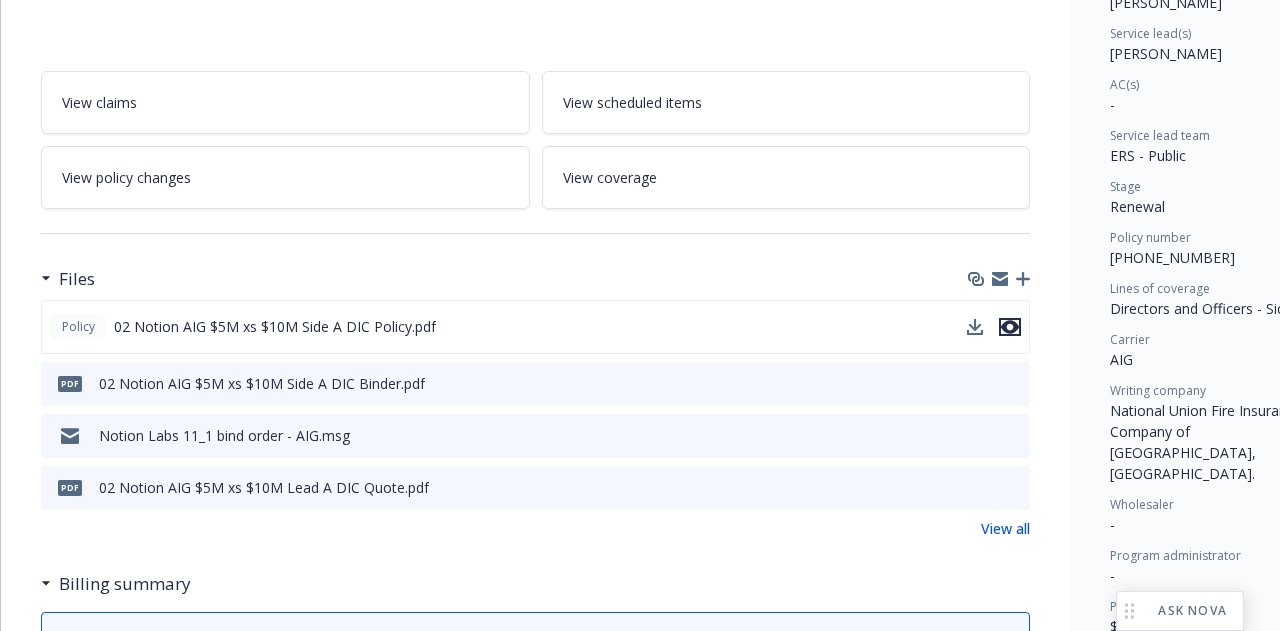 click 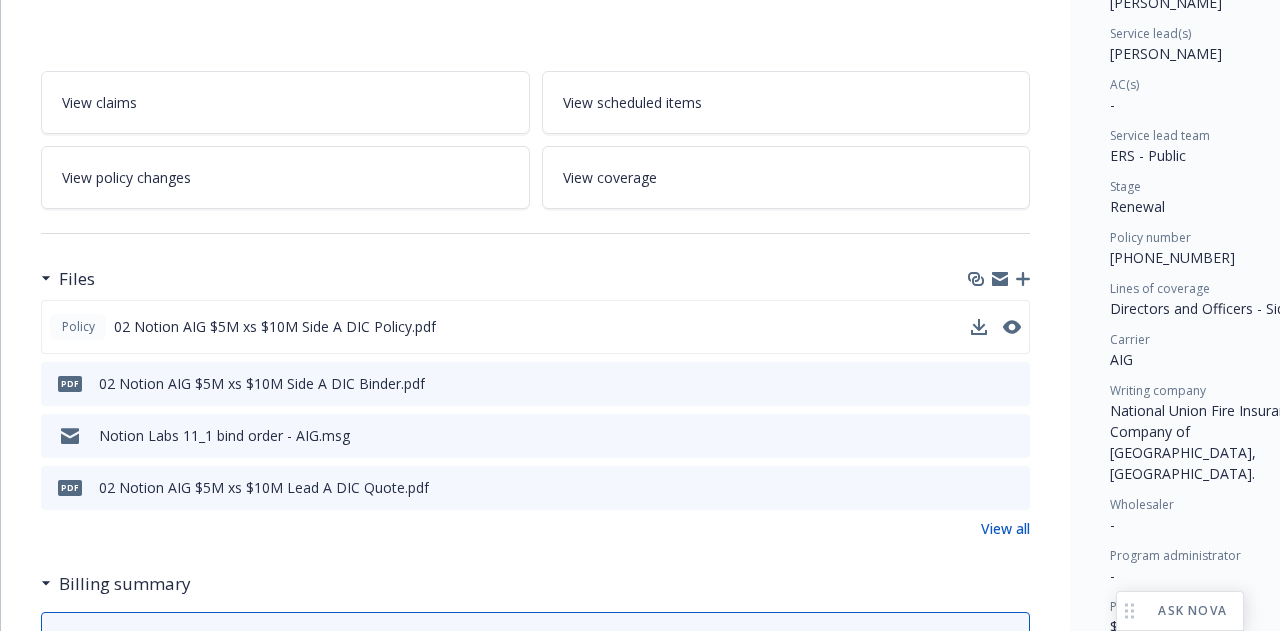 scroll, scrollTop: 0, scrollLeft: 0, axis: both 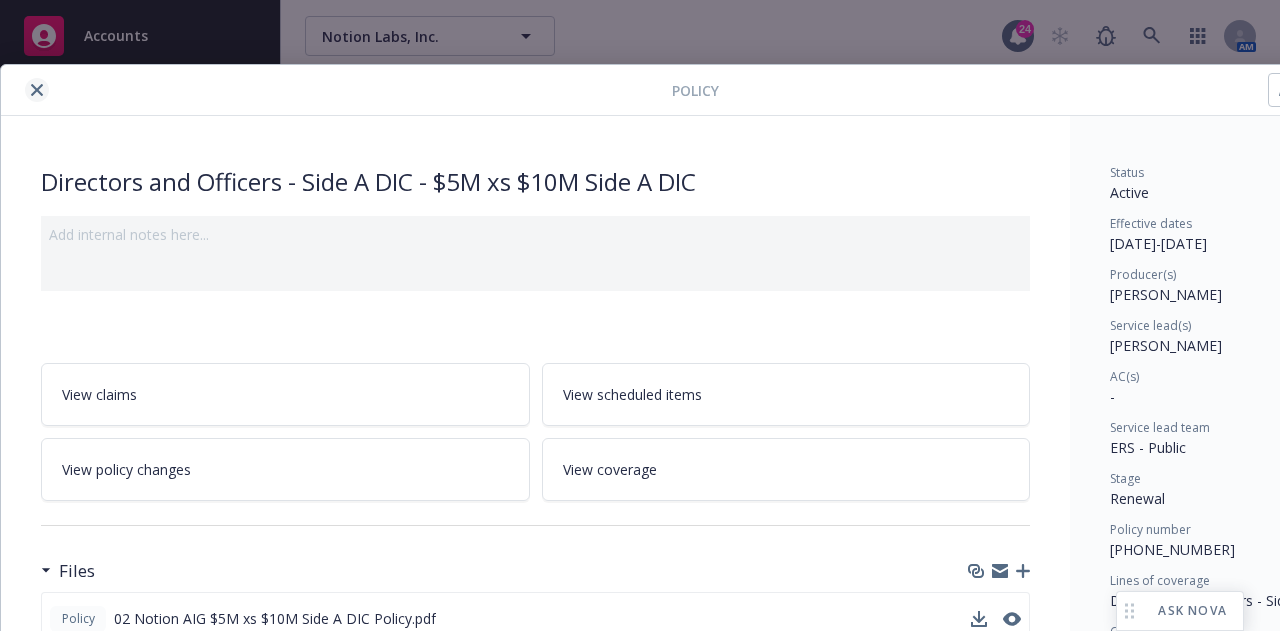 click 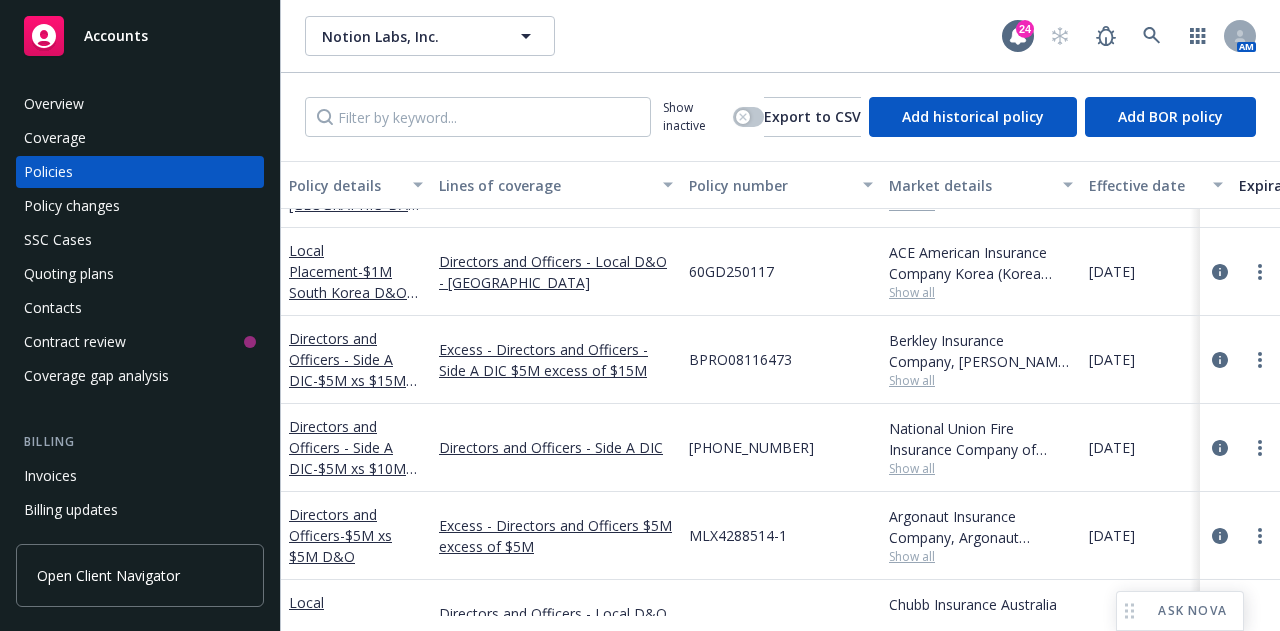 click on "Directors and Officers - Side A DIC  -  $5M xs $15M Side A DIC" at bounding box center (356, 359) 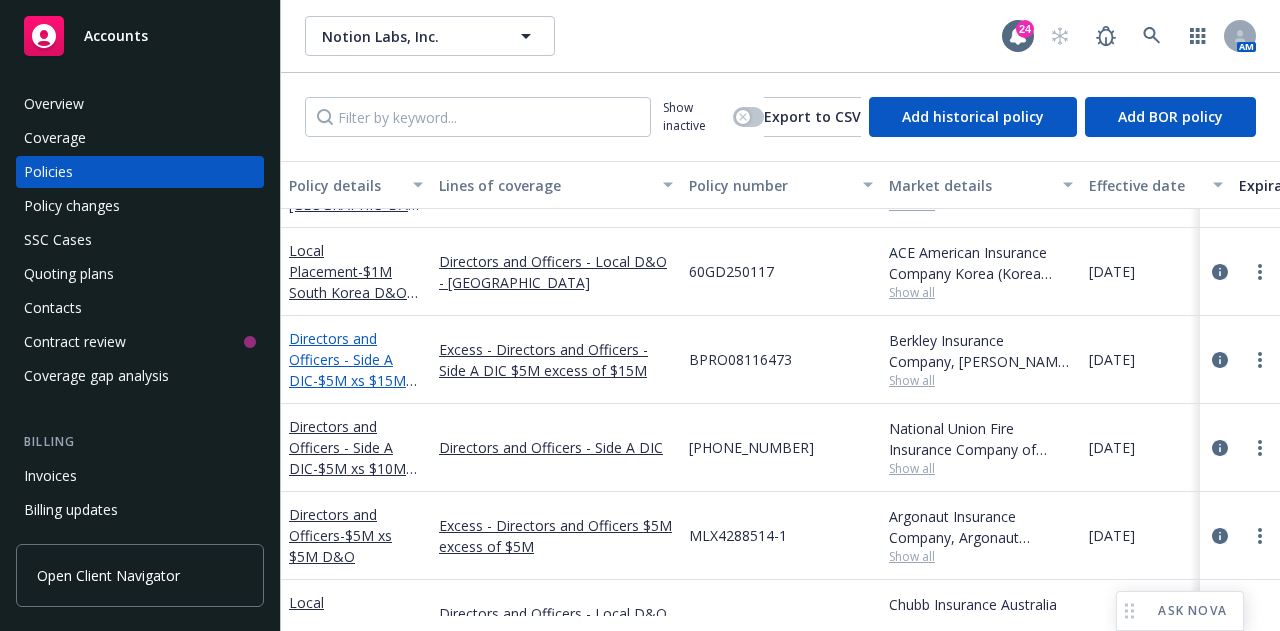click on "Directors and Officers - Side A DIC  -  $5M xs $15M Side A DIC" at bounding box center (347, 370) 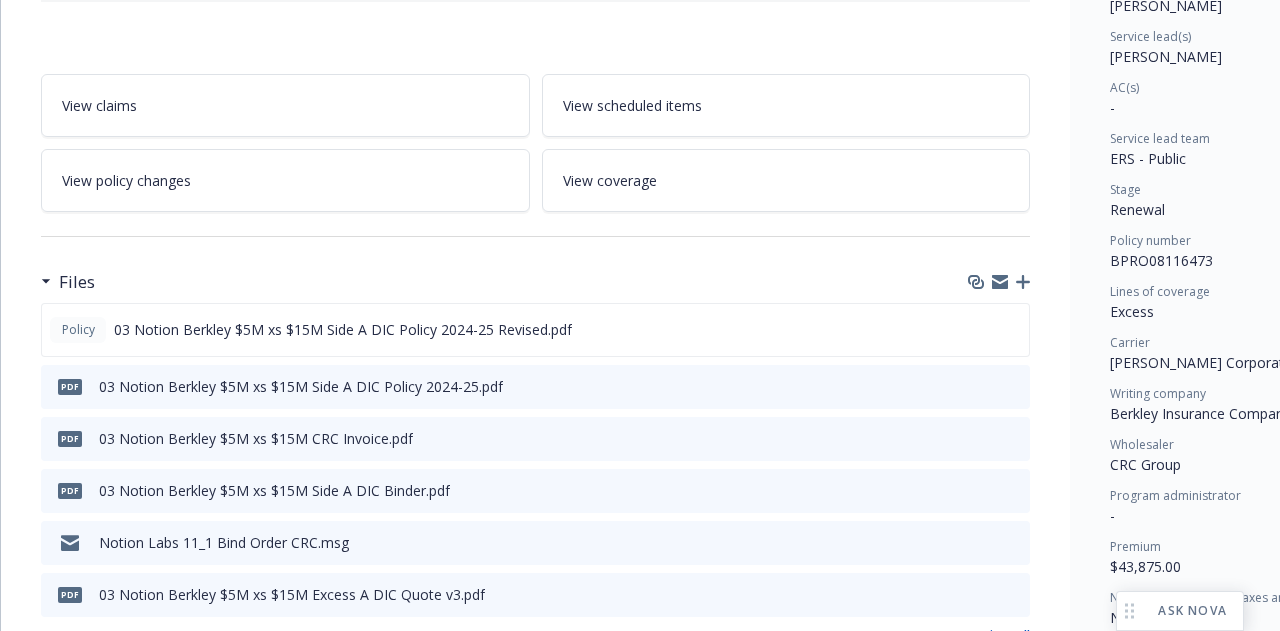 scroll, scrollTop: 400, scrollLeft: 0, axis: vertical 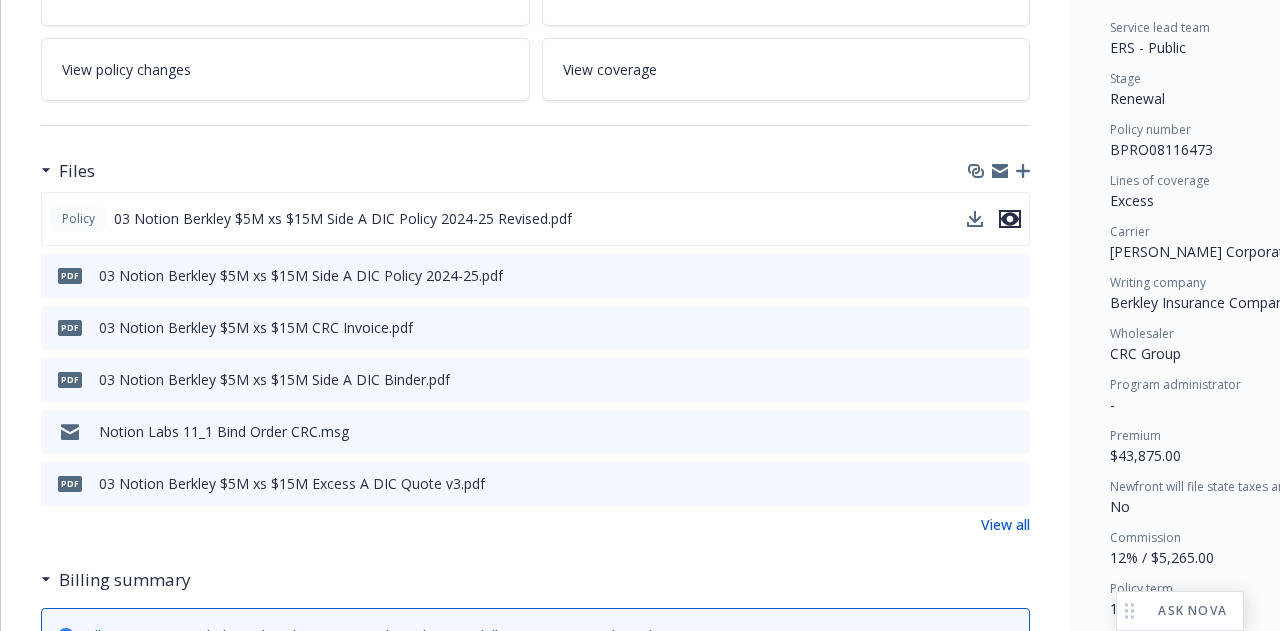 click 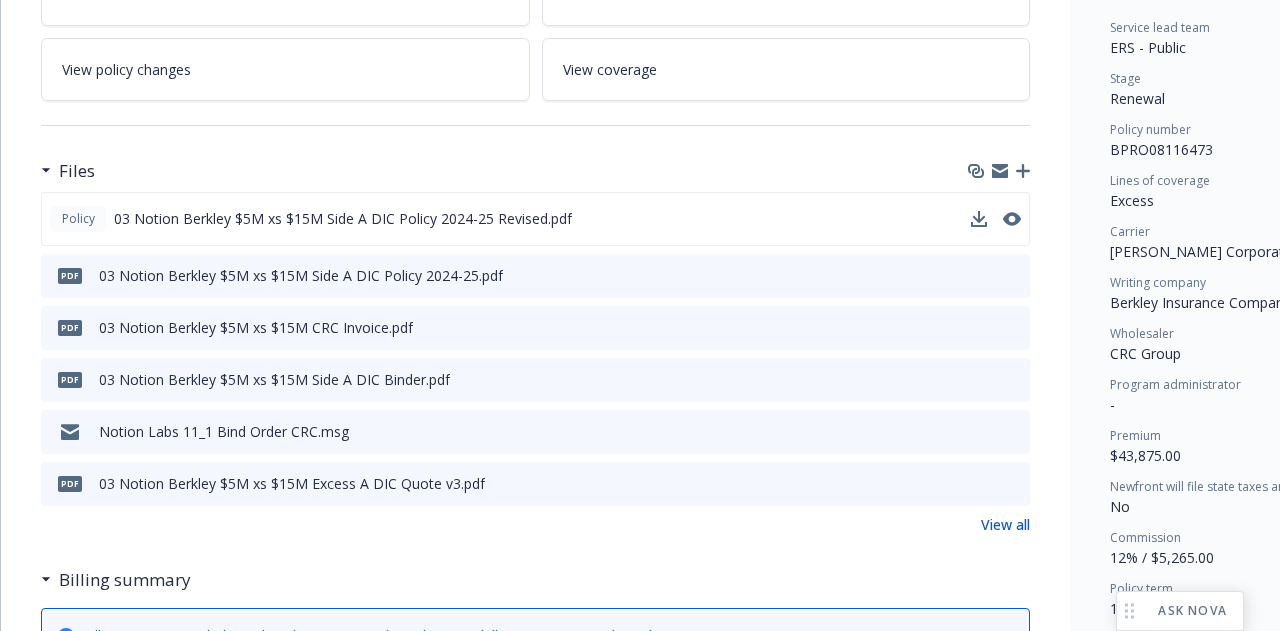scroll, scrollTop: 0, scrollLeft: 0, axis: both 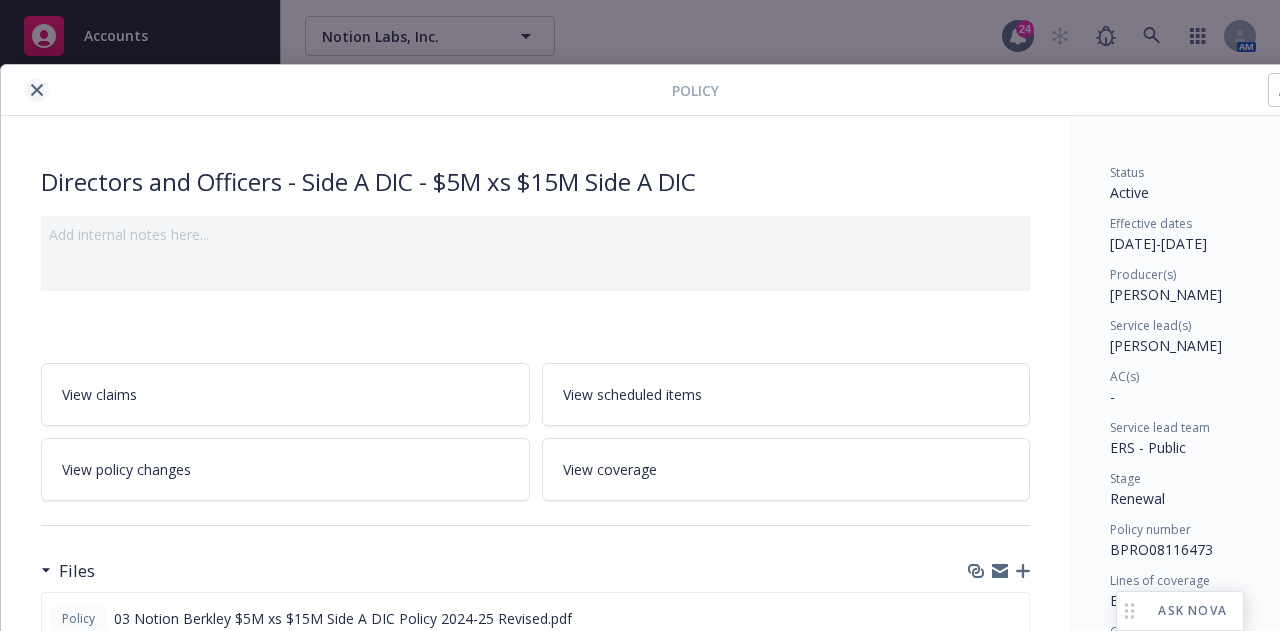click 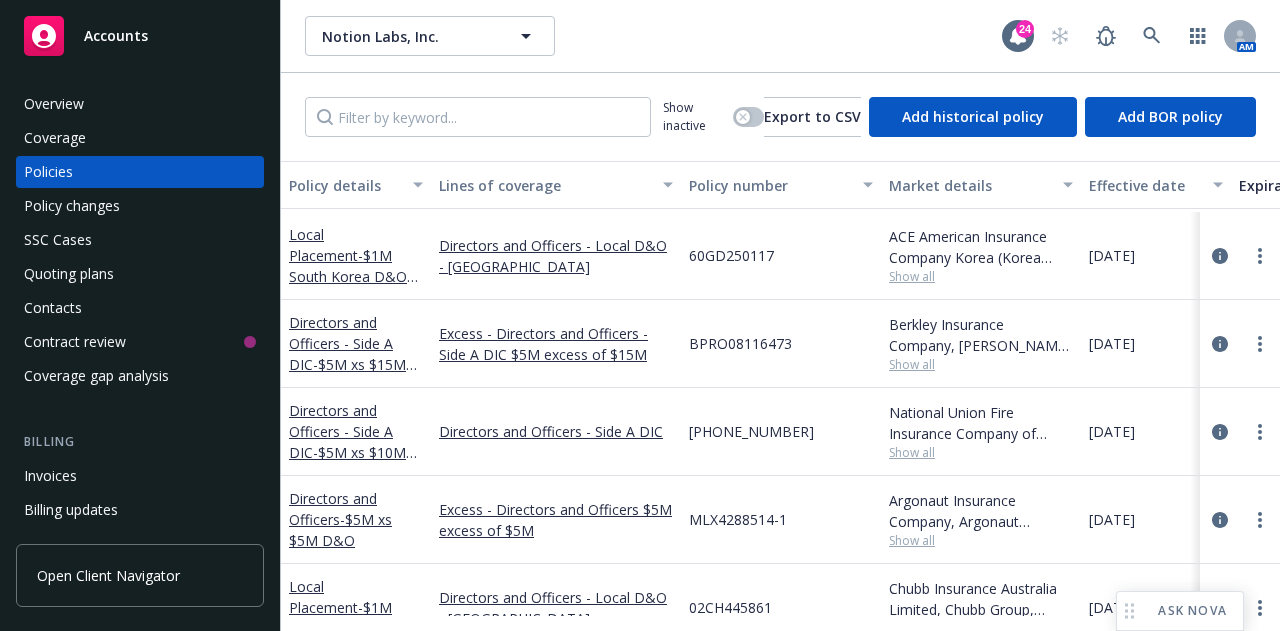 scroll, scrollTop: 1336, scrollLeft: 0, axis: vertical 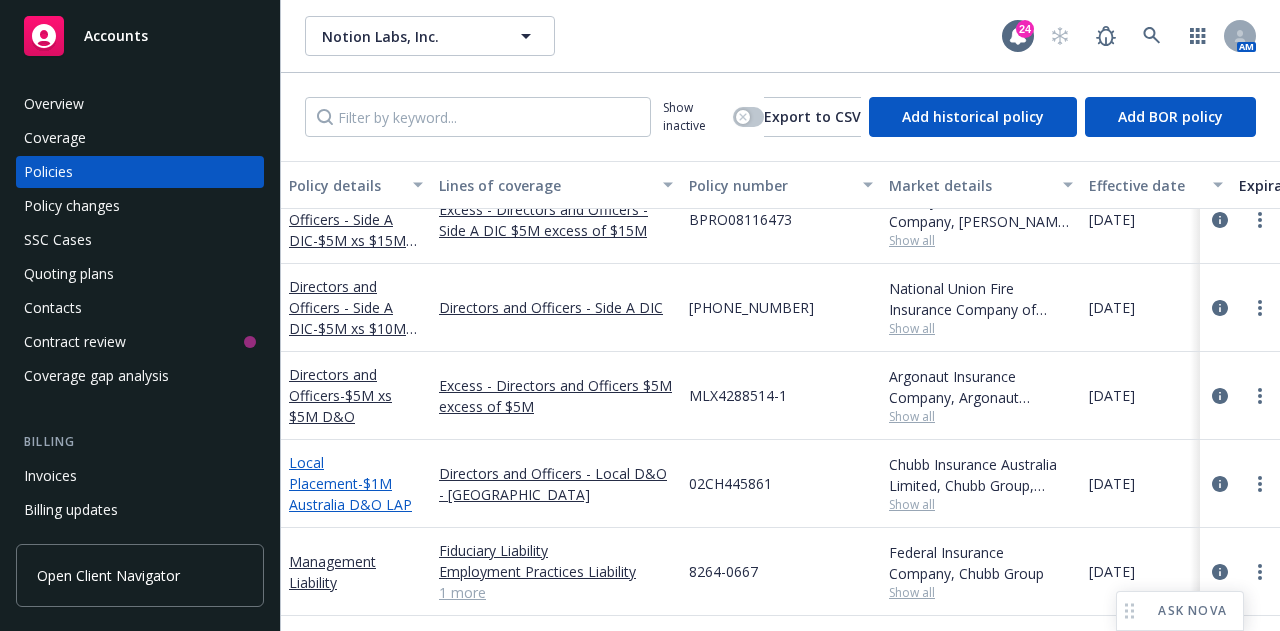 click on "Local Placement  -  $1M Australia D&O LAP" at bounding box center [350, 483] 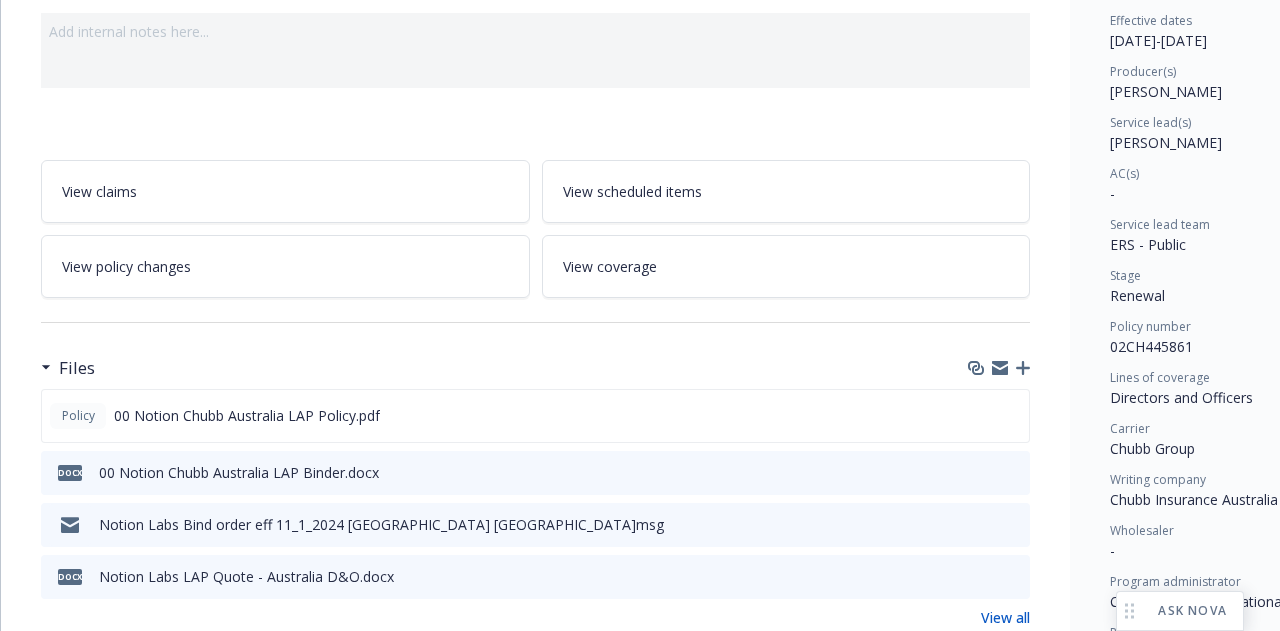 scroll, scrollTop: 256, scrollLeft: 0, axis: vertical 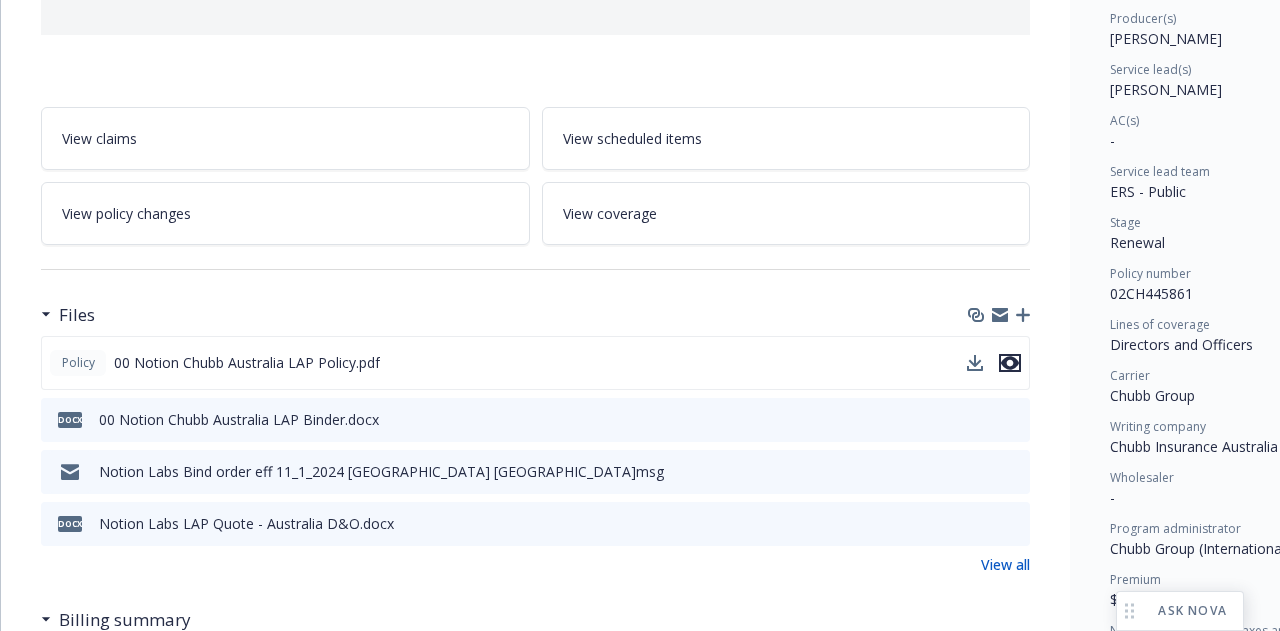 click 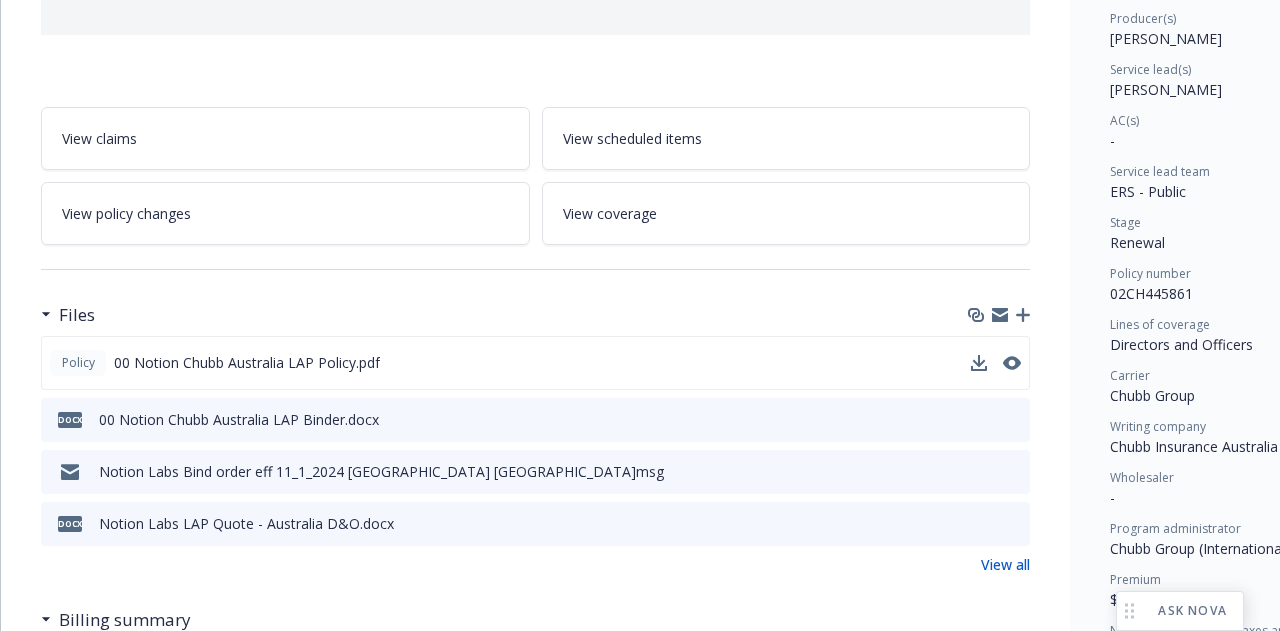 scroll, scrollTop: 0, scrollLeft: 0, axis: both 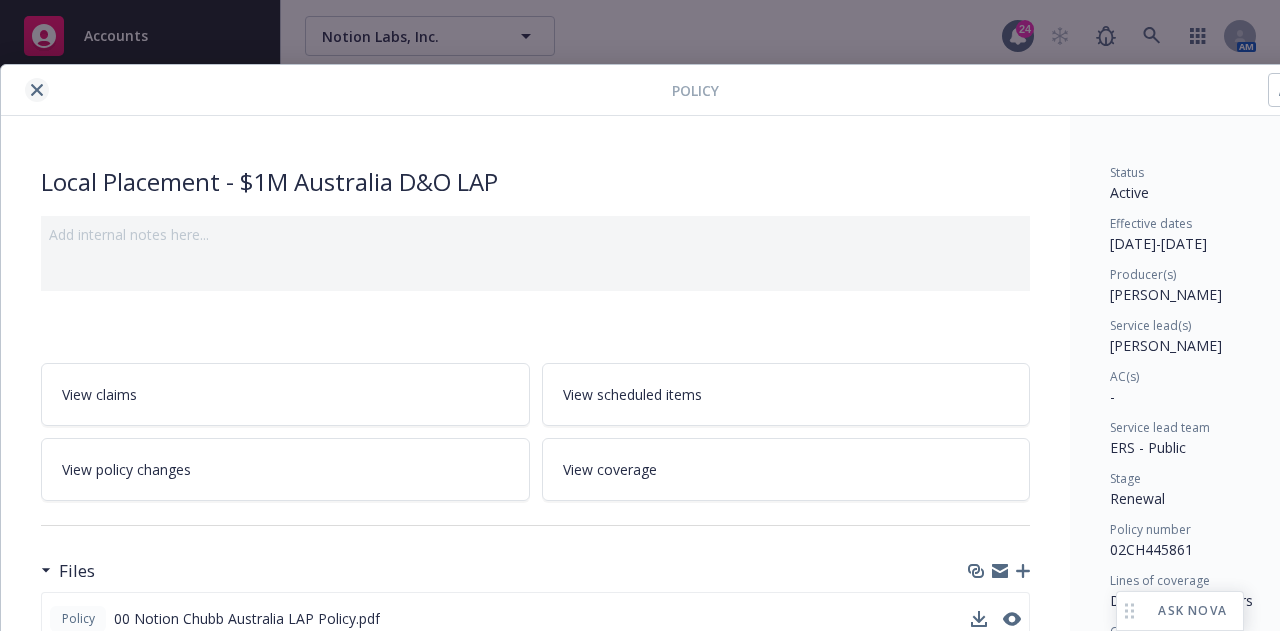 click 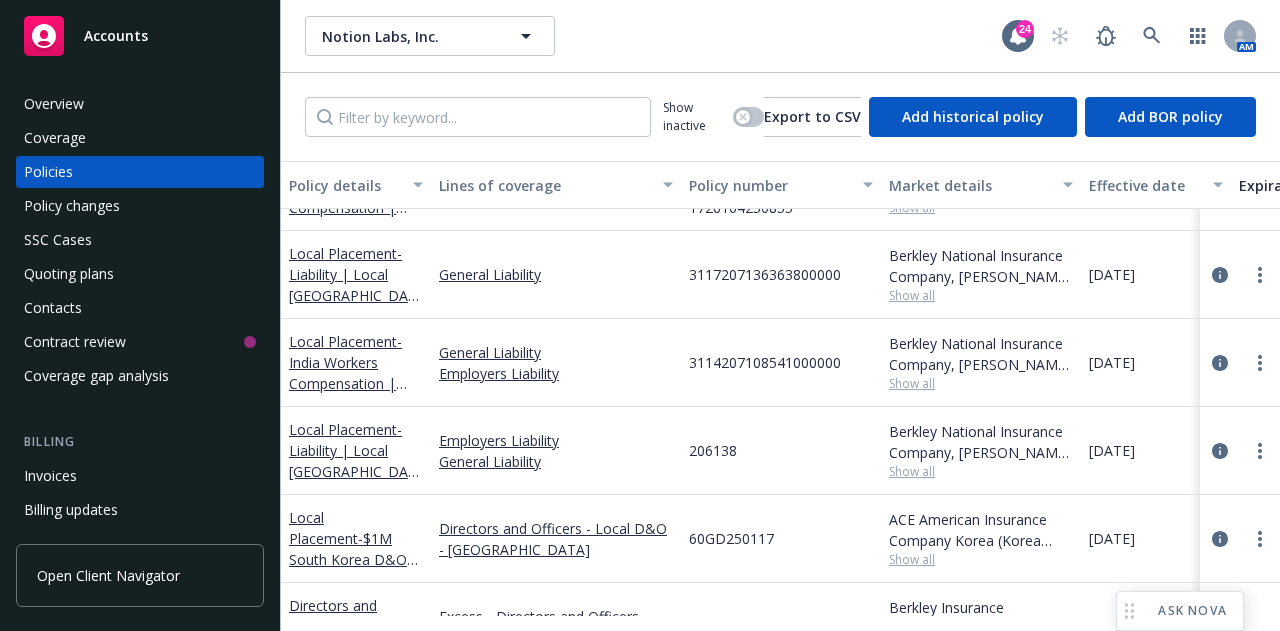 scroll, scrollTop: 935, scrollLeft: 0, axis: vertical 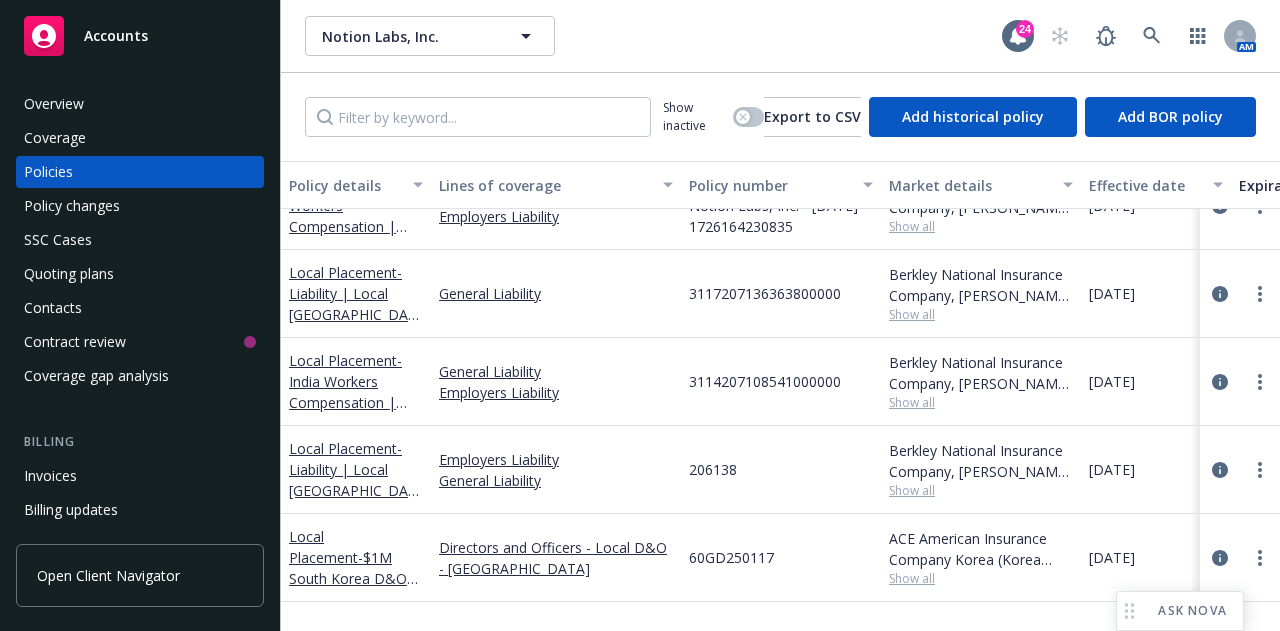 click on "Local Placement  -  Liability | Local Ireland GL/EL" at bounding box center (356, 469) 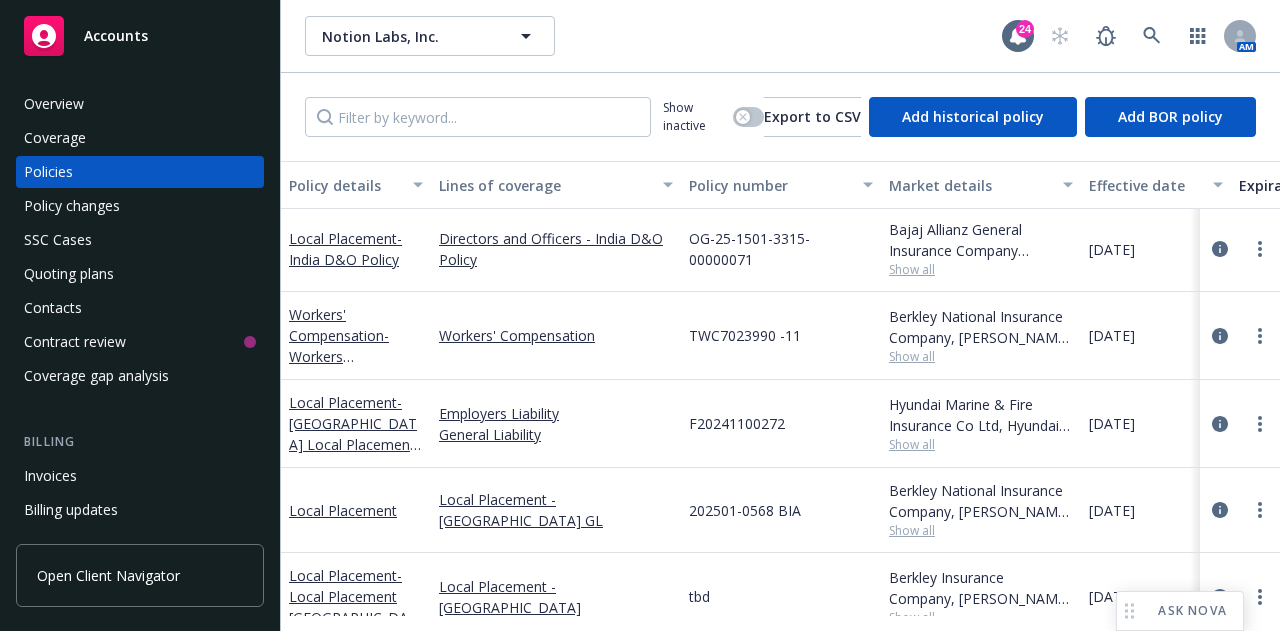 scroll, scrollTop: 0, scrollLeft: 0, axis: both 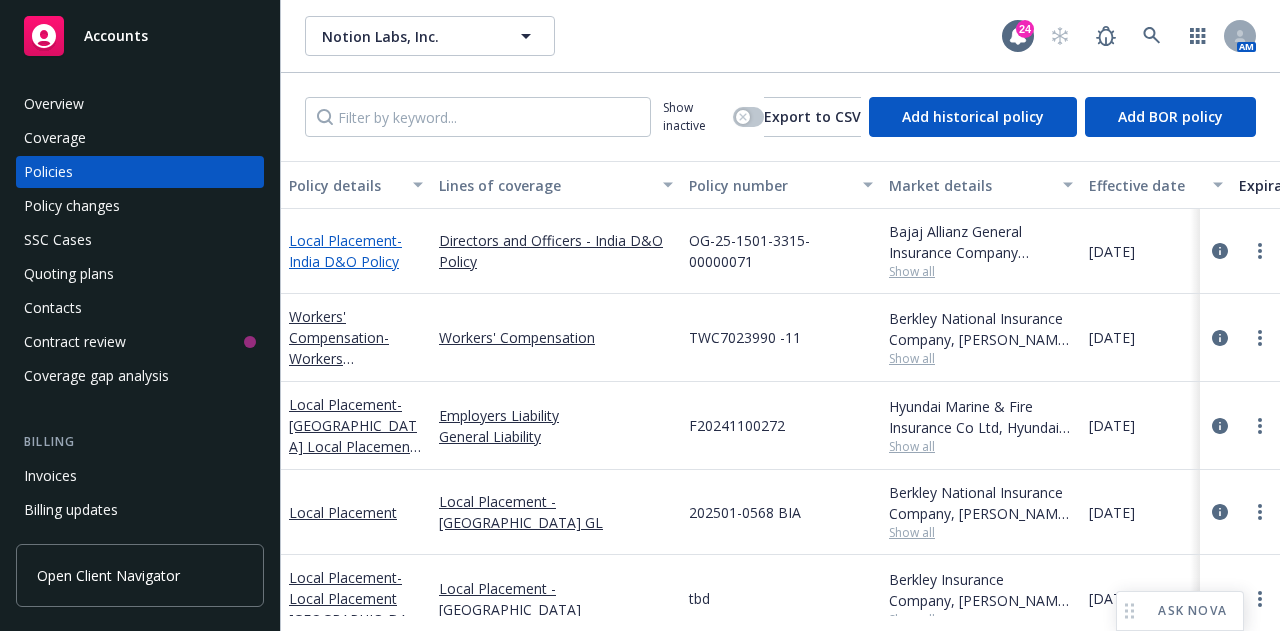 click on "Local Placement  -  India D&O Policy" at bounding box center [345, 251] 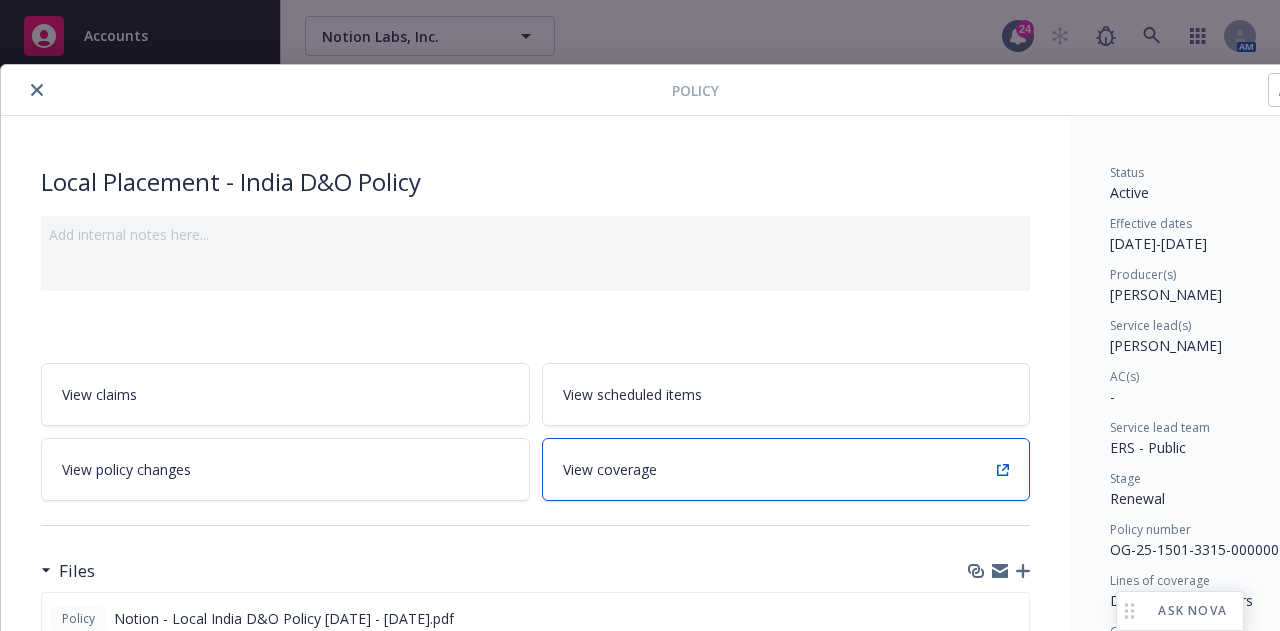 scroll, scrollTop: 269, scrollLeft: 0, axis: vertical 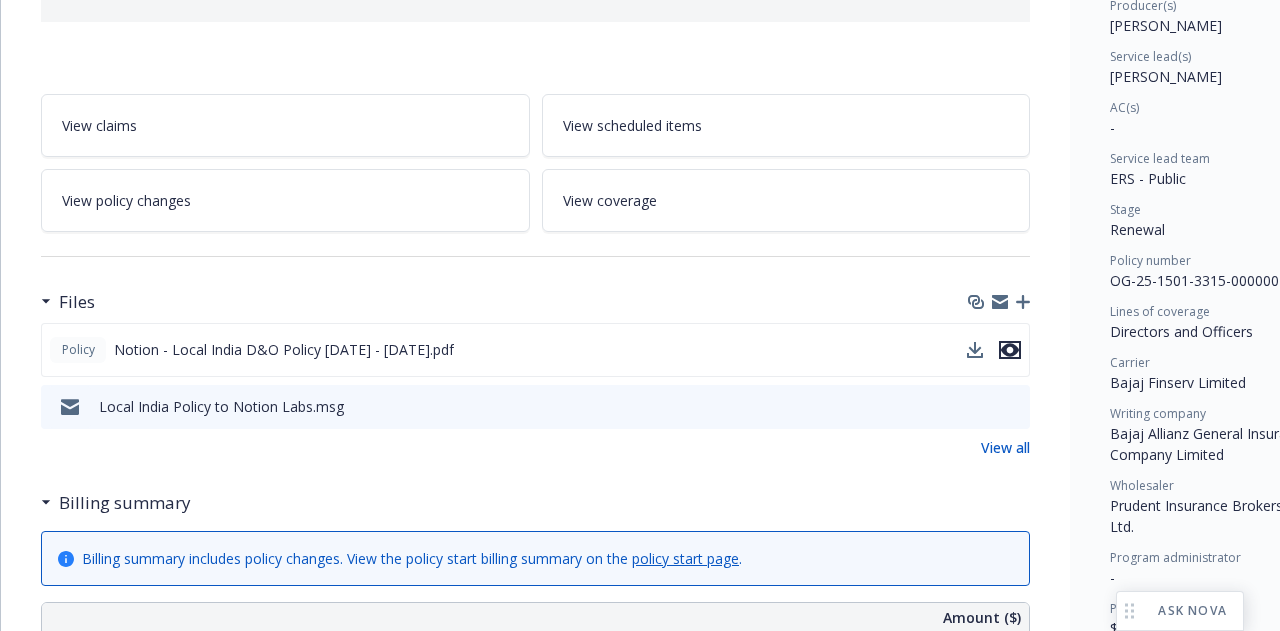click 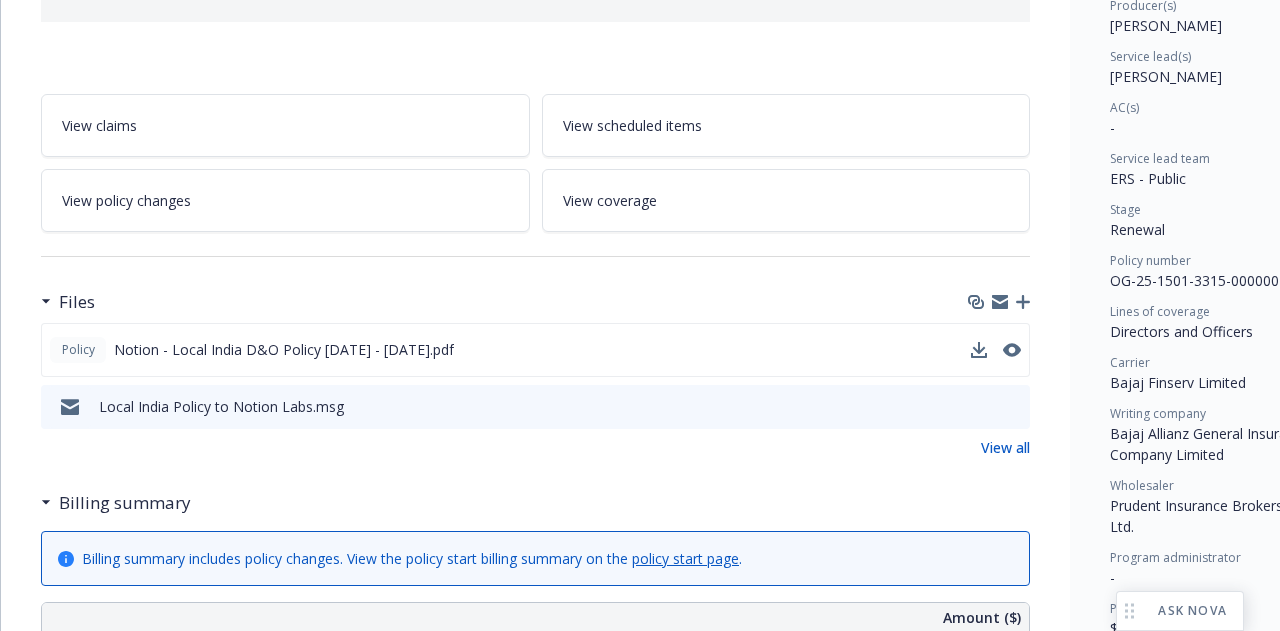 scroll, scrollTop: 0, scrollLeft: 0, axis: both 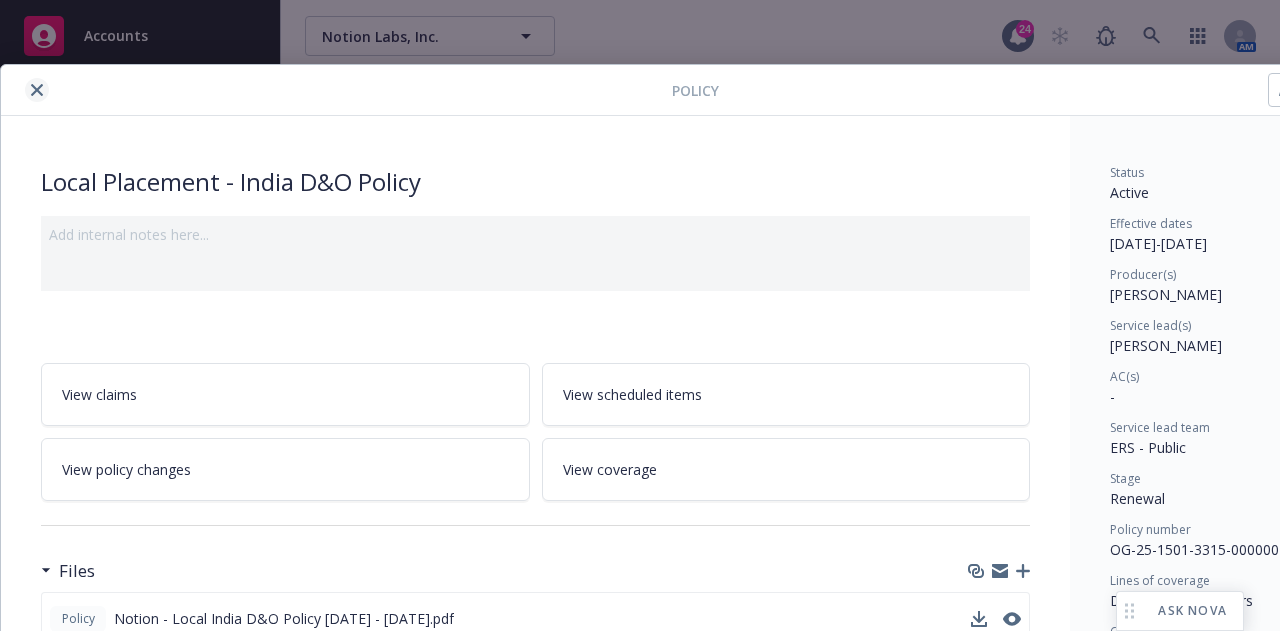click 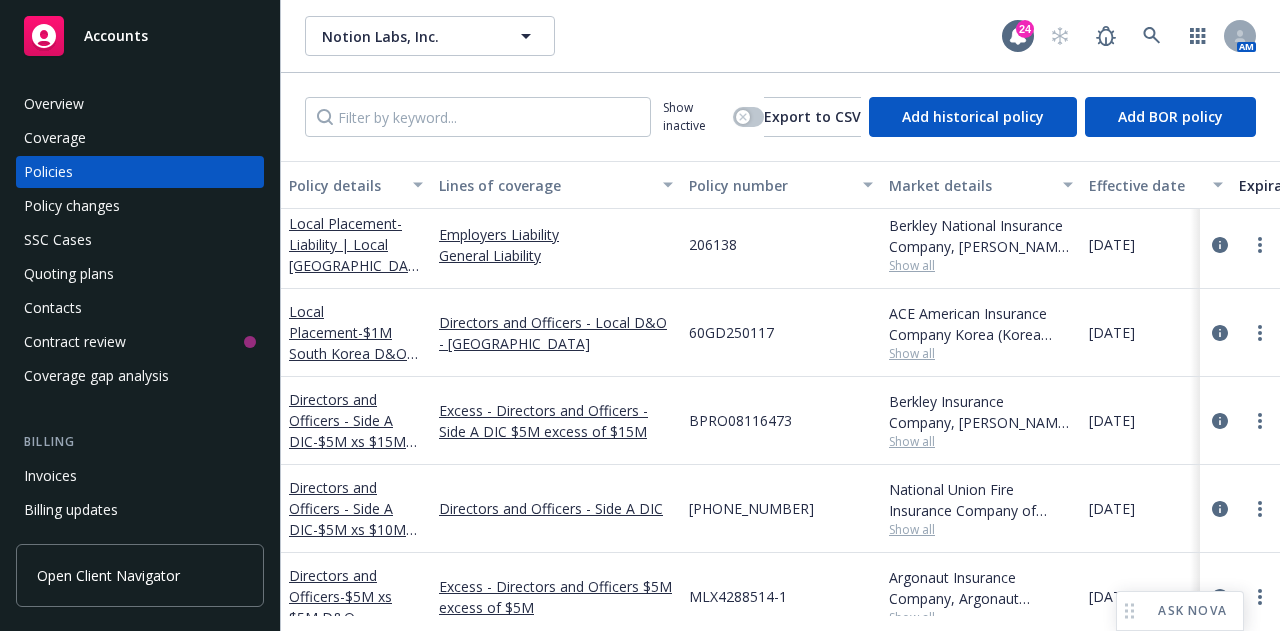 scroll, scrollTop: 1137, scrollLeft: 0, axis: vertical 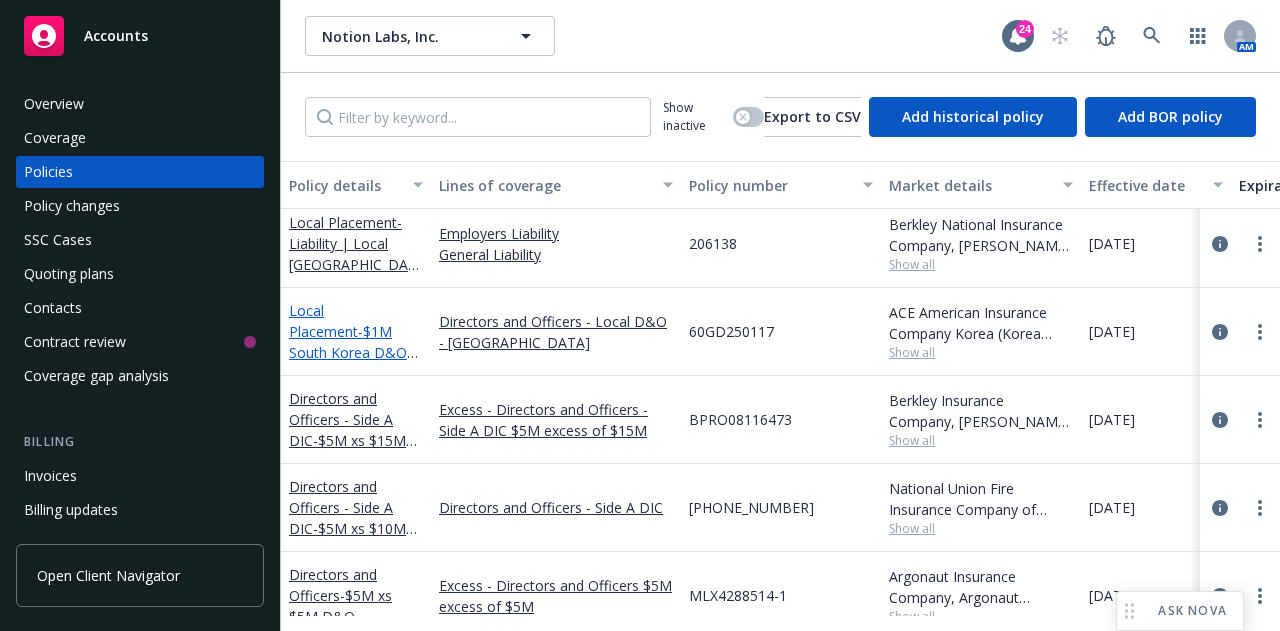 click on "-  $1M South Korea D&O LAP" at bounding box center [353, 352] 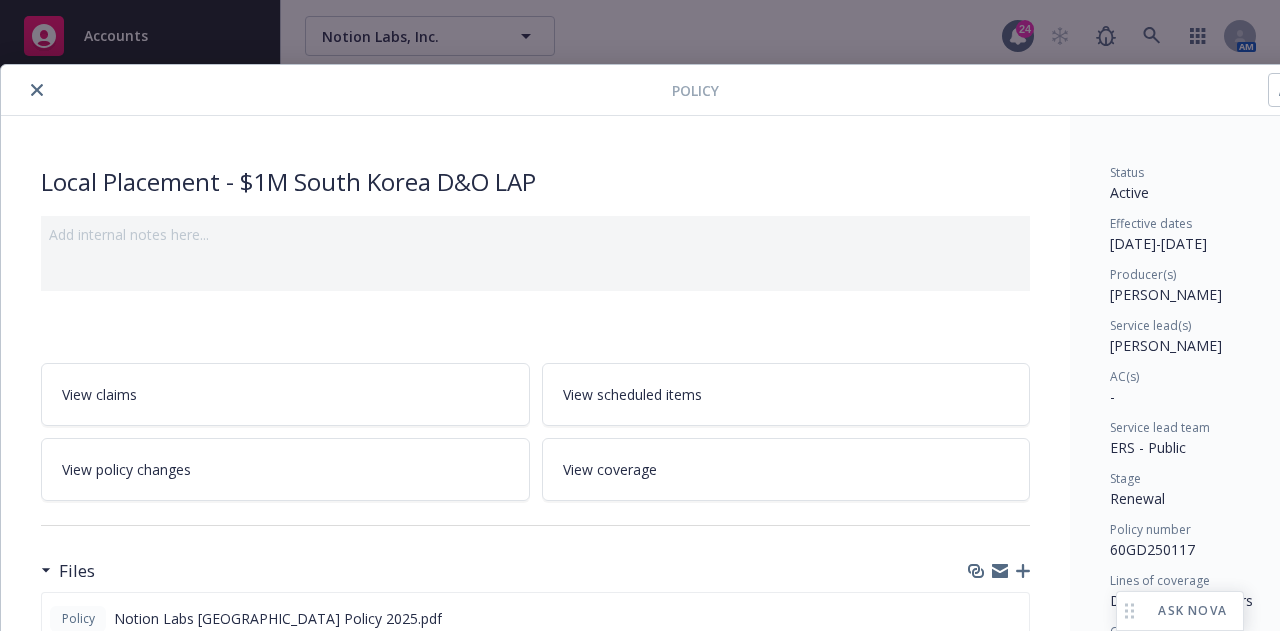 scroll, scrollTop: 218, scrollLeft: 0, axis: vertical 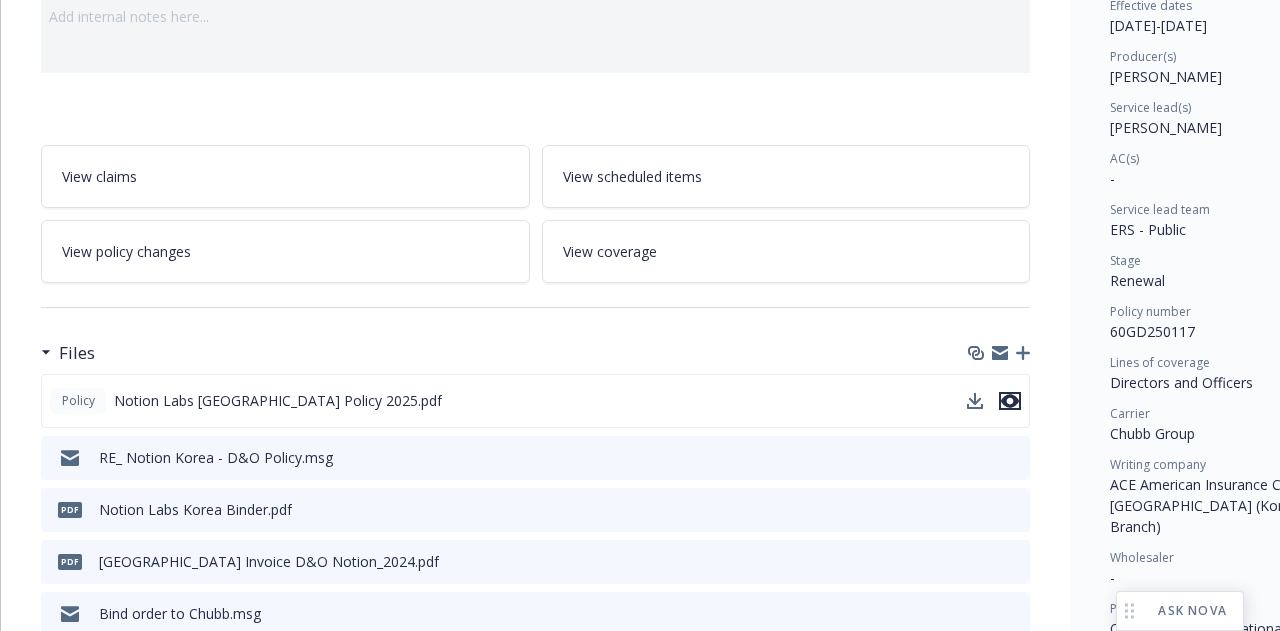 click 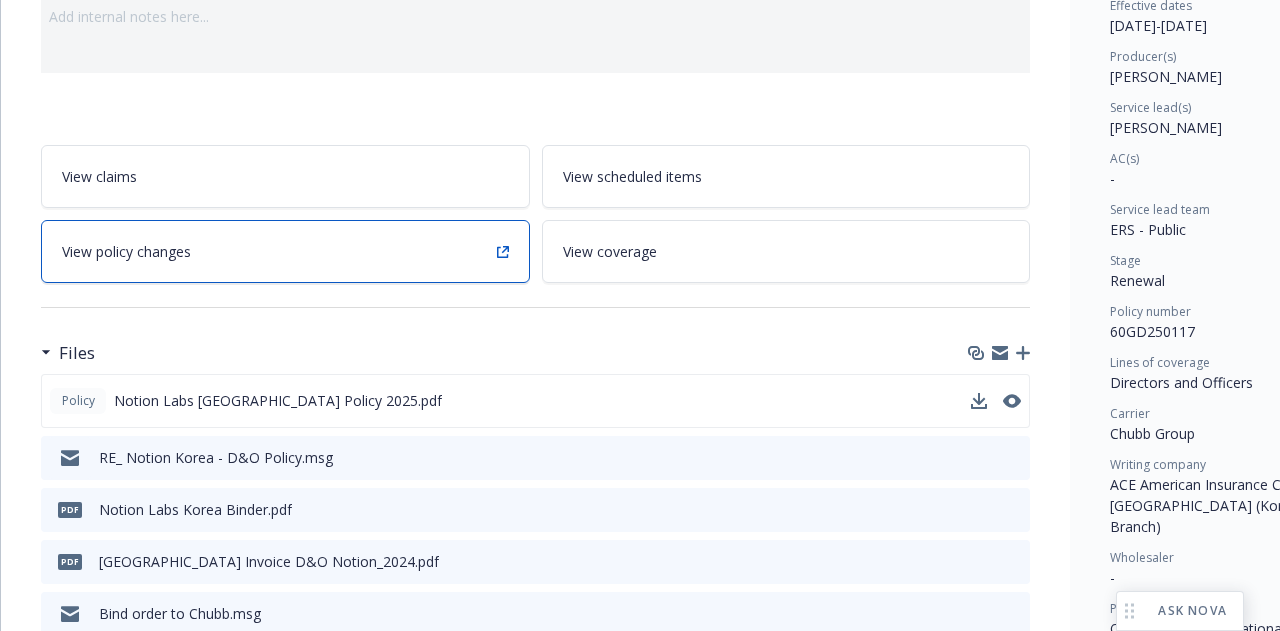 scroll, scrollTop: 0, scrollLeft: 0, axis: both 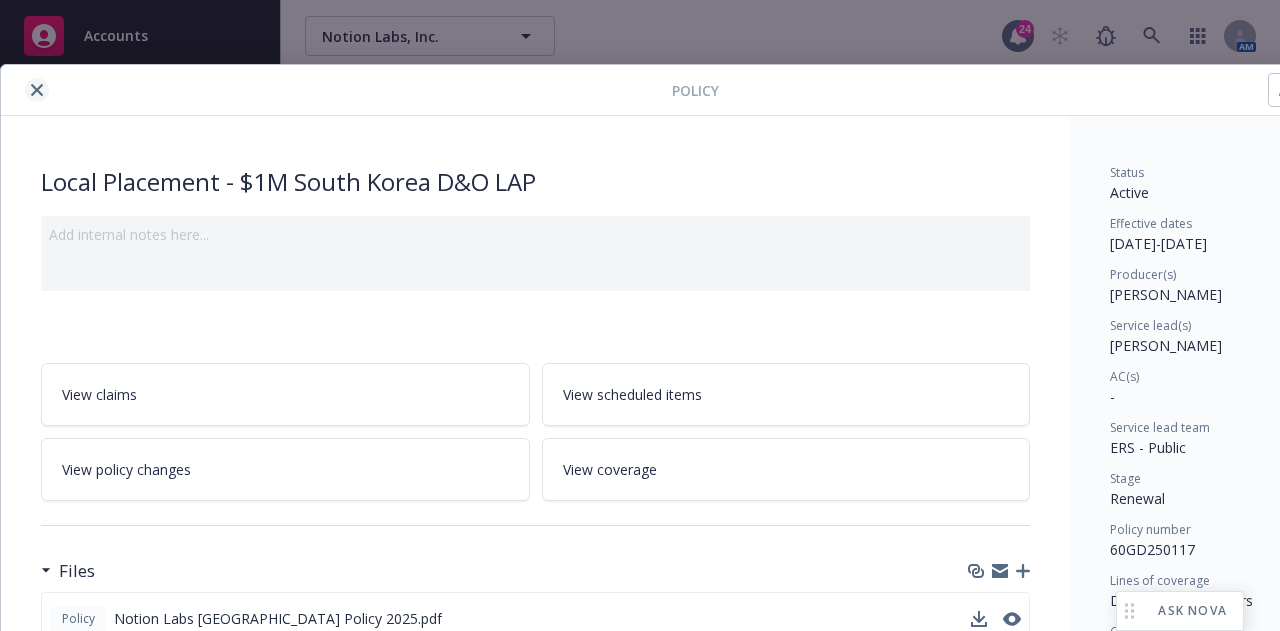 click 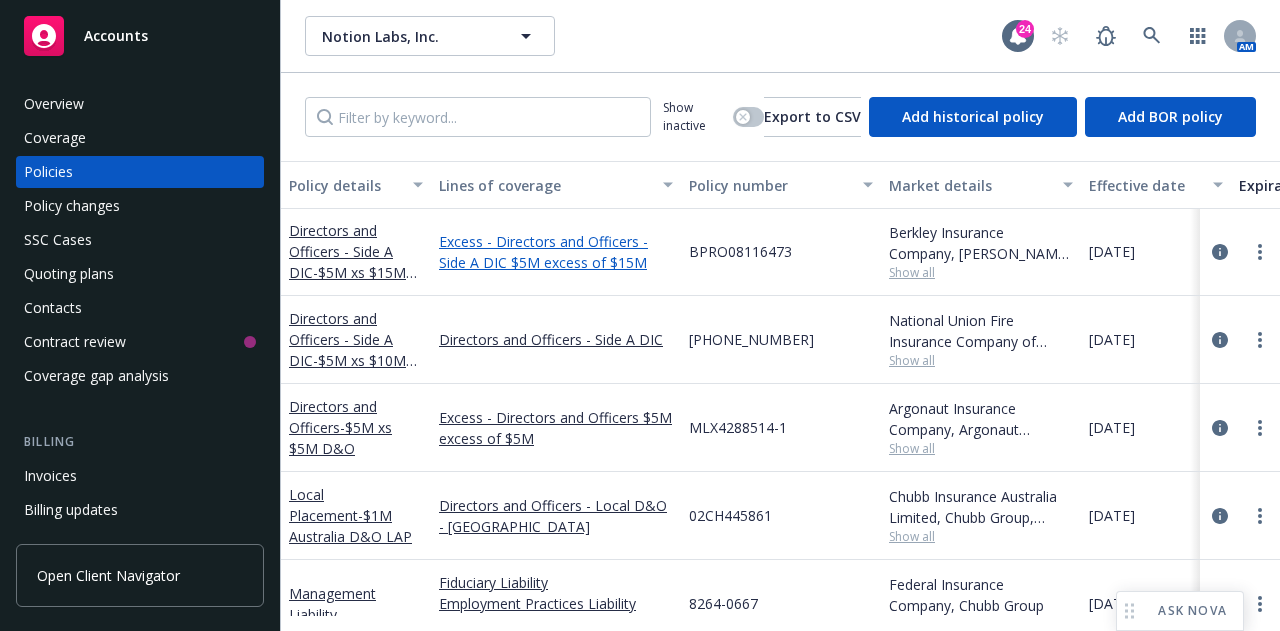scroll, scrollTop: 1336, scrollLeft: 0, axis: vertical 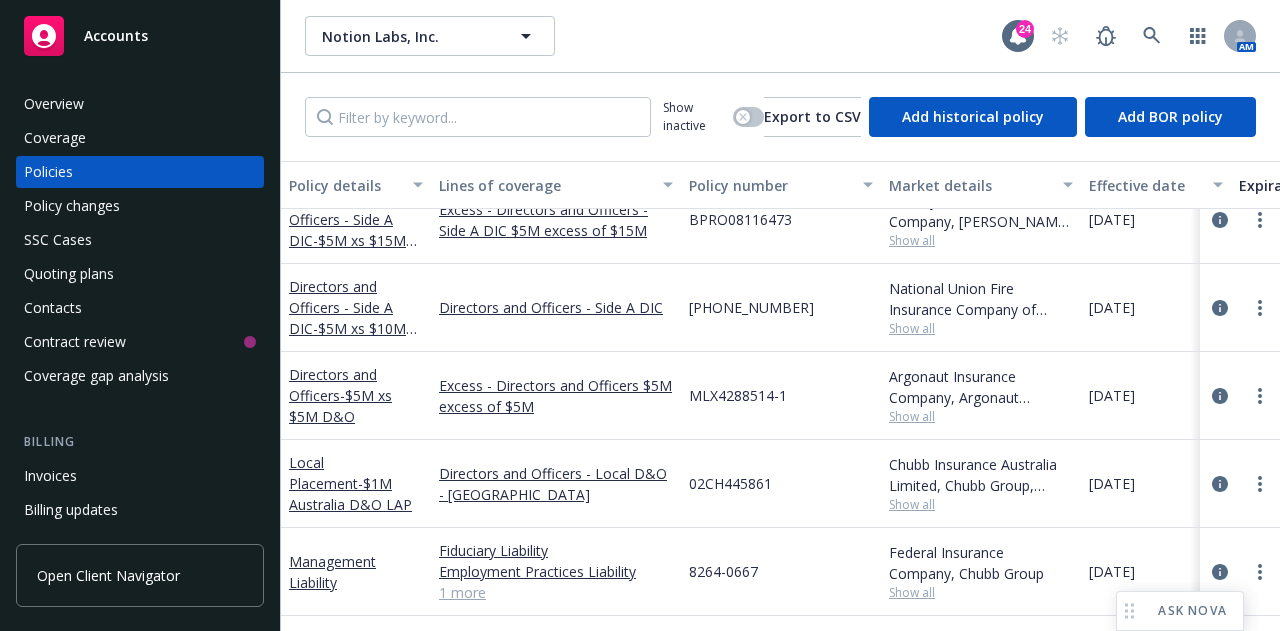 click on "Notion Labs, Inc. Notion Labs, Inc." at bounding box center [653, 36] 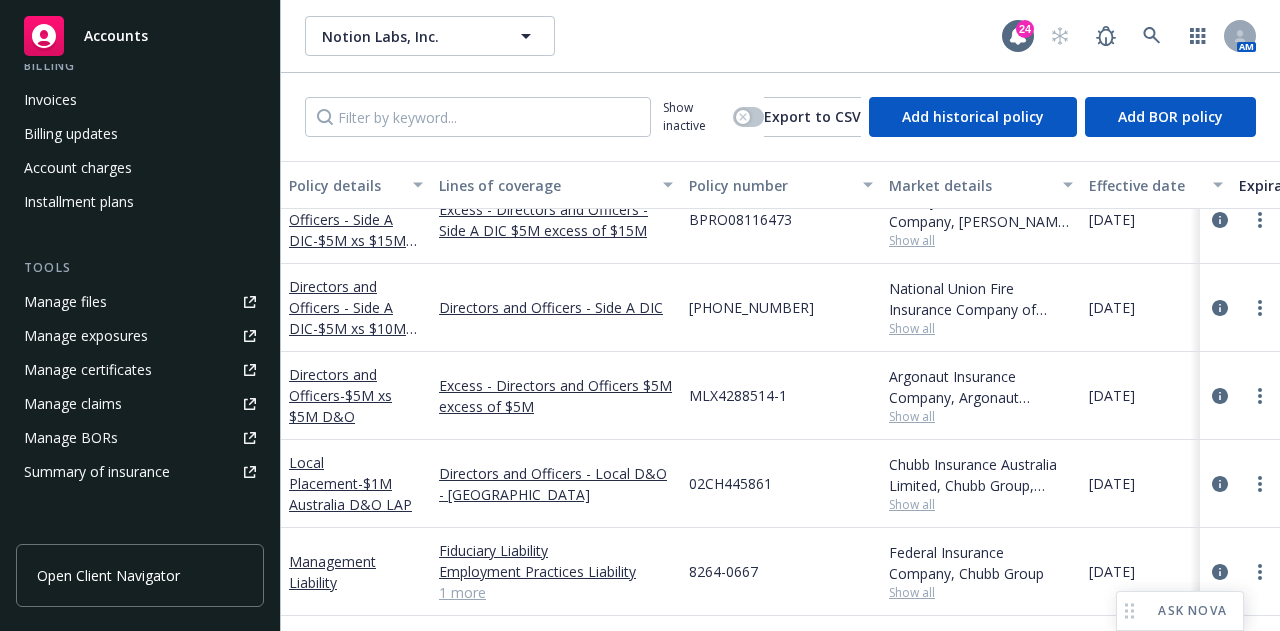 scroll, scrollTop: 377, scrollLeft: 0, axis: vertical 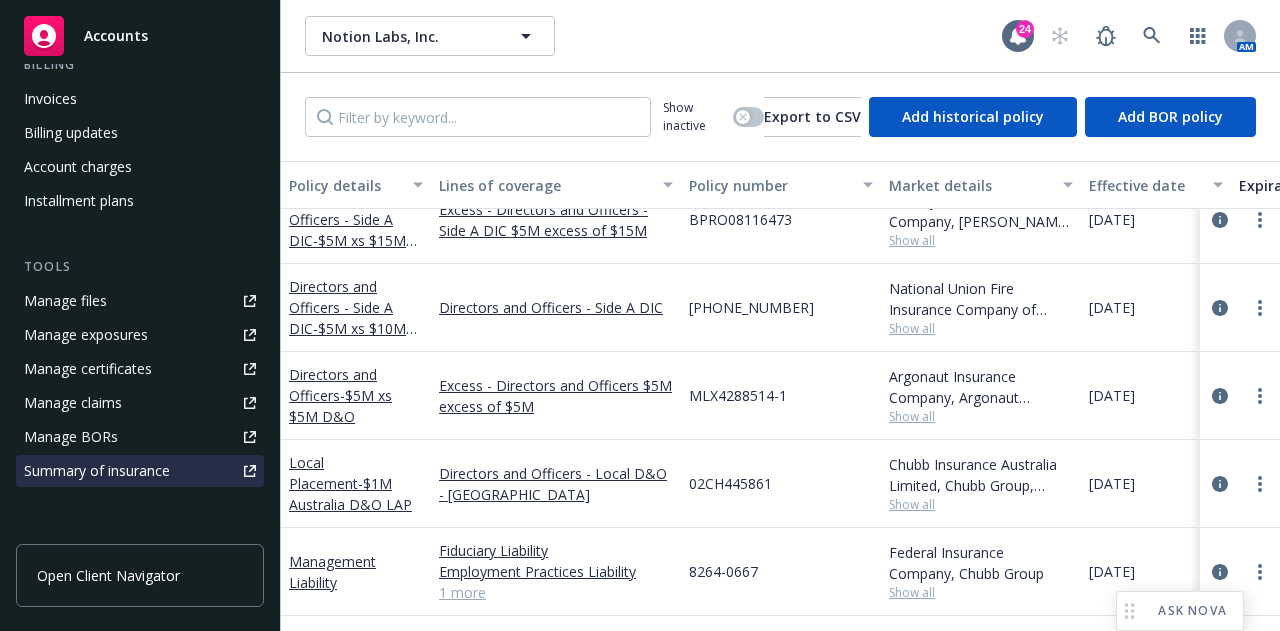 click on "Summary of insurance" at bounding box center (97, 471) 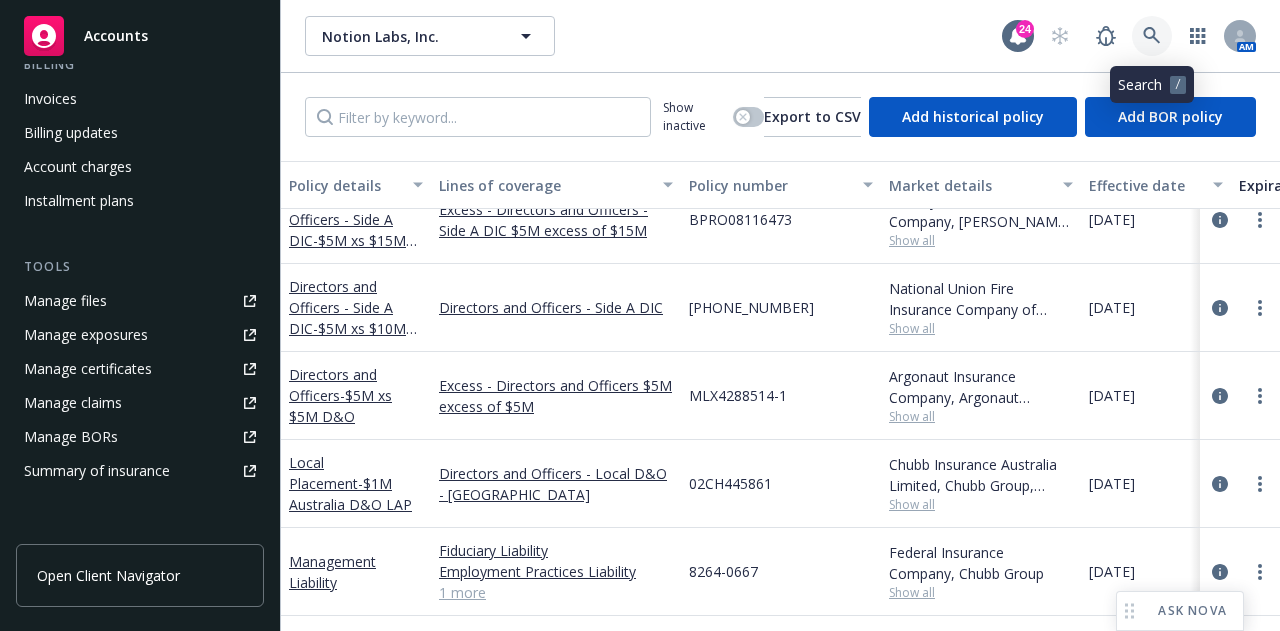 click 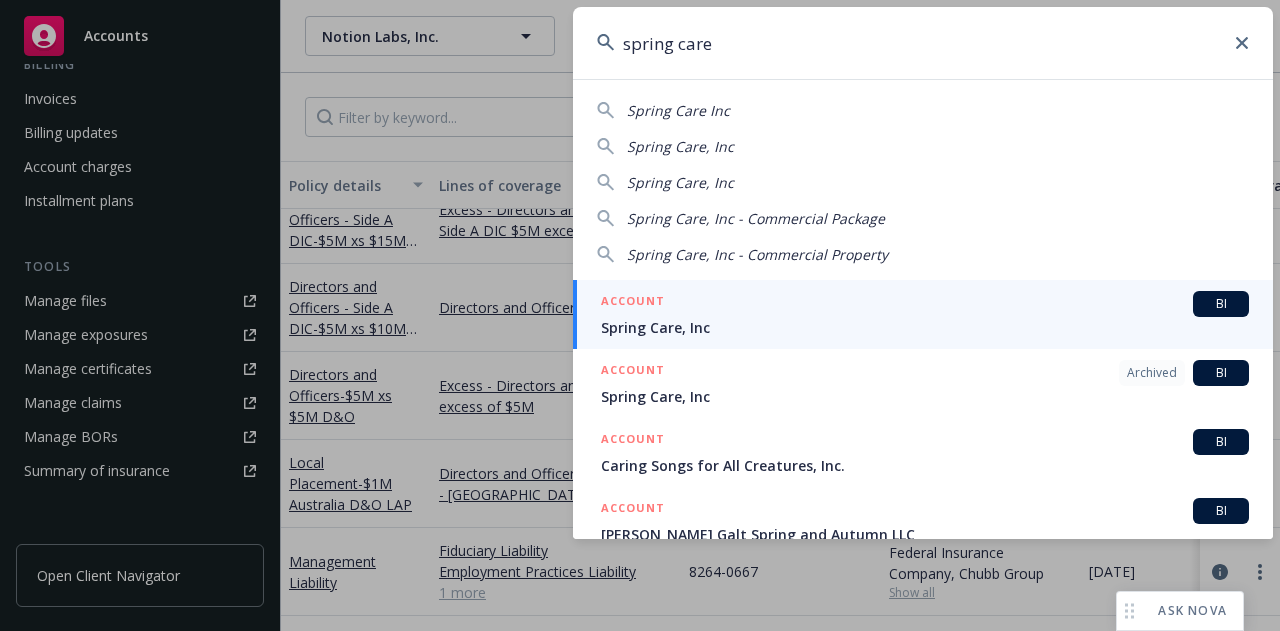 type on "spring care" 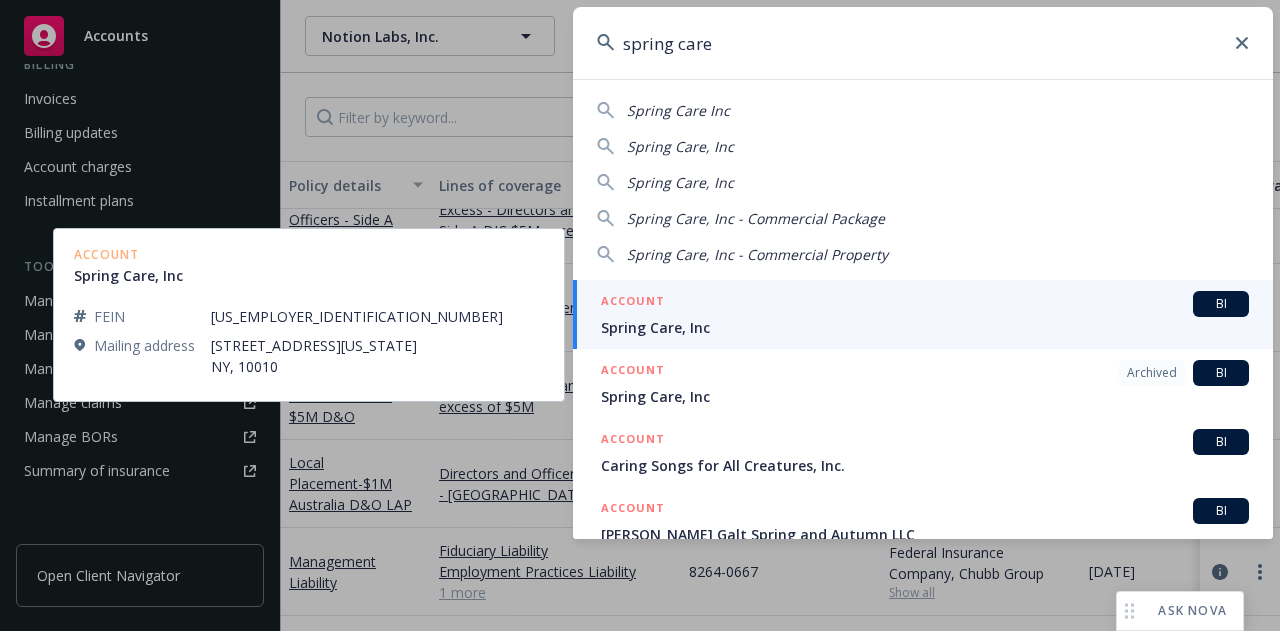 click on "Spring Care, Inc" at bounding box center (925, 327) 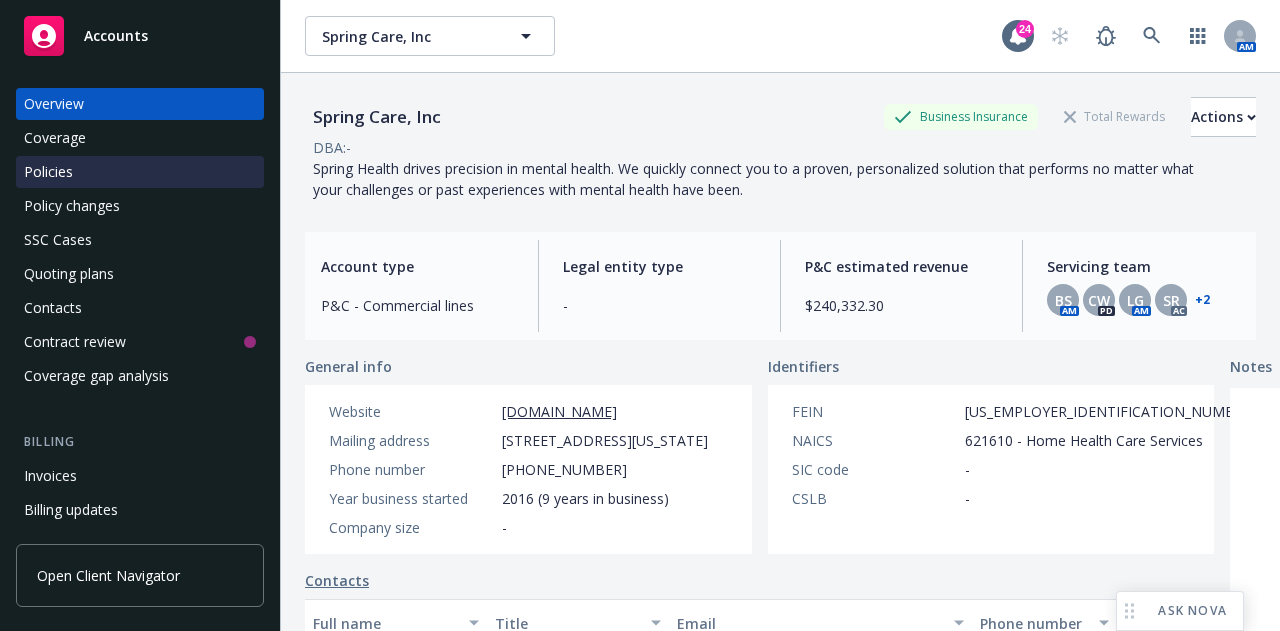 click on "Policies" at bounding box center (48, 172) 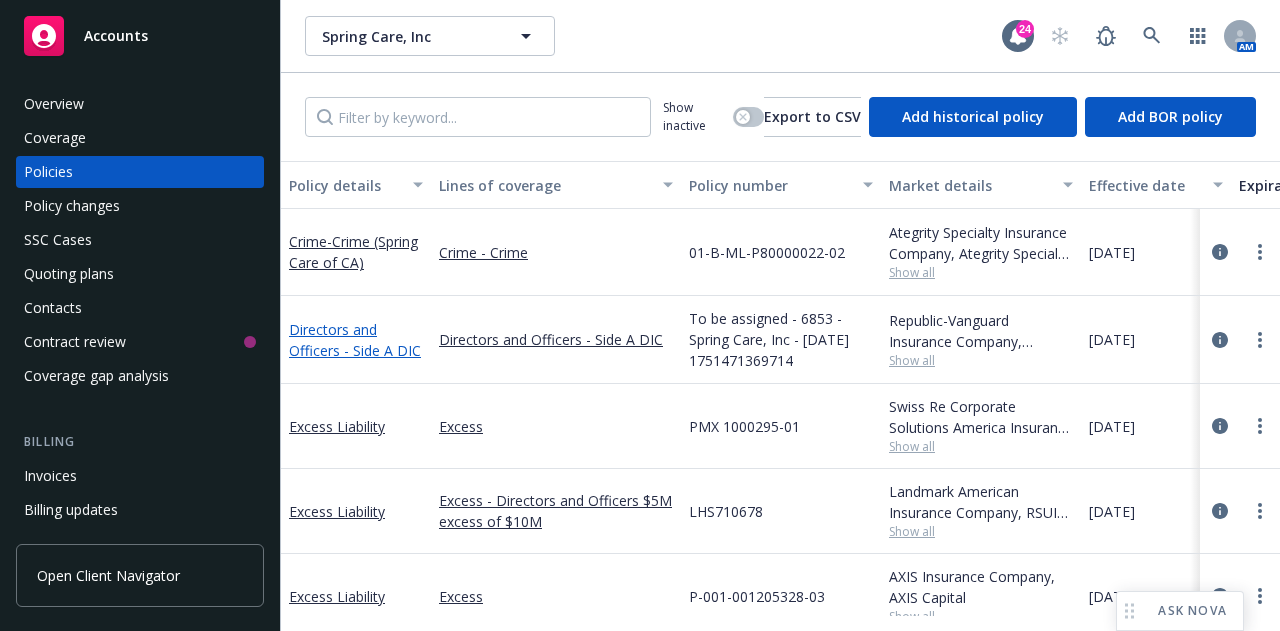 click on "Directors and Officers - Side A DIC" at bounding box center [355, 340] 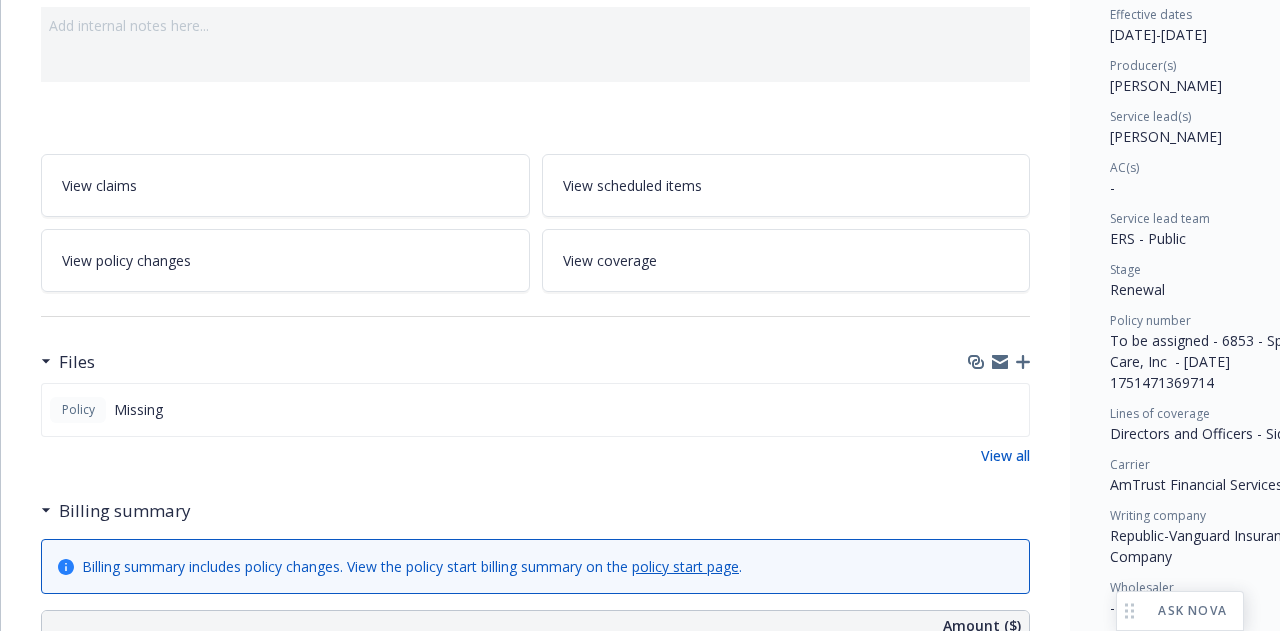 scroll, scrollTop: 210, scrollLeft: 0, axis: vertical 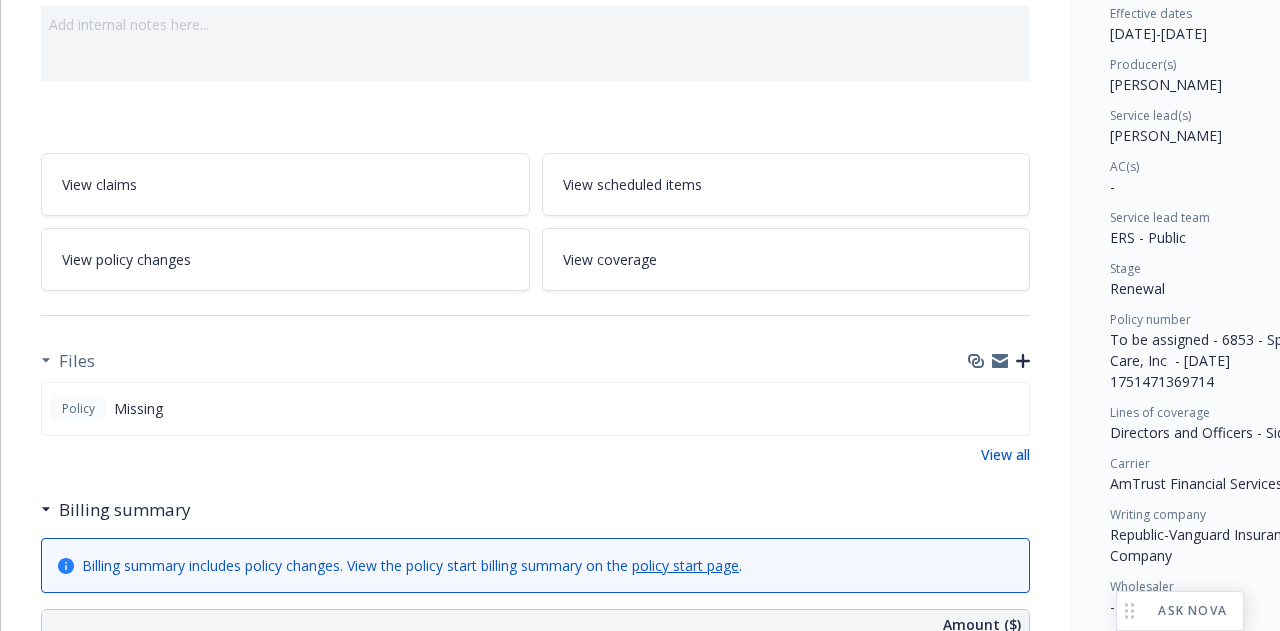 click 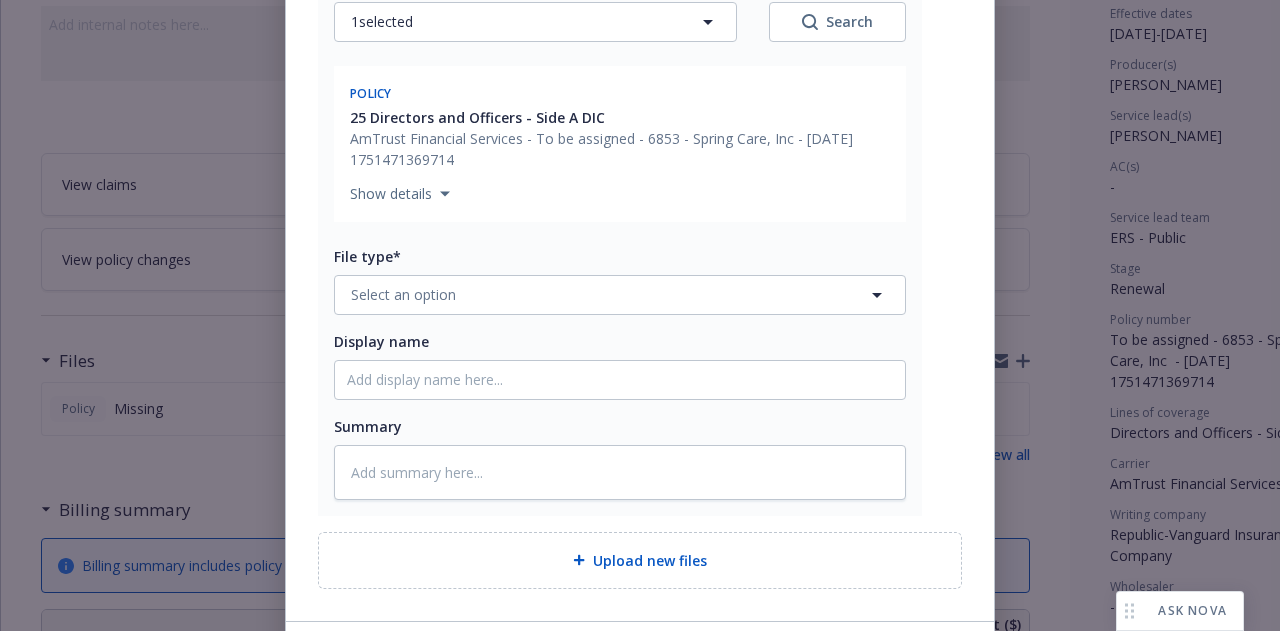 scroll, scrollTop: 332, scrollLeft: 0, axis: vertical 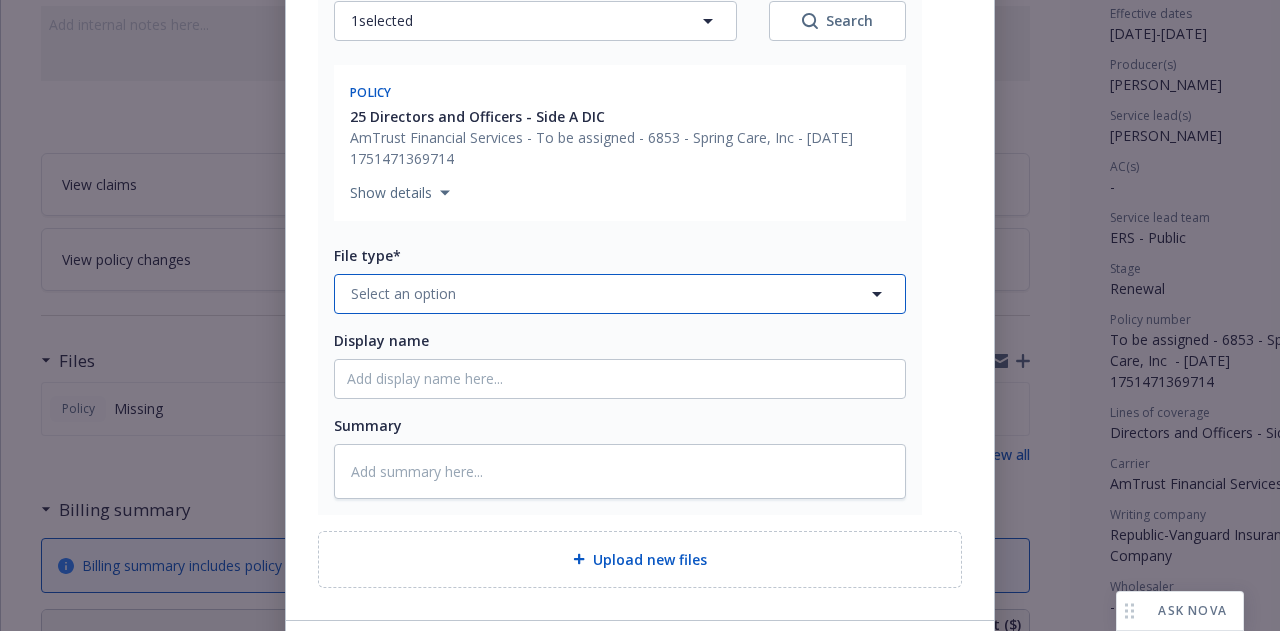 click on "Select an option" at bounding box center (620, 294) 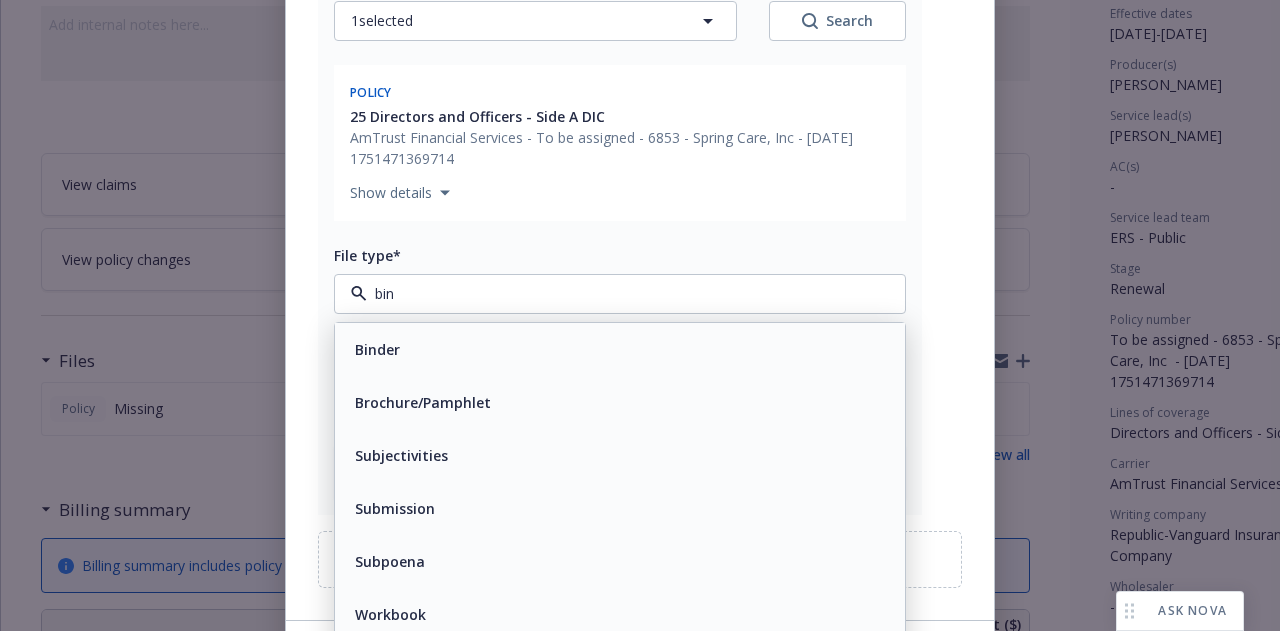 type on "bind" 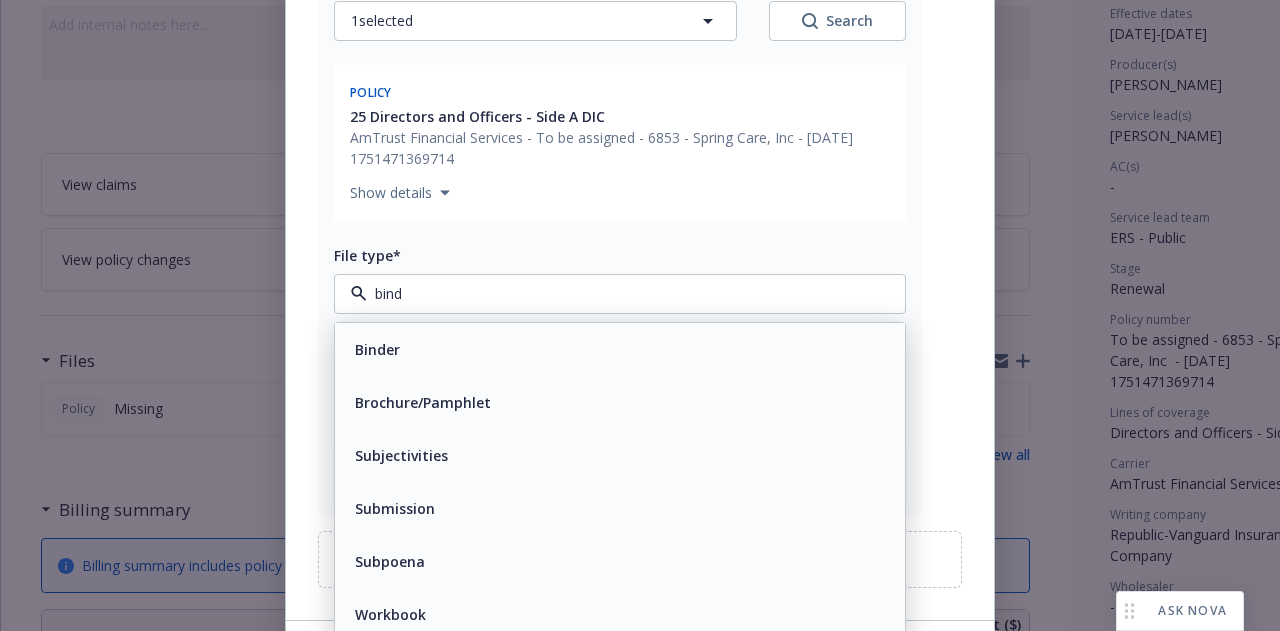 type on "x" 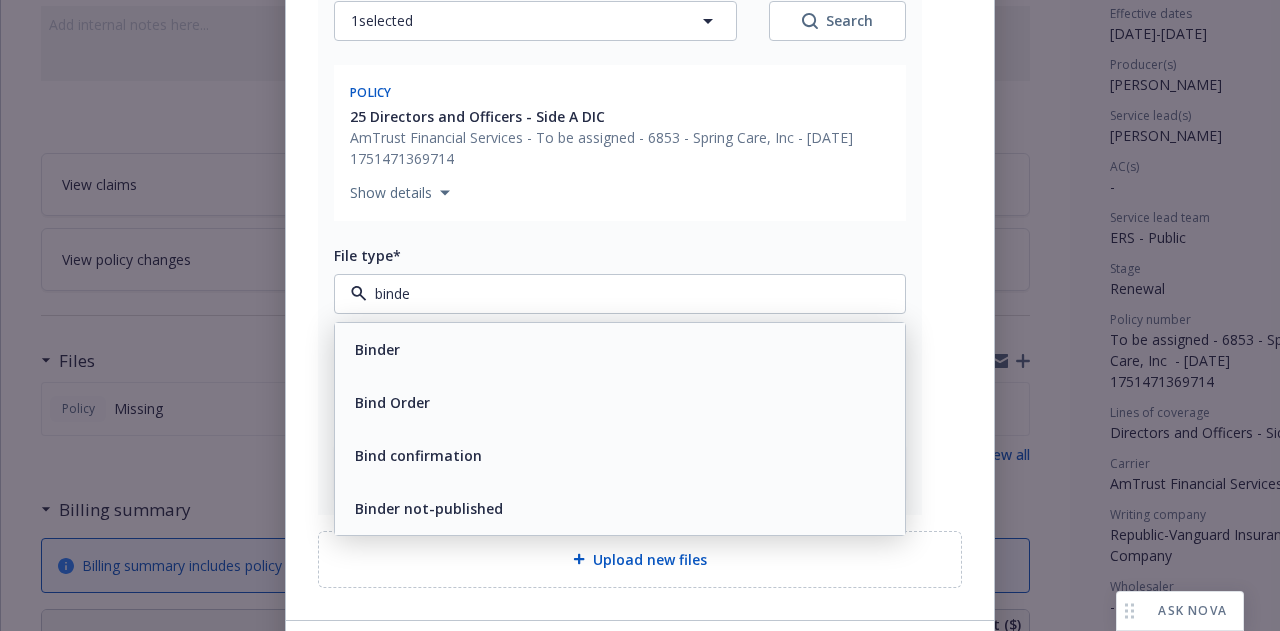 type on "binder" 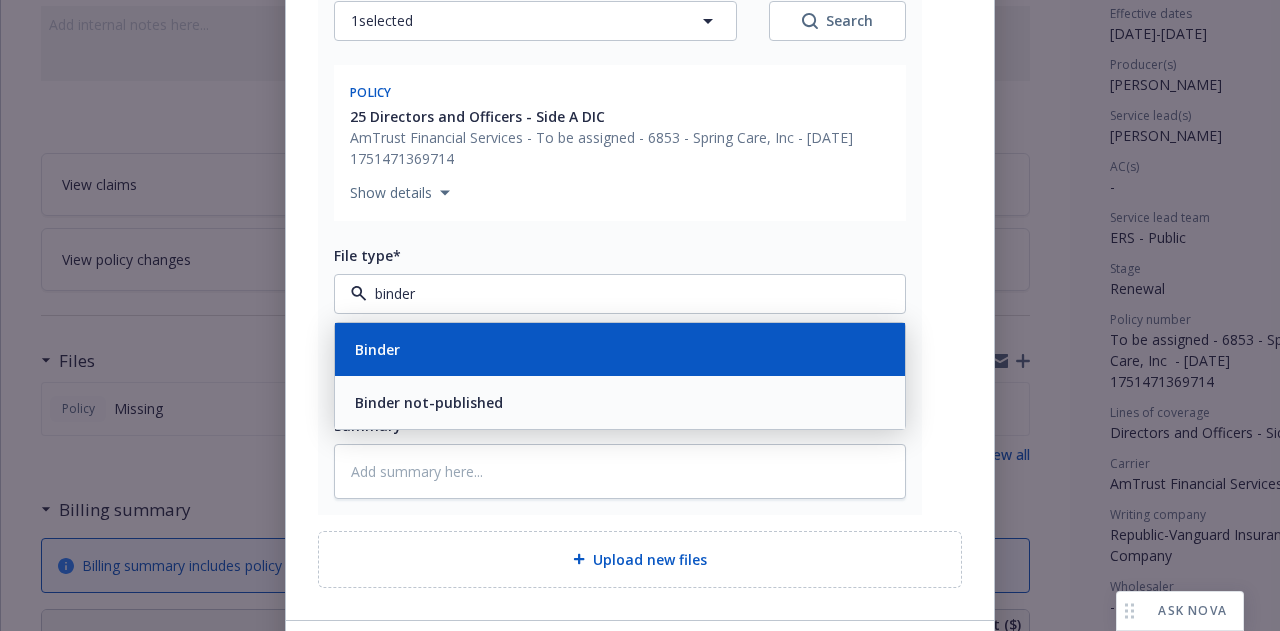 click on "Binder" at bounding box center (620, 349) 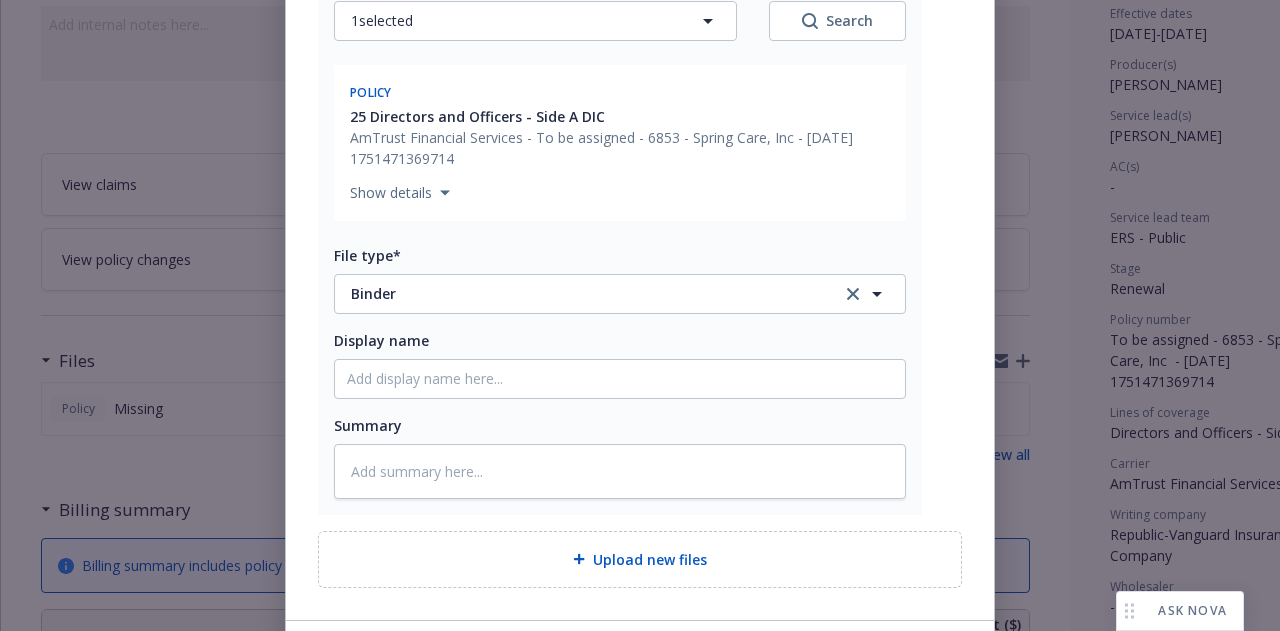 scroll, scrollTop: 474, scrollLeft: 0, axis: vertical 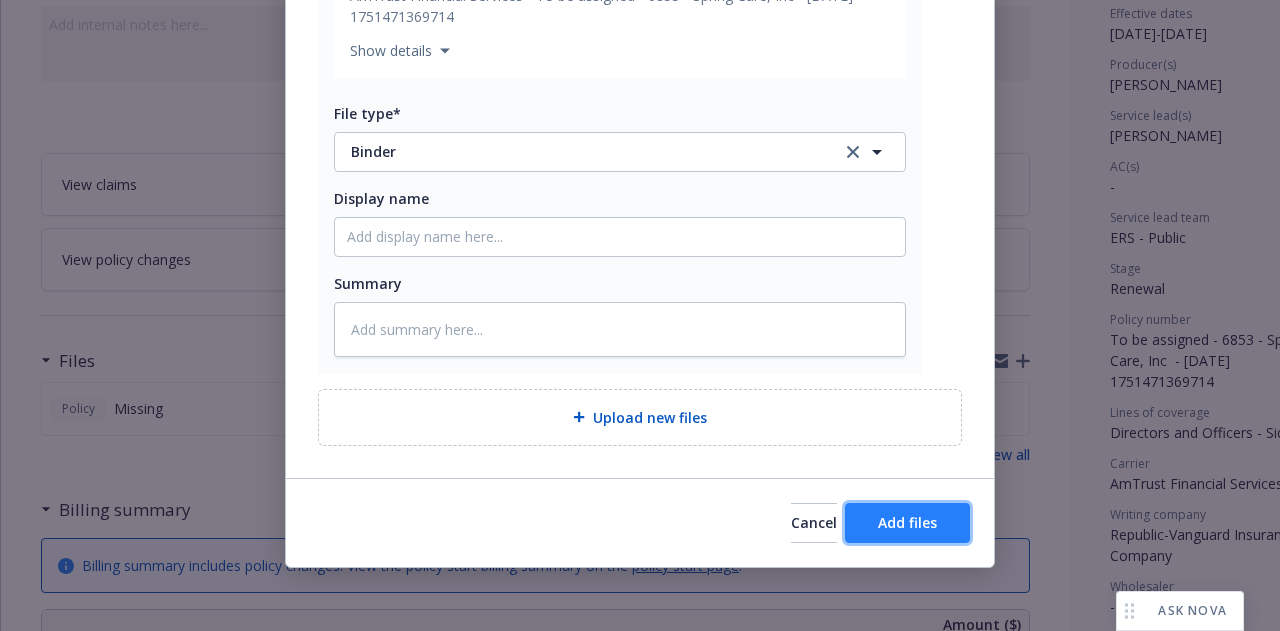 click on "Add files" at bounding box center [907, 522] 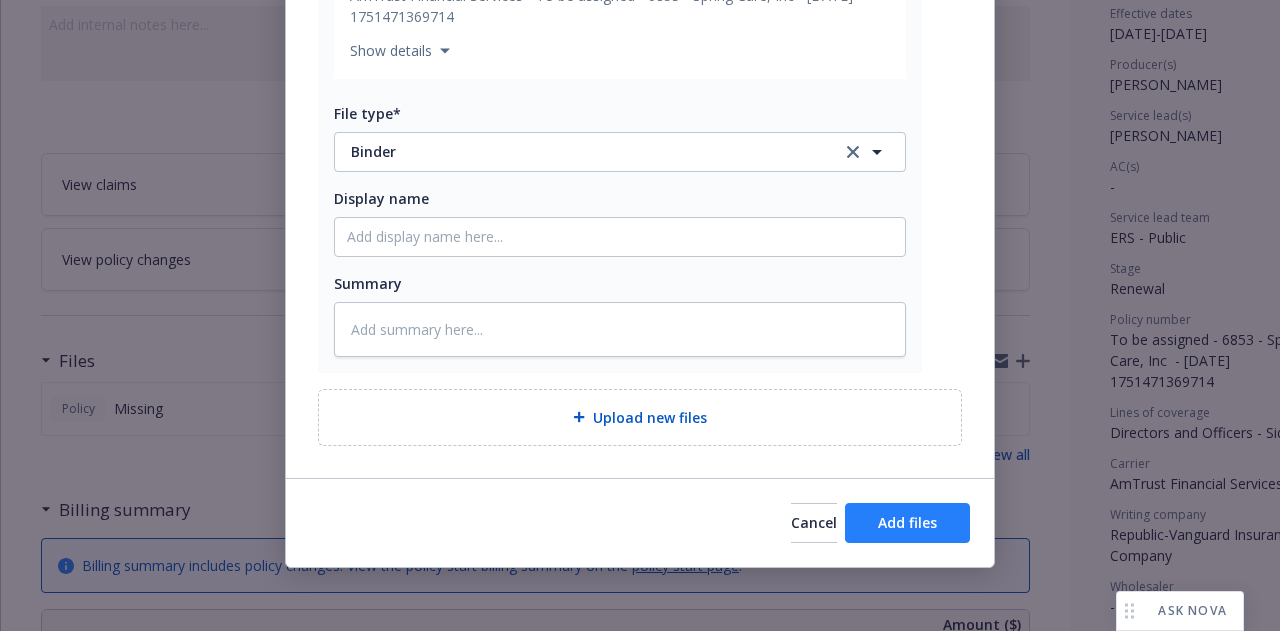 scroll, scrollTop: 401, scrollLeft: 0, axis: vertical 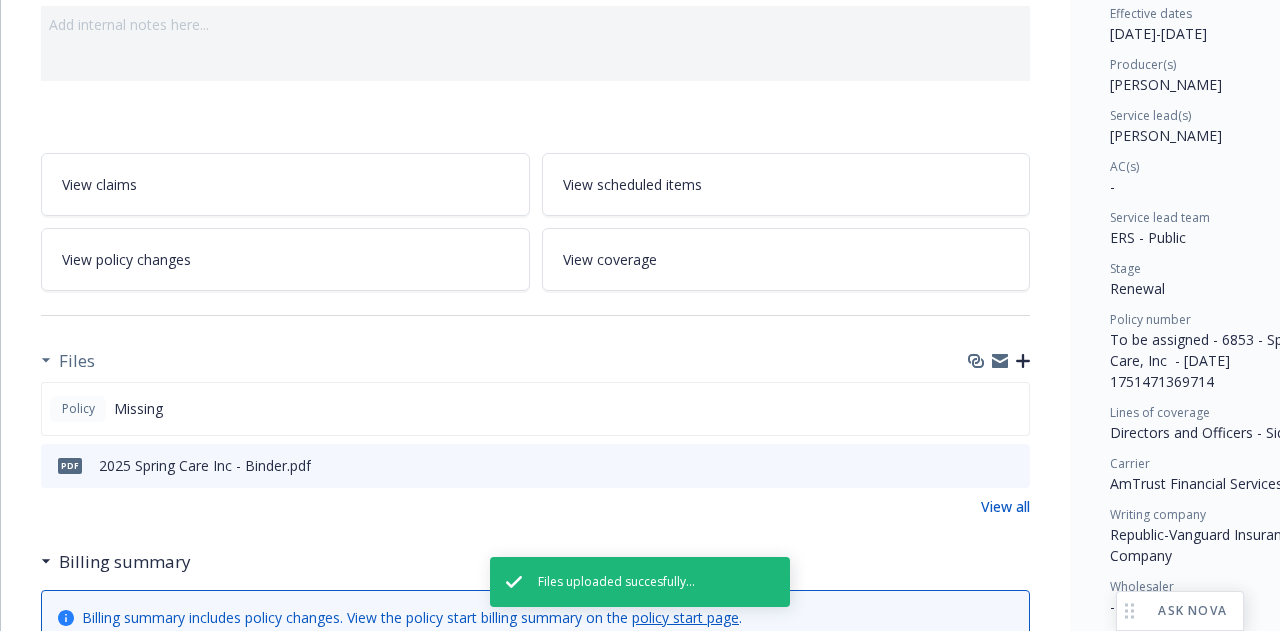 click 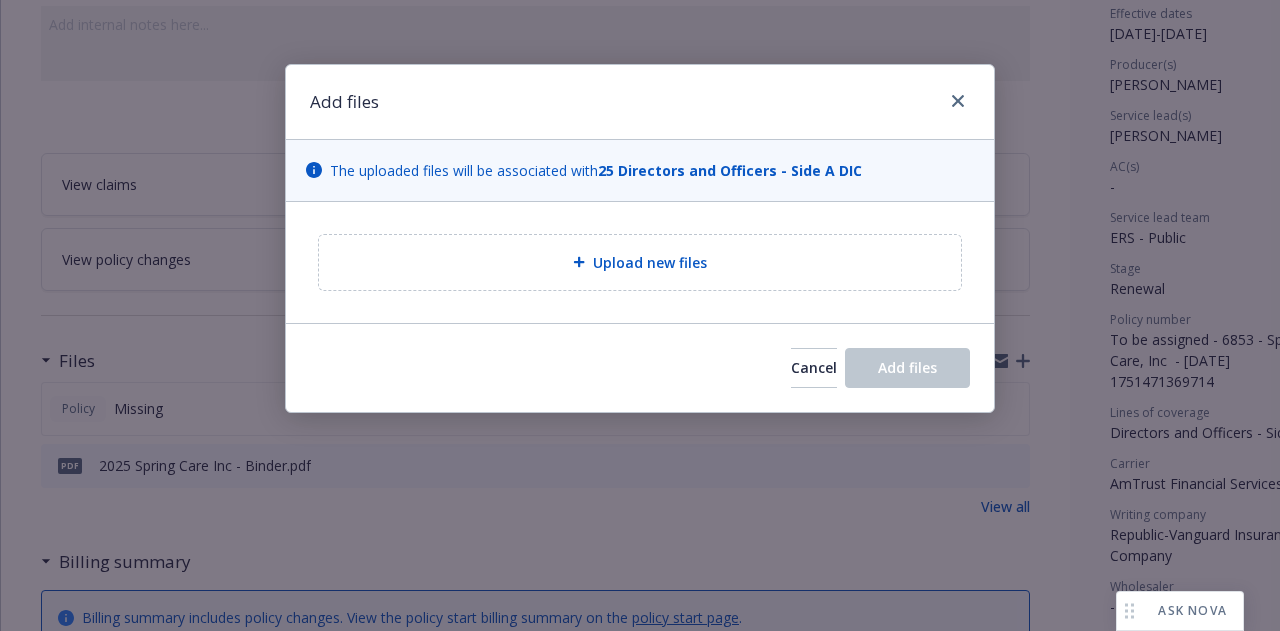 type on "x" 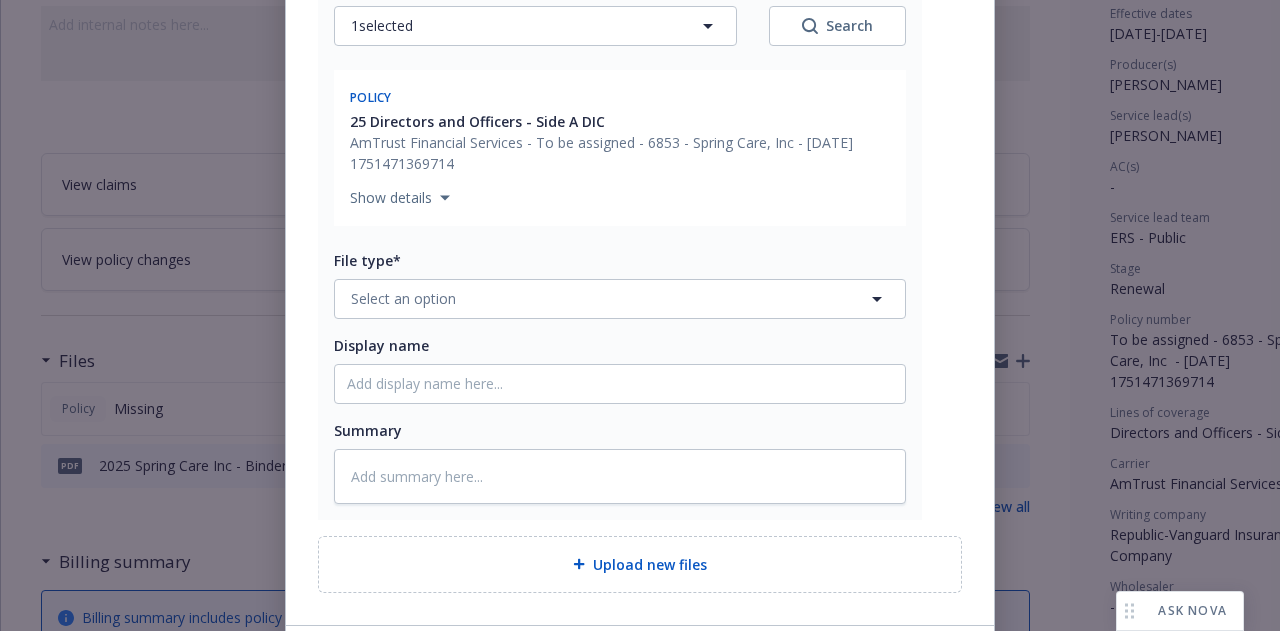 scroll, scrollTop: 328, scrollLeft: 0, axis: vertical 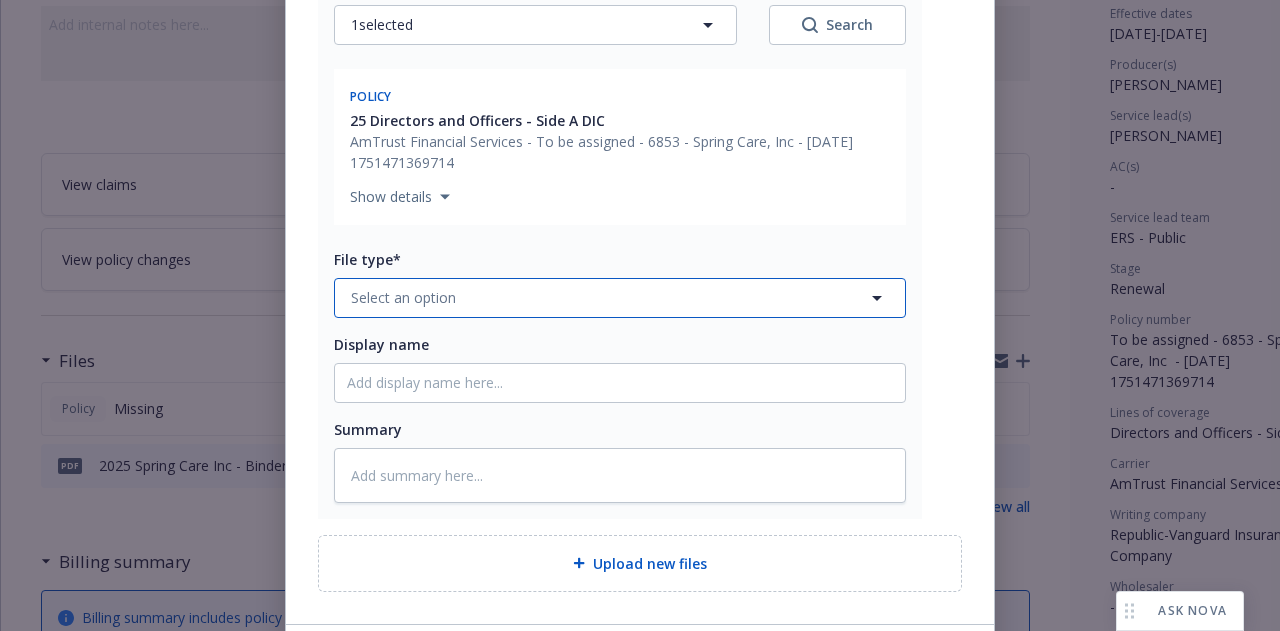 click on "Select an option" at bounding box center (620, 298) 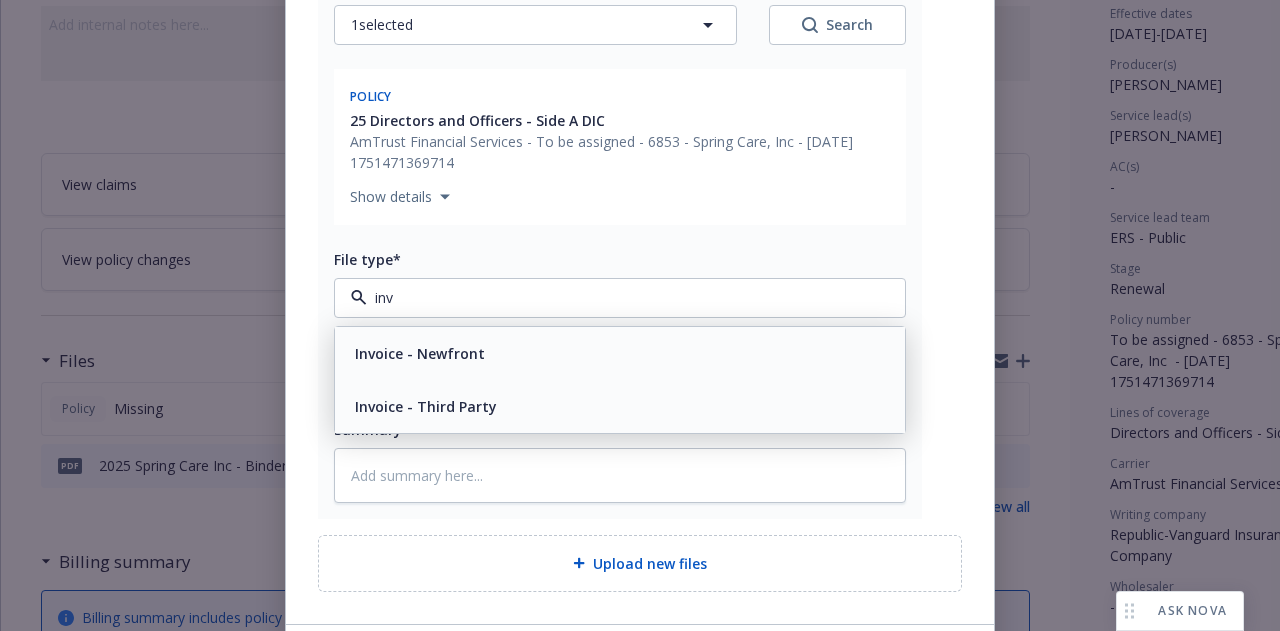 type on "invo" 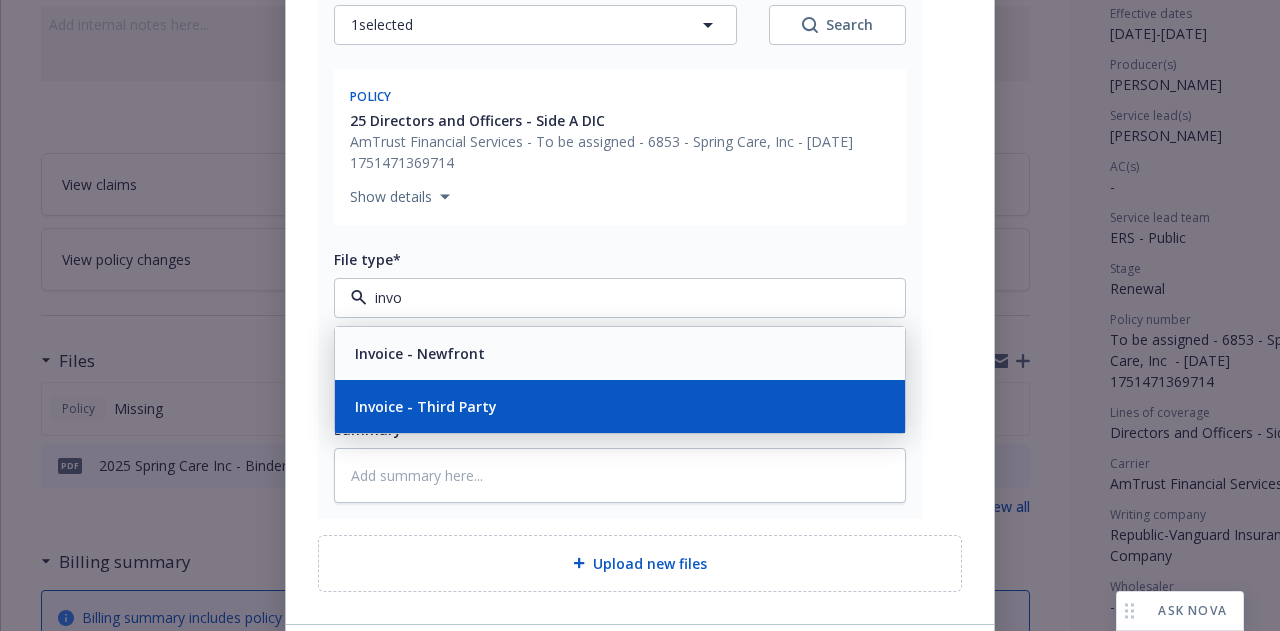 click on "Invoice - Third Party" at bounding box center [620, 406] 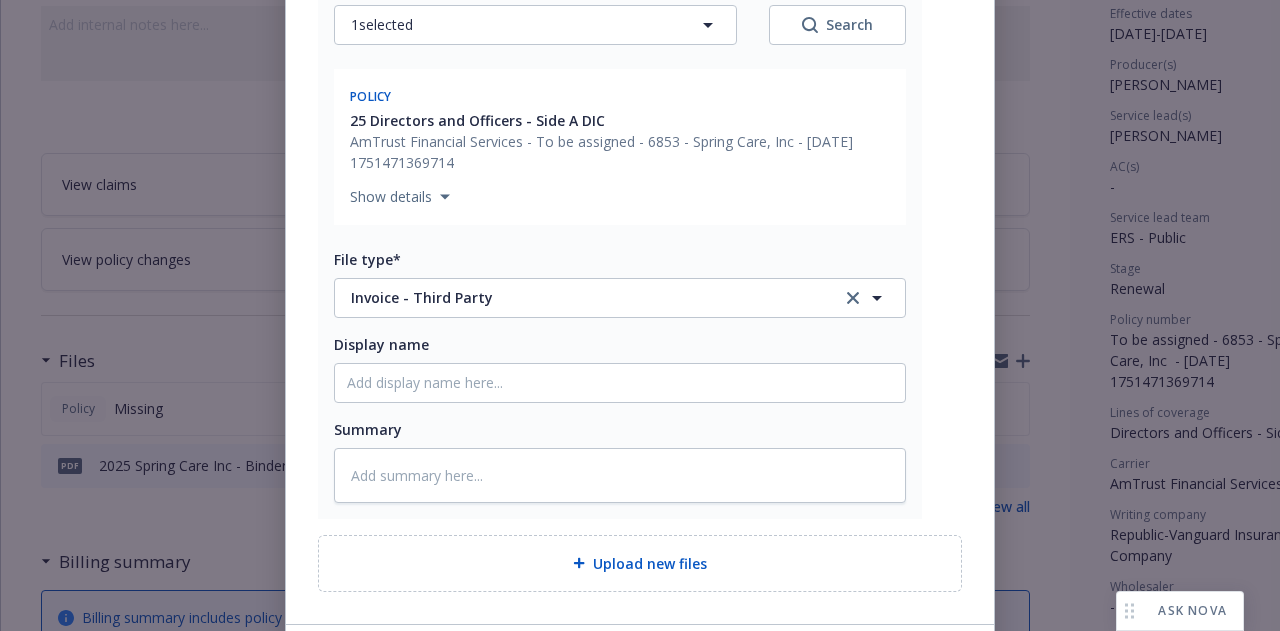 scroll, scrollTop: 474, scrollLeft: 0, axis: vertical 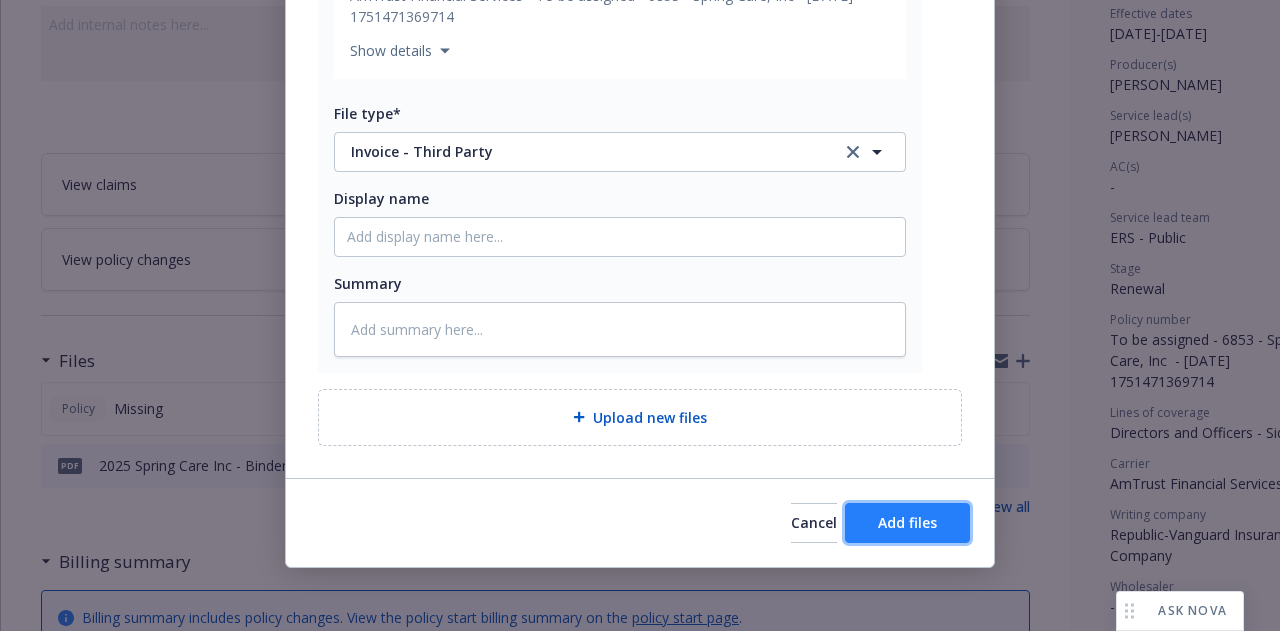 click on "Add files" at bounding box center [907, 522] 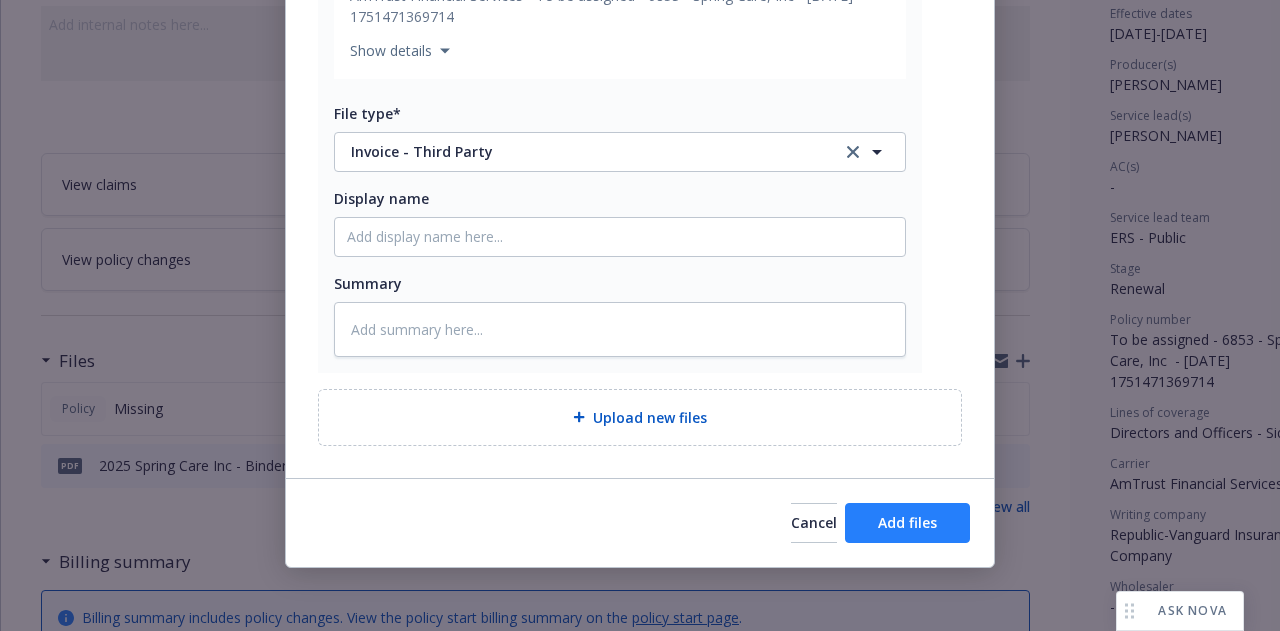 scroll, scrollTop: 401, scrollLeft: 0, axis: vertical 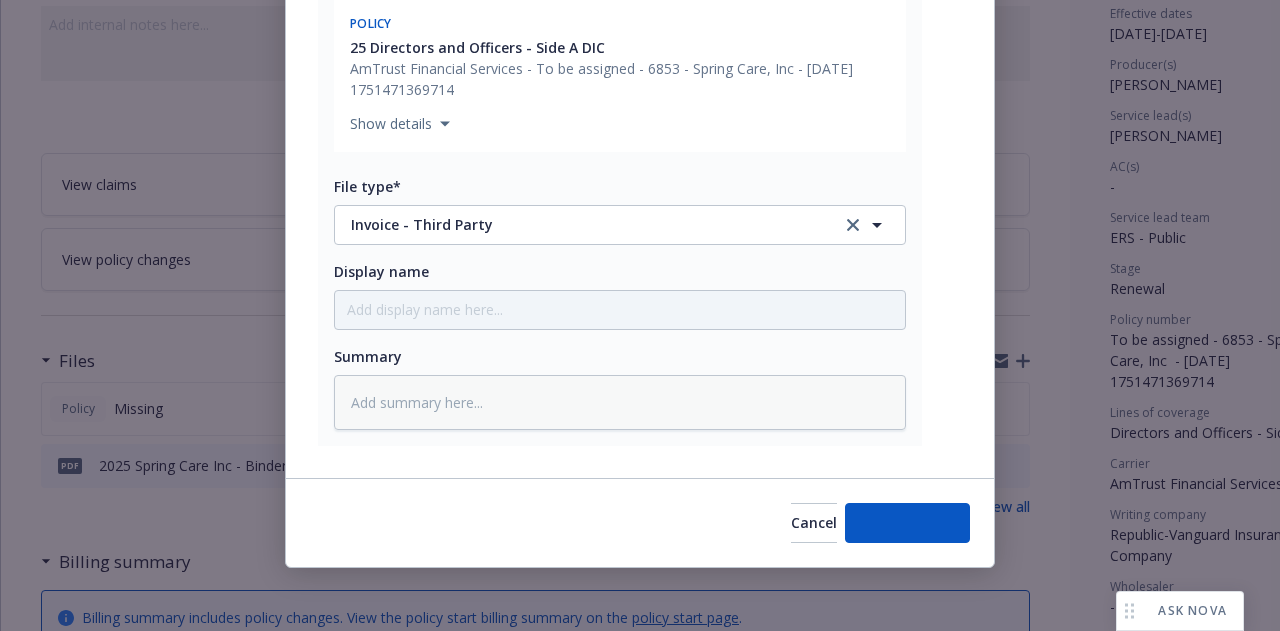 type on "x" 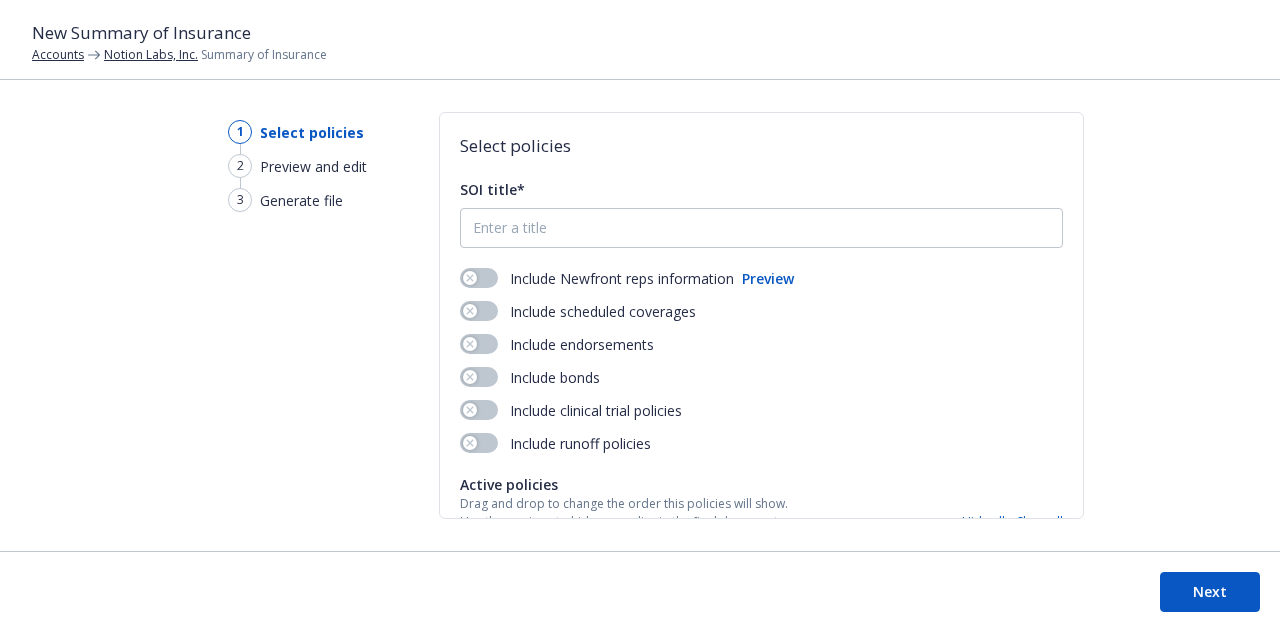 scroll, scrollTop: 0, scrollLeft: 0, axis: both 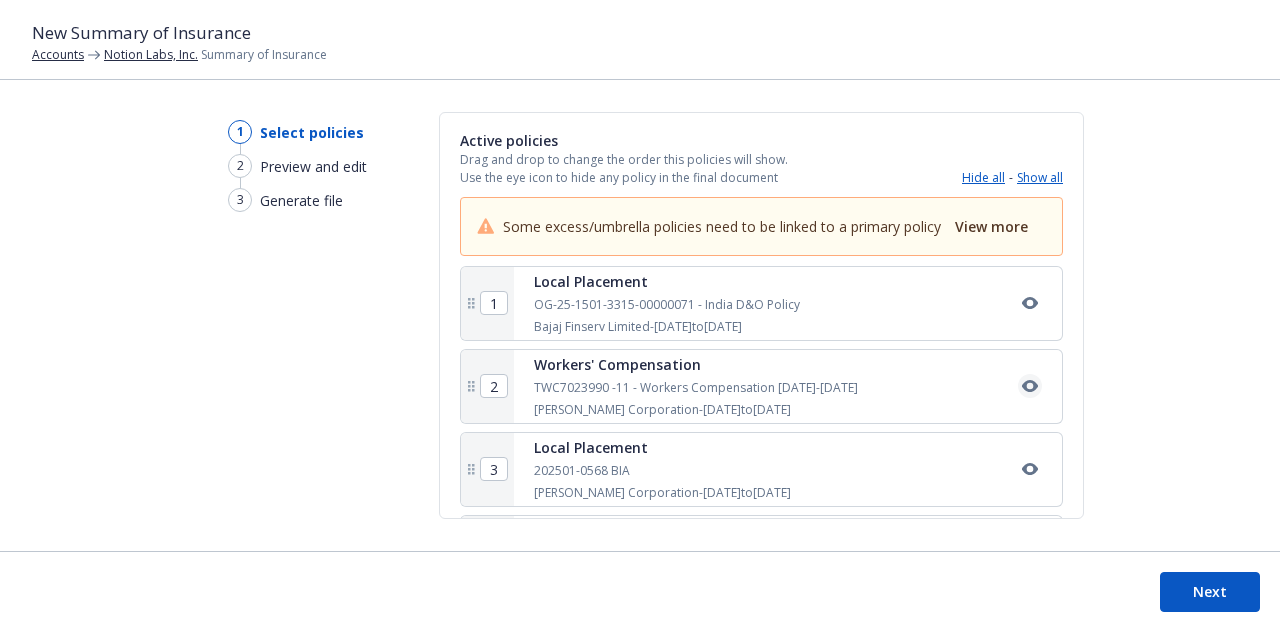 click 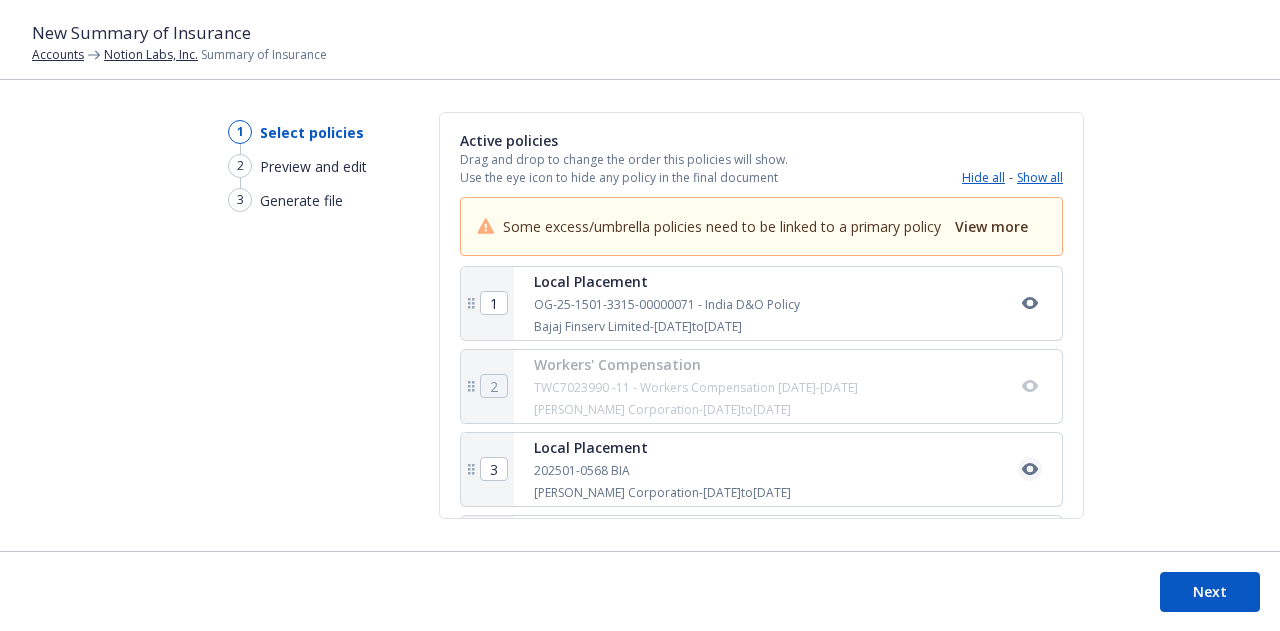 click 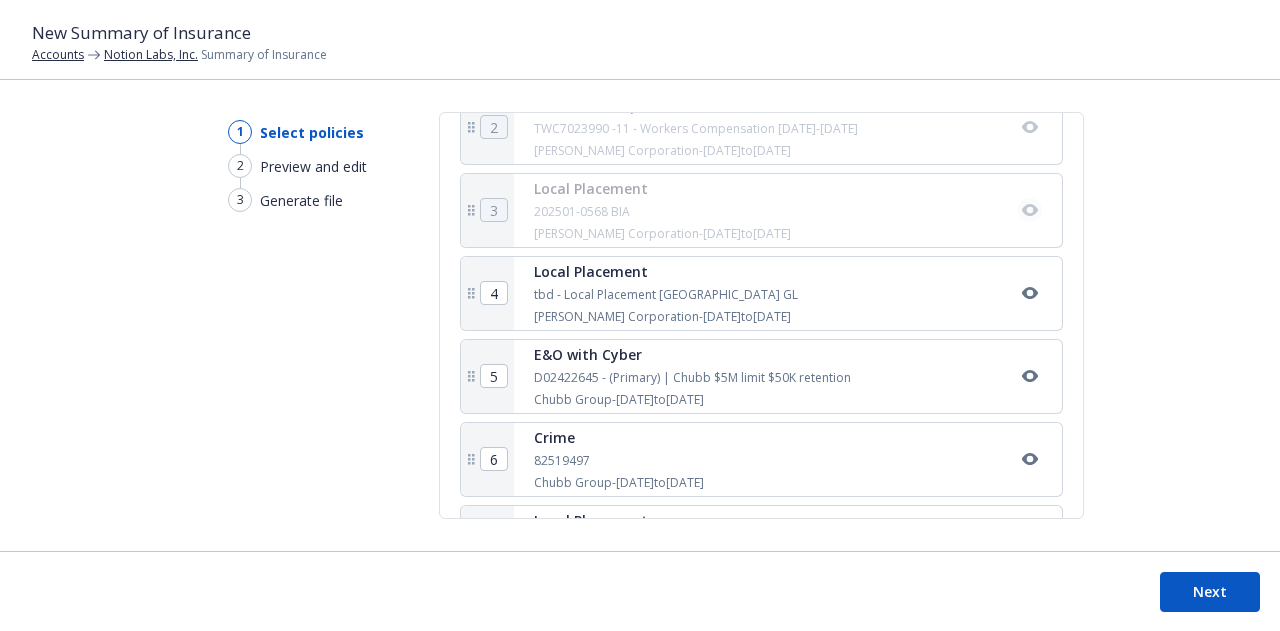 scroll, scrollTop: 604, scrollLeft: 0, axis: vertical 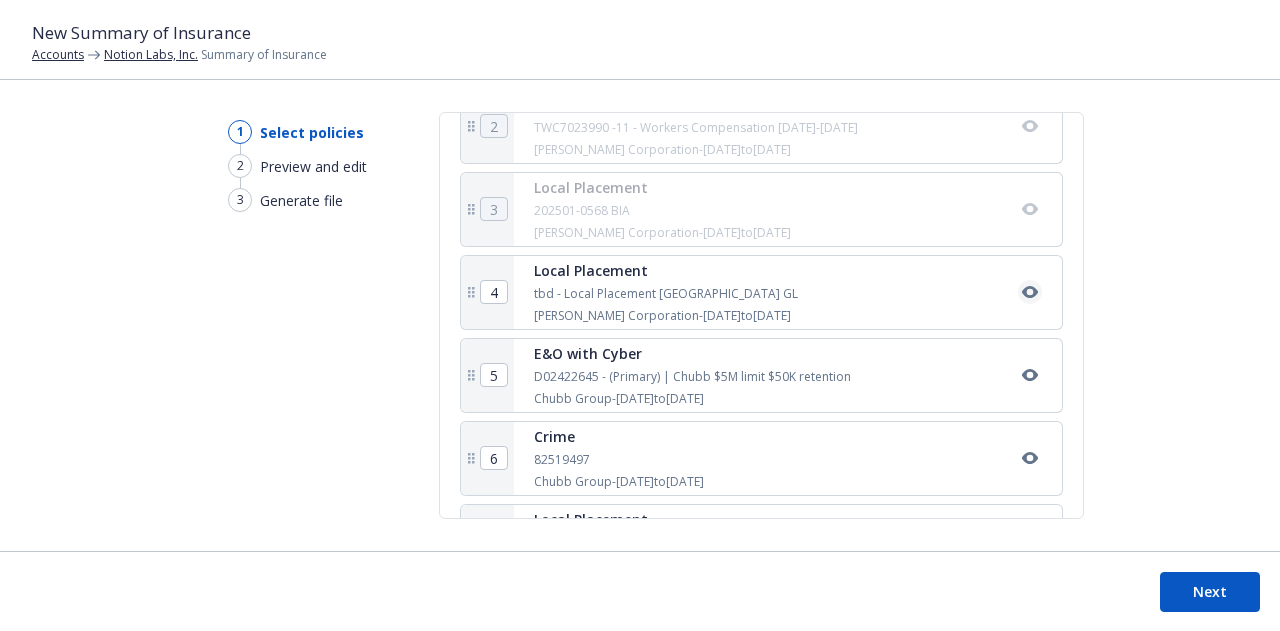 click at bounding box center (1030, 292) 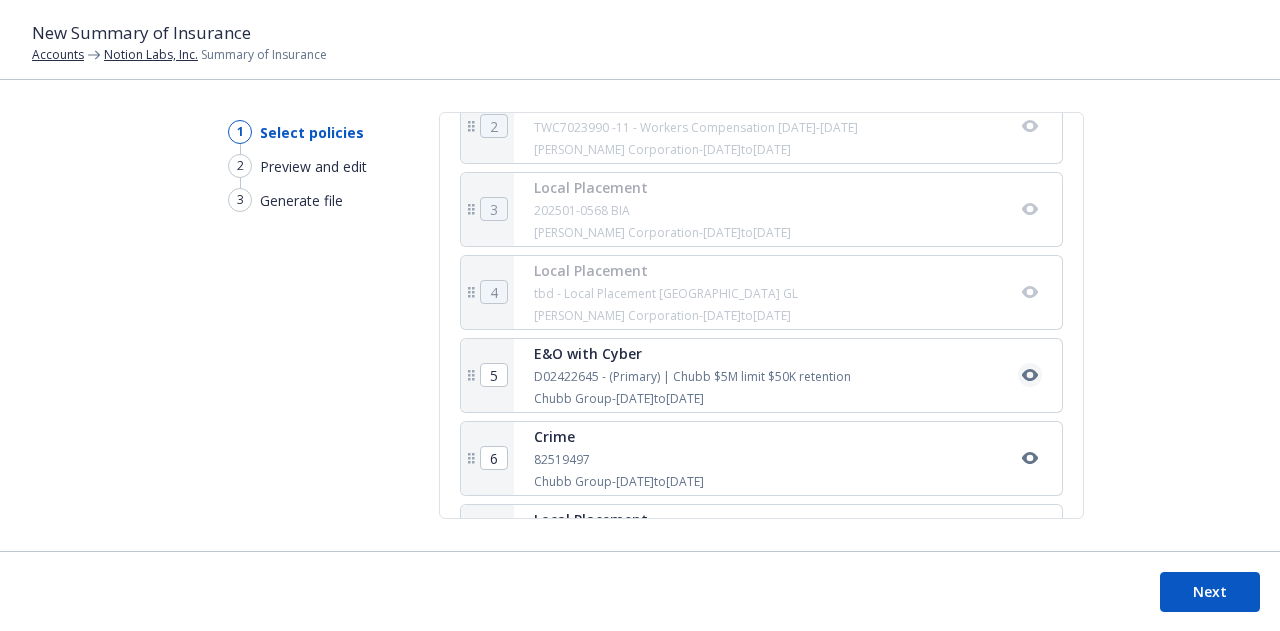 click 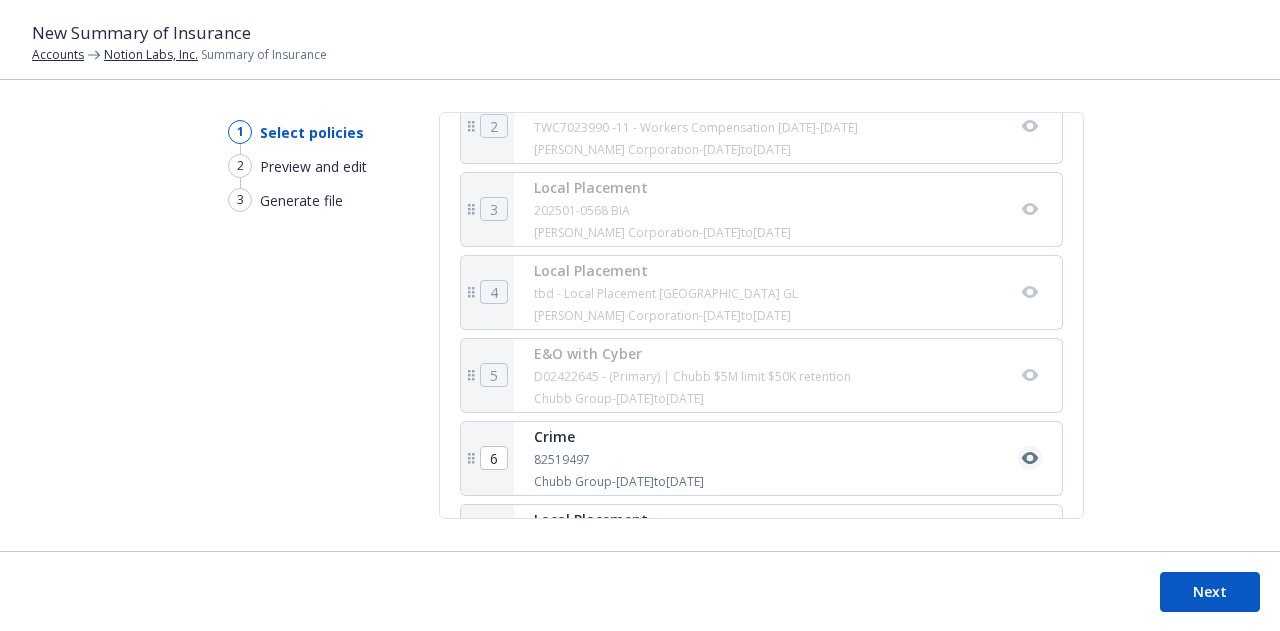 click 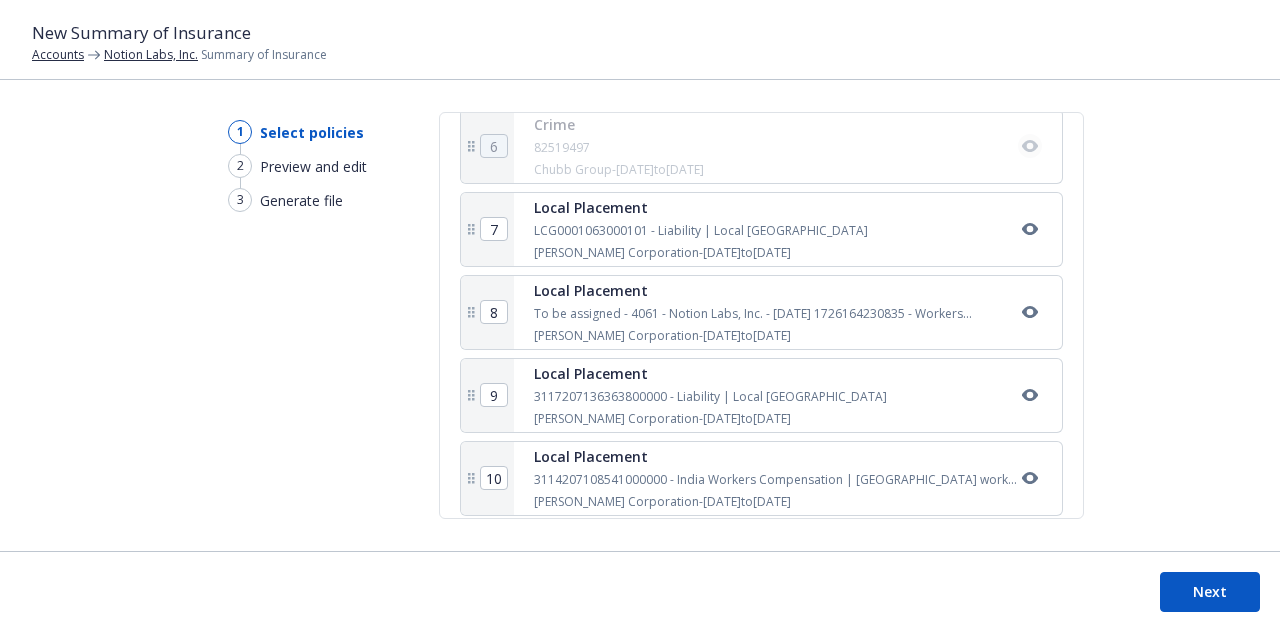 scroll, scrollTop: 917, scrollLeft: 0, axis: vertical 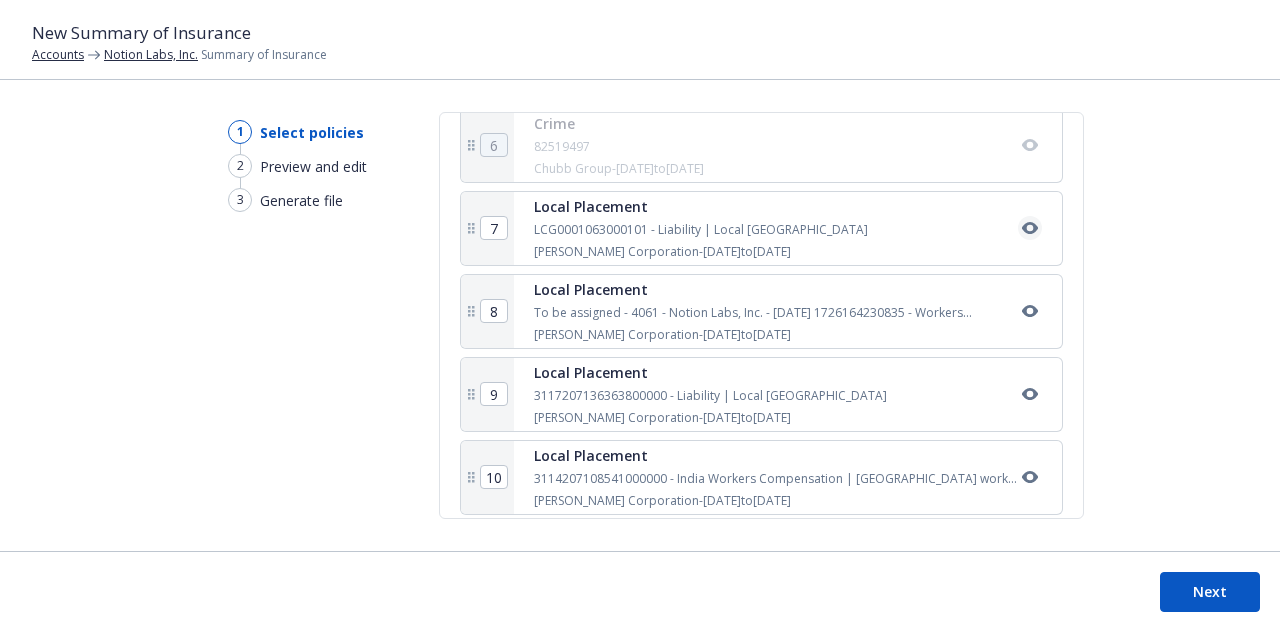 click 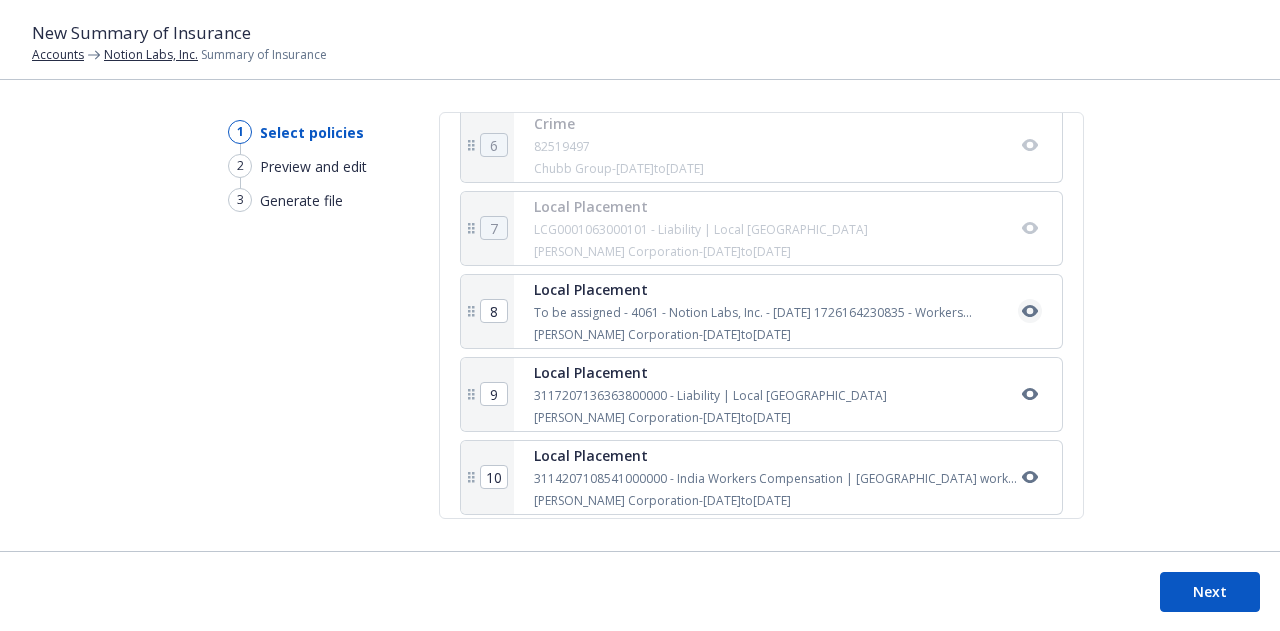 click 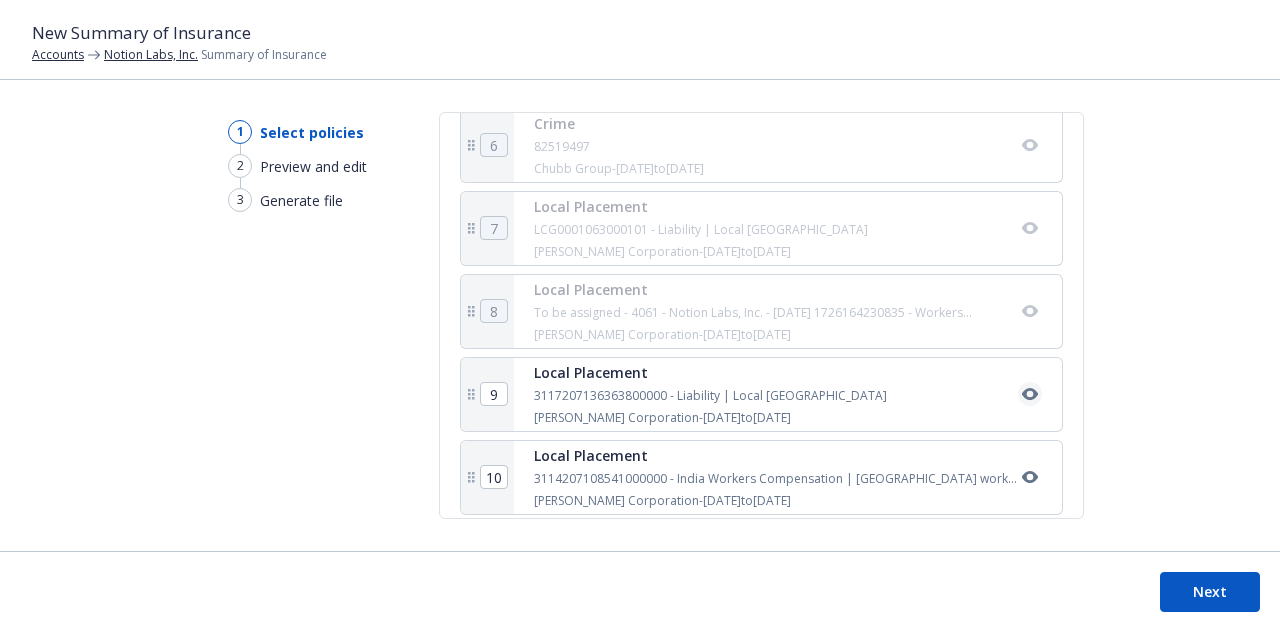 click 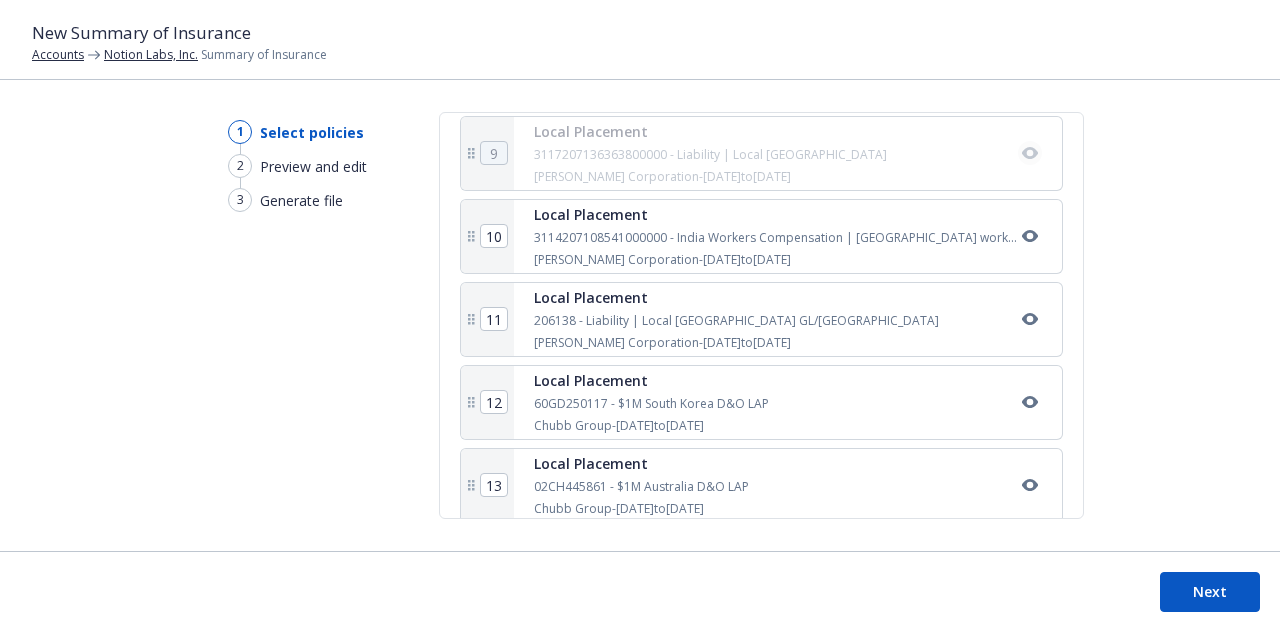 scroll, scrollTop: 1191, scrollLeft: 0, axis: vertical 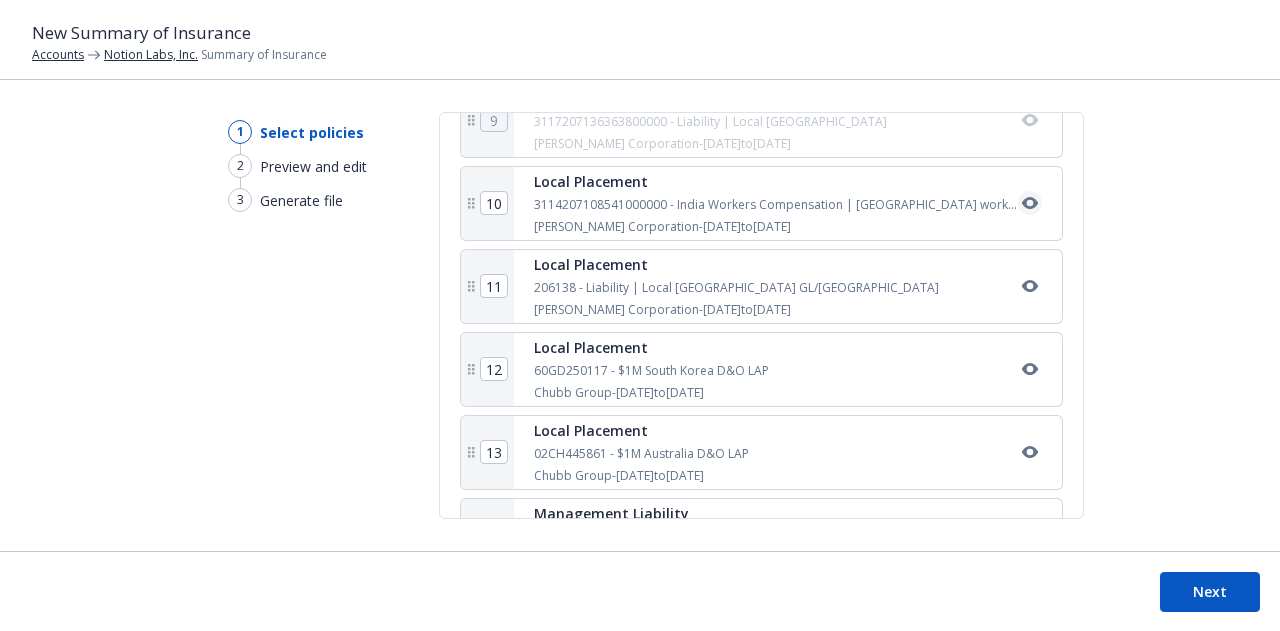 click 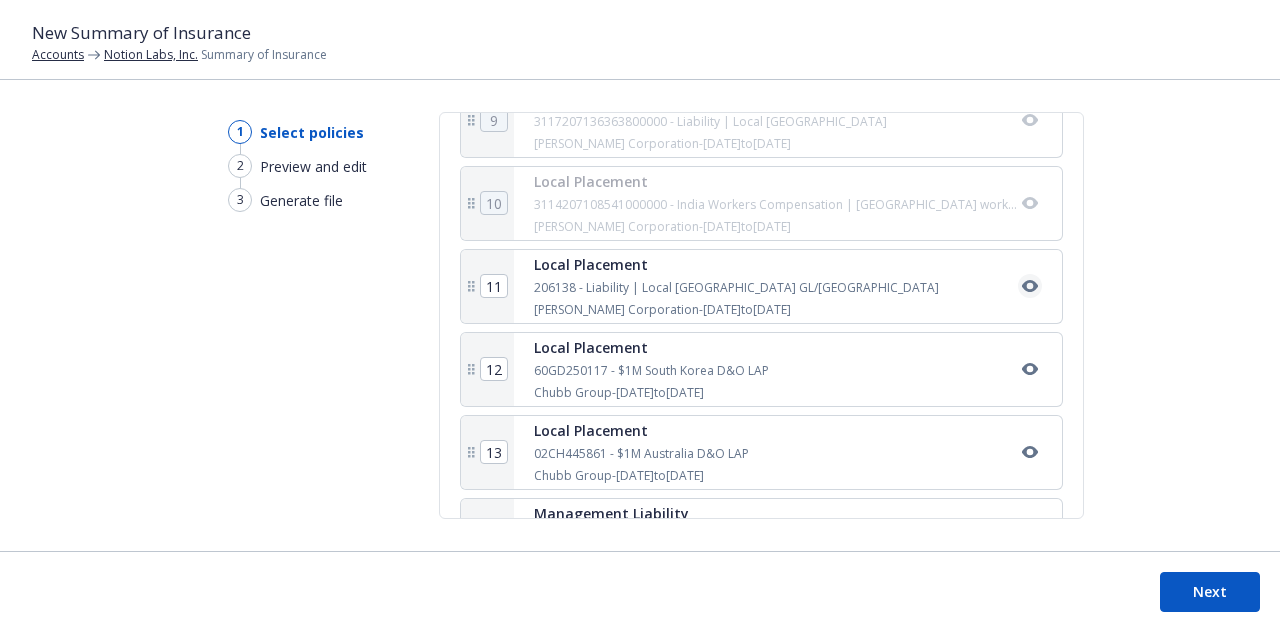 click 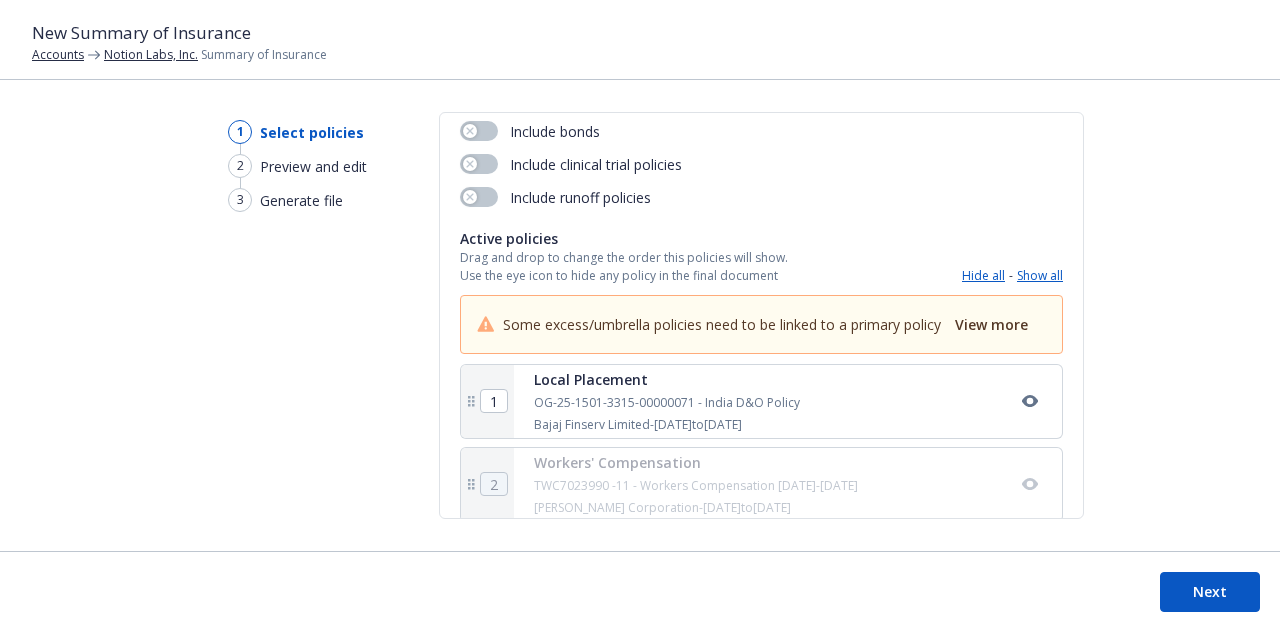 scroll, scrollTop: 245, scrollLeft: 0, axis: vertical 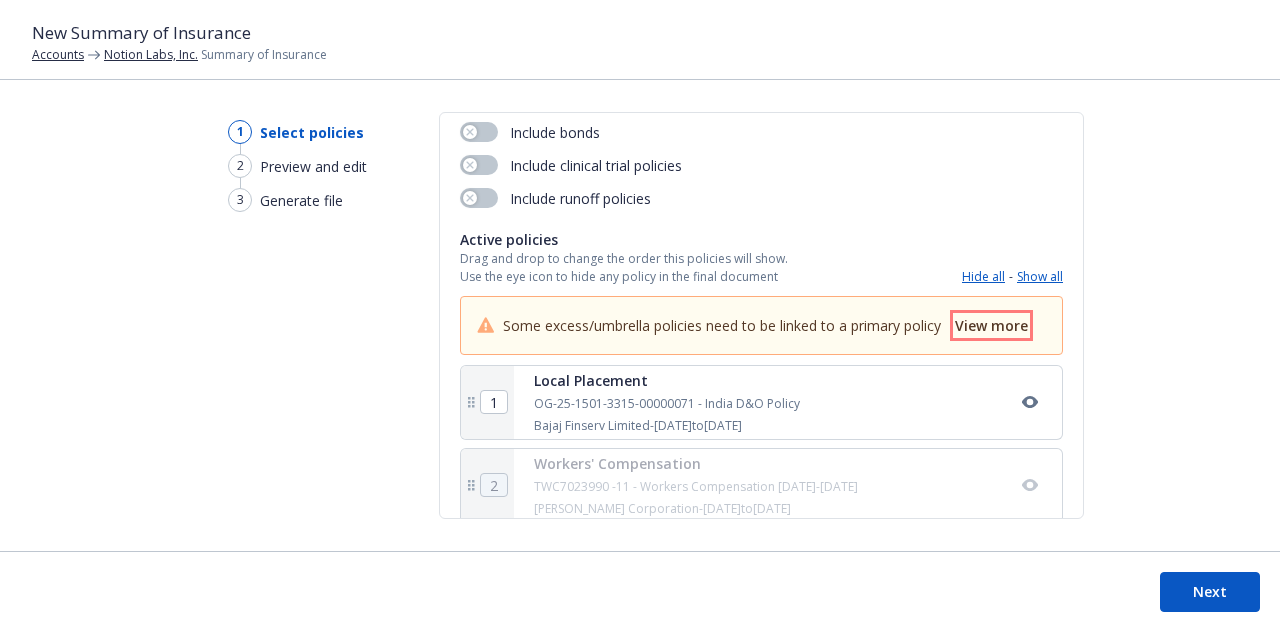 click on "View more" at bounding box center [991, 325] 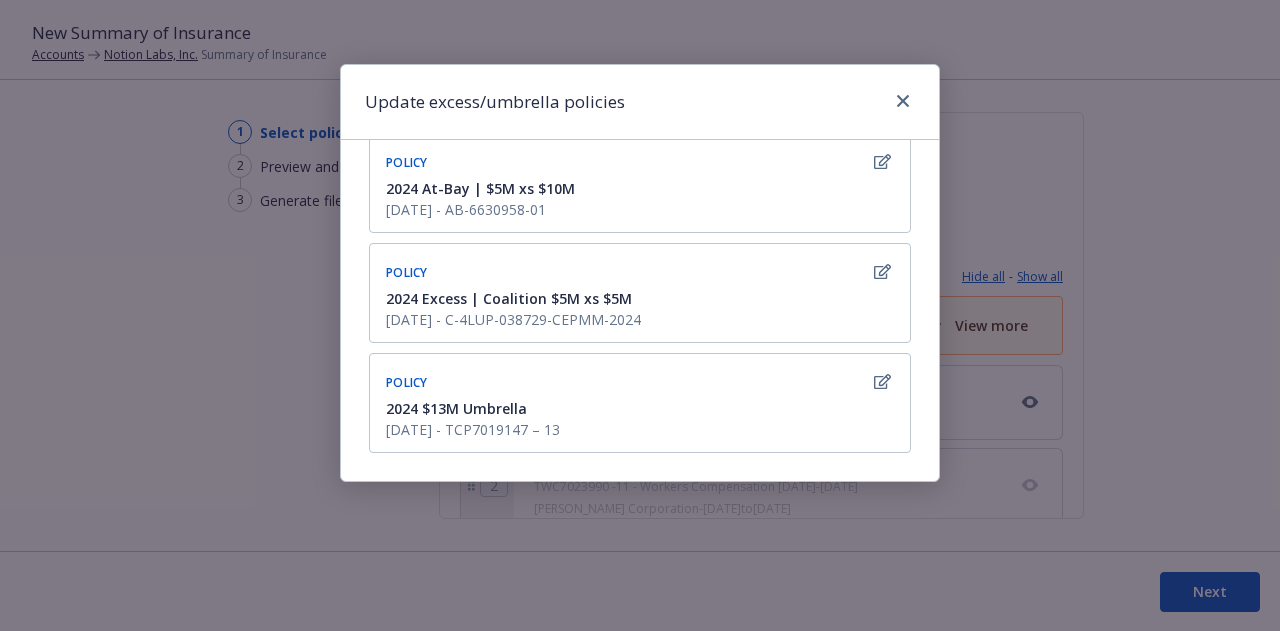 scroll, scrollTop: 0, scrollLeft: 0, axis: both 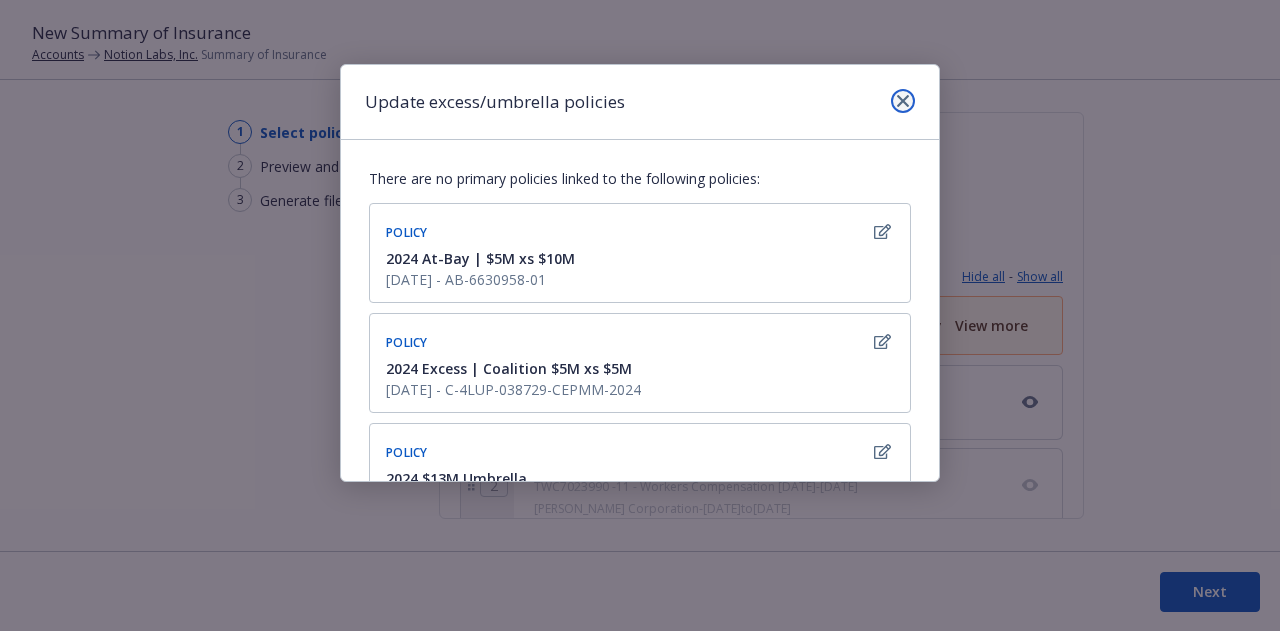 click 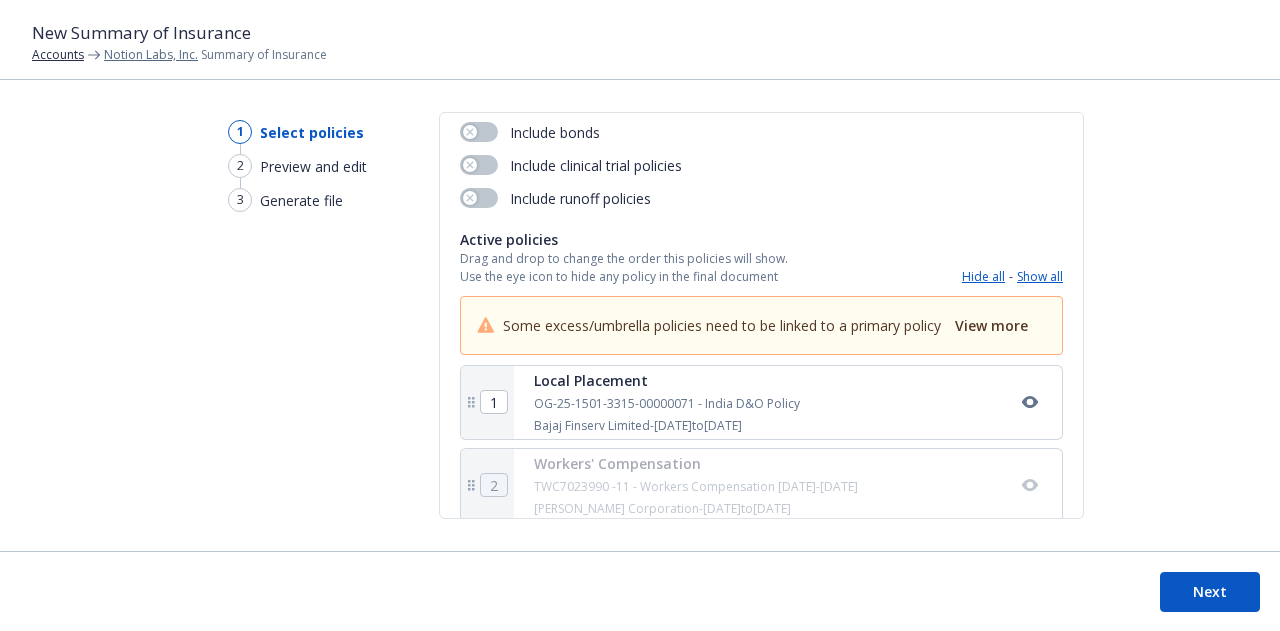 click on "Notion Labs, Inc." at bounding box center (151, 54) 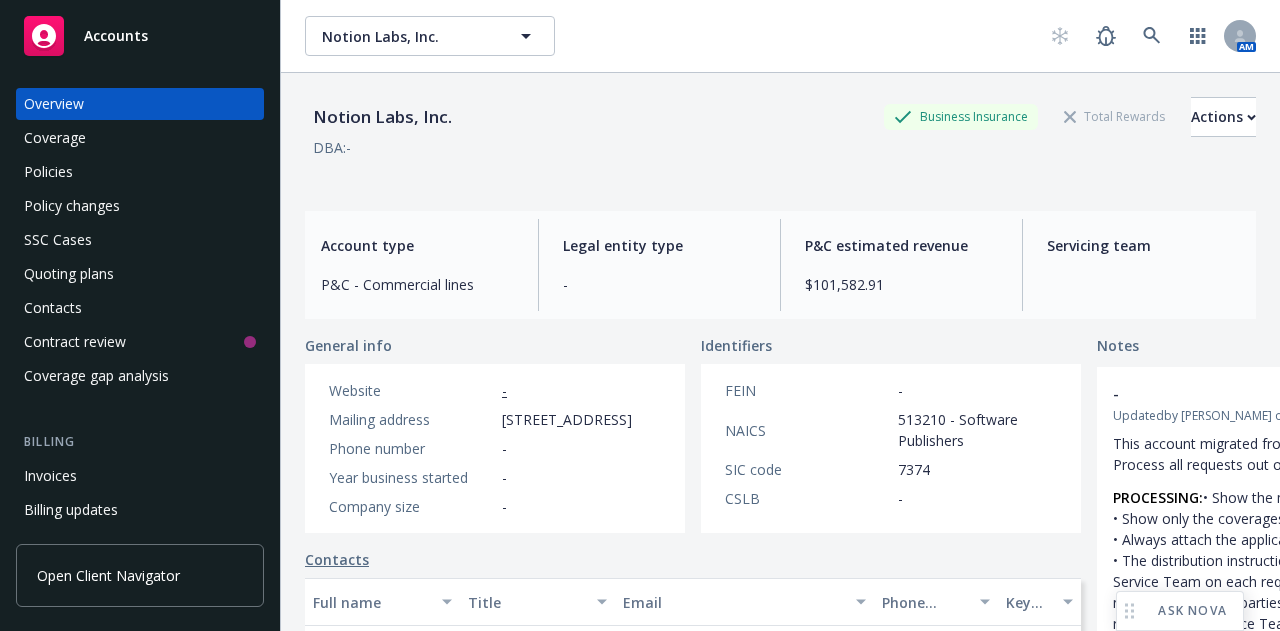 scroll, scrollTop: 0, scrollLeft: 0, axis: both 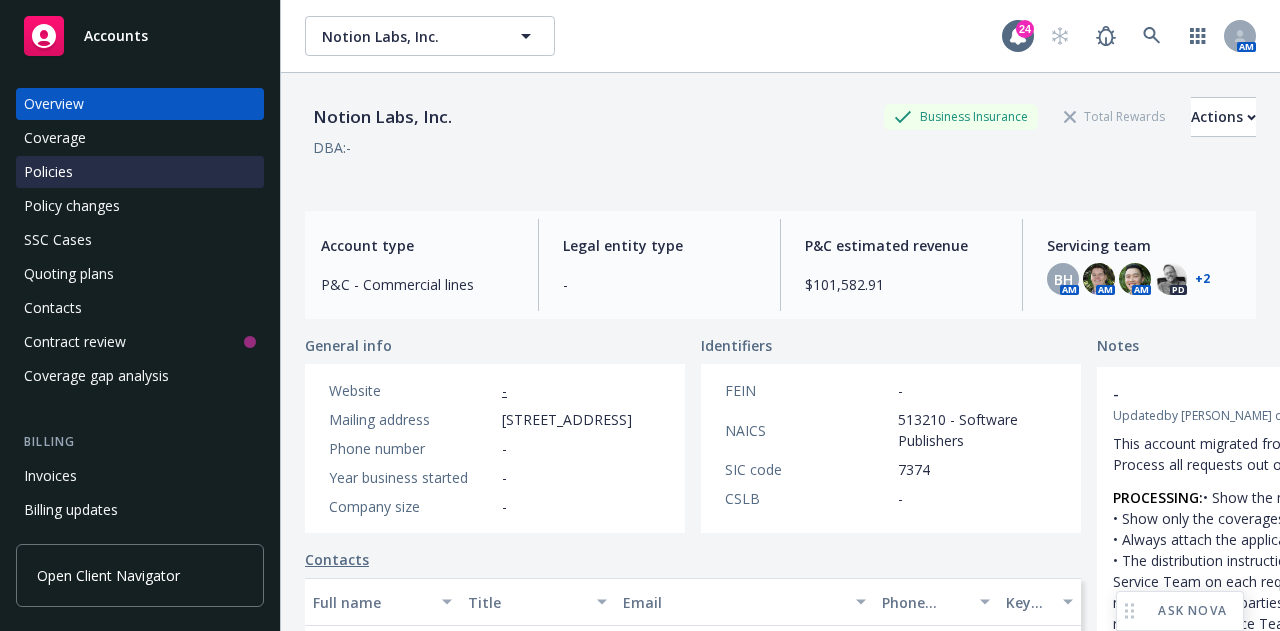 click on "Policies" at bounding box center [140, 172] 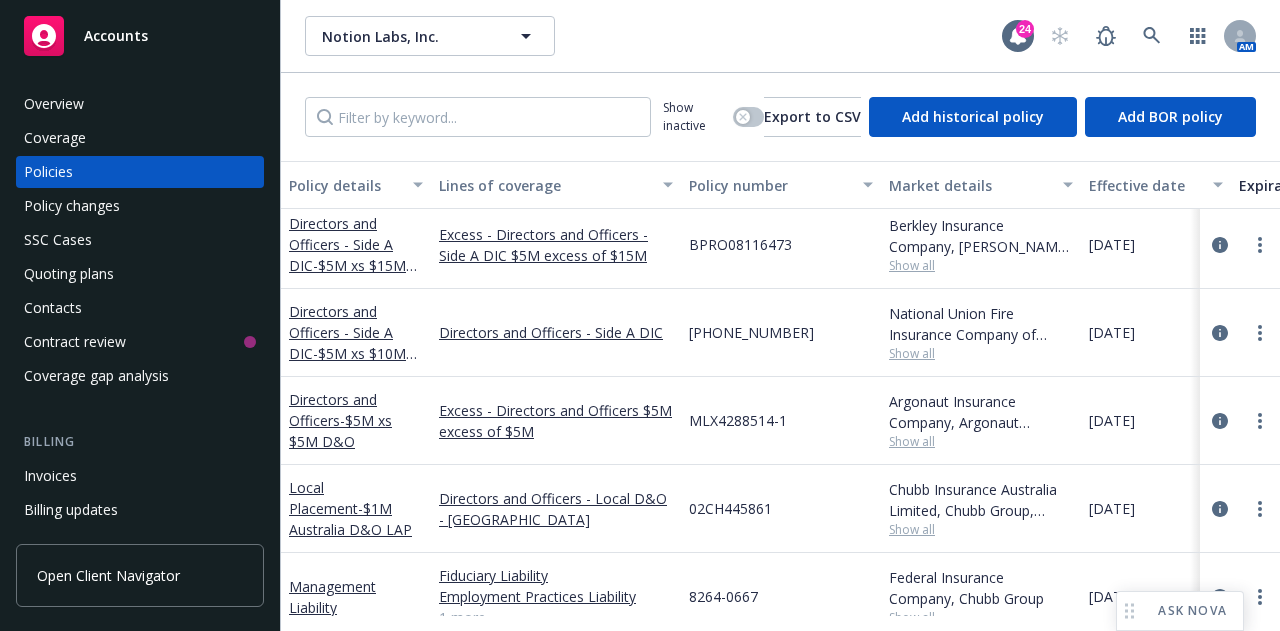 scroll, scrollTop: 1297, scrollLeft: 0, axis: vertical 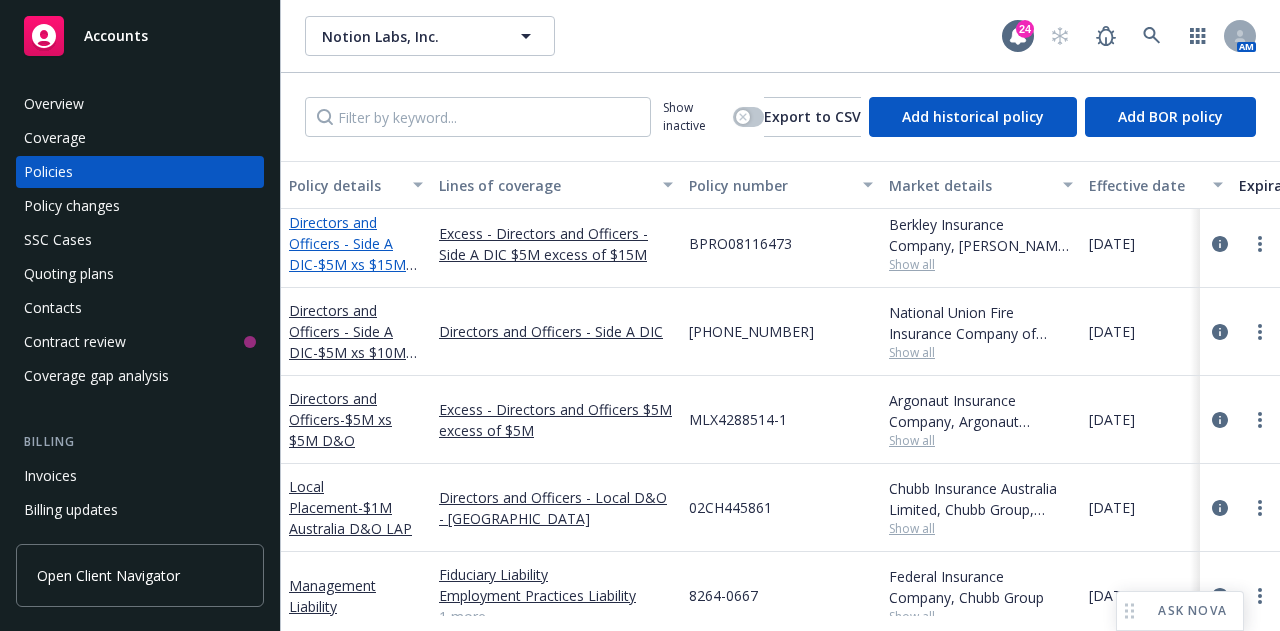 click on "Directors and Officers - Side A DIC  -  $5M xs $15M Side A DIC" at bounding box center [347, 254] 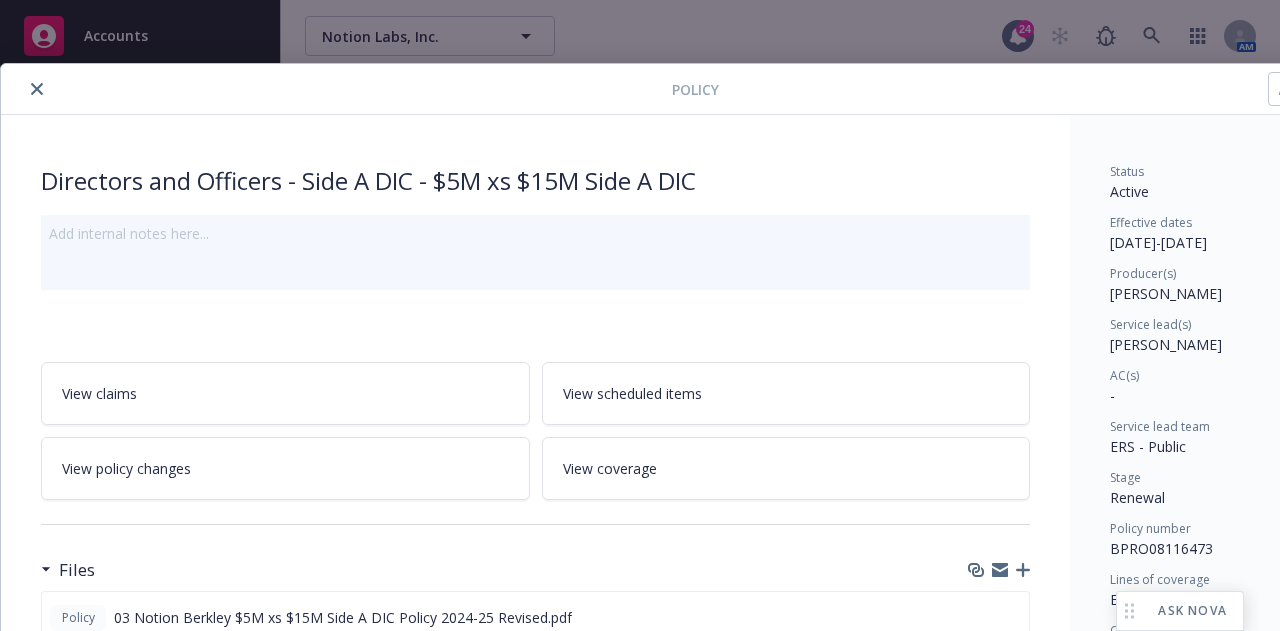 scroll, scrollTop: 1, scrollLeft: 110, axis: both 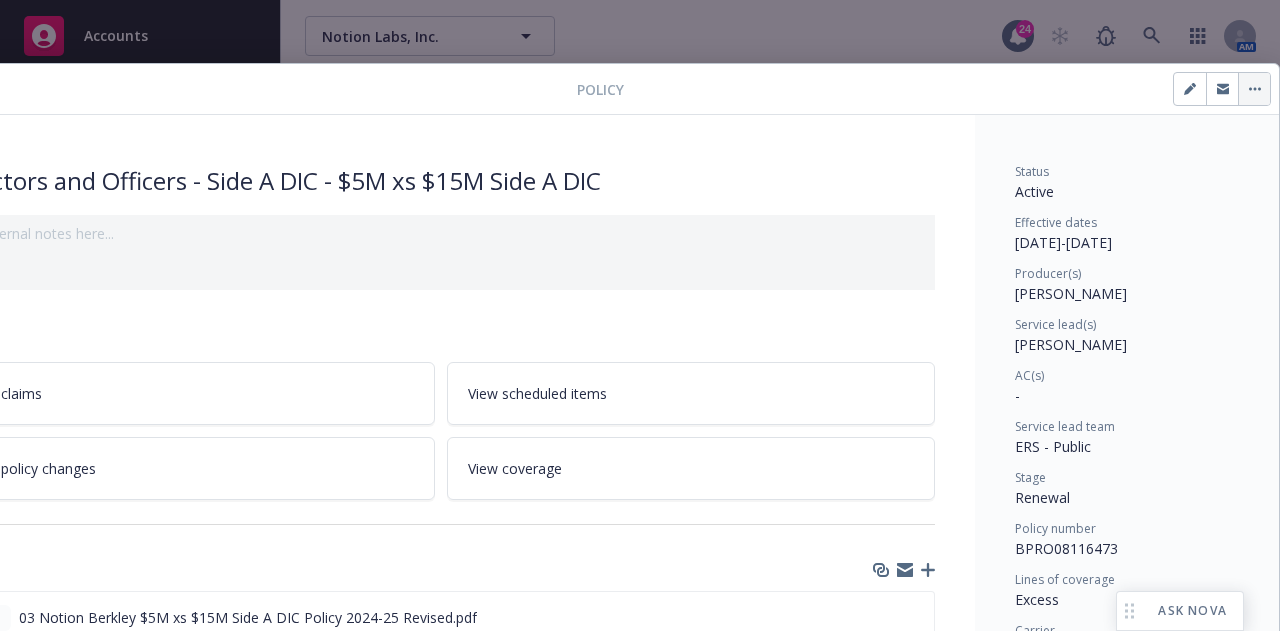 click at bounding box center (1254, 89) 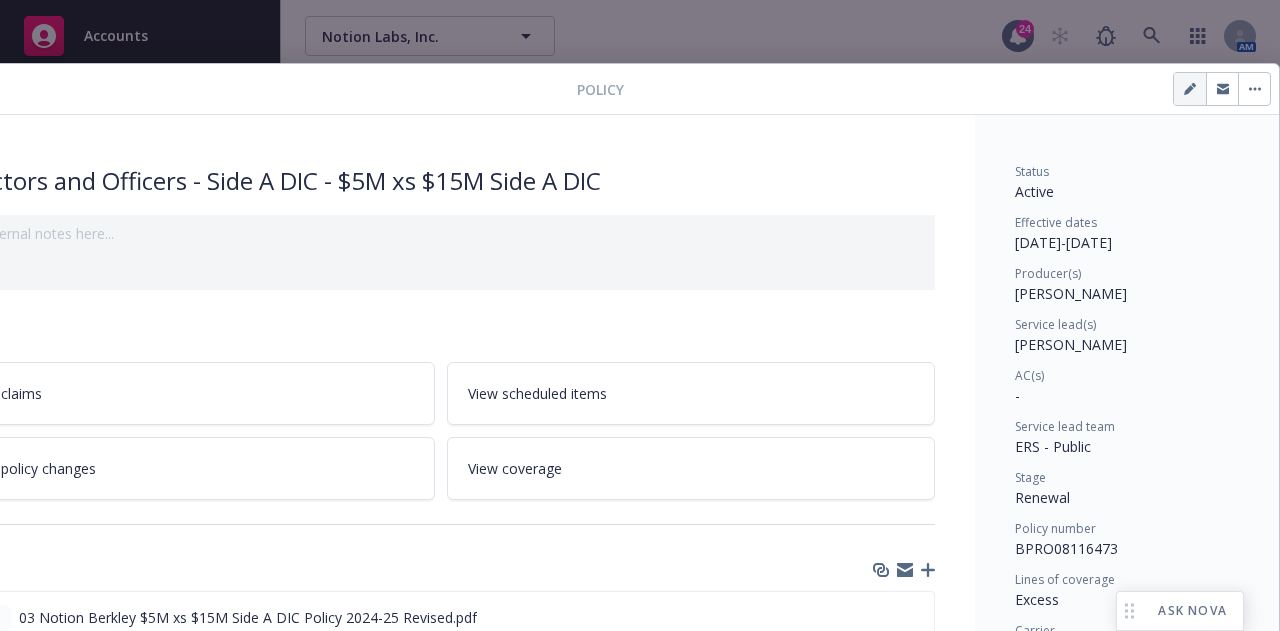 click 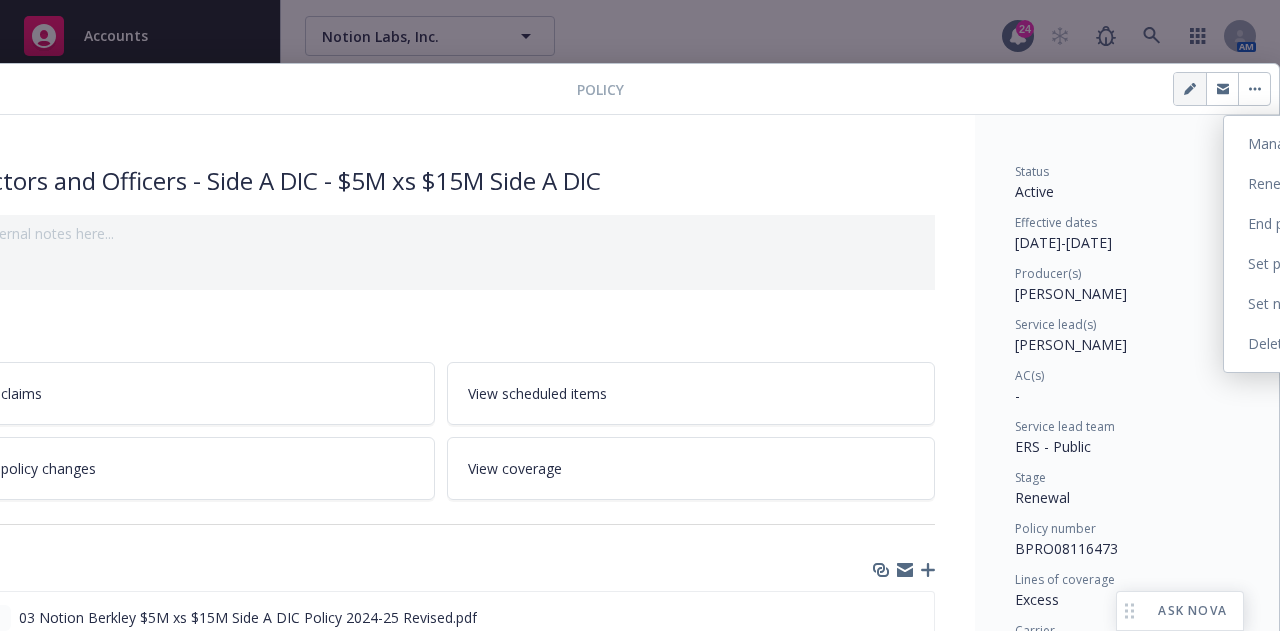 select on "RENEWAL" 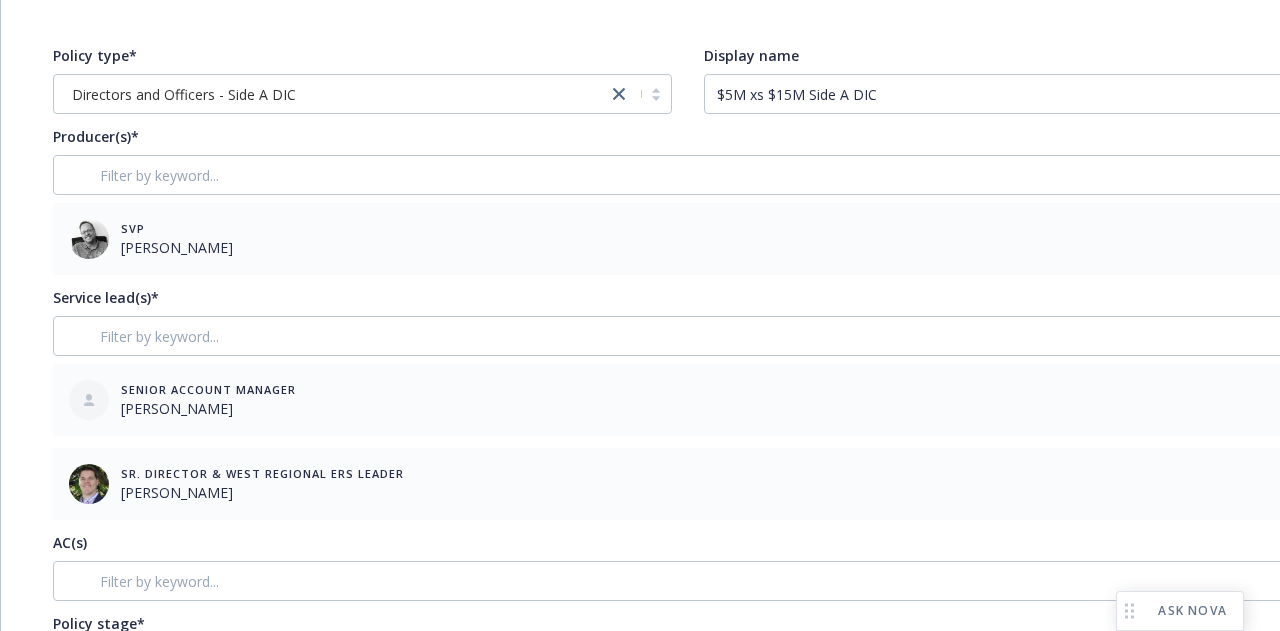 scroll, scrollTop: 0, scrollLeft: 0, axis: both 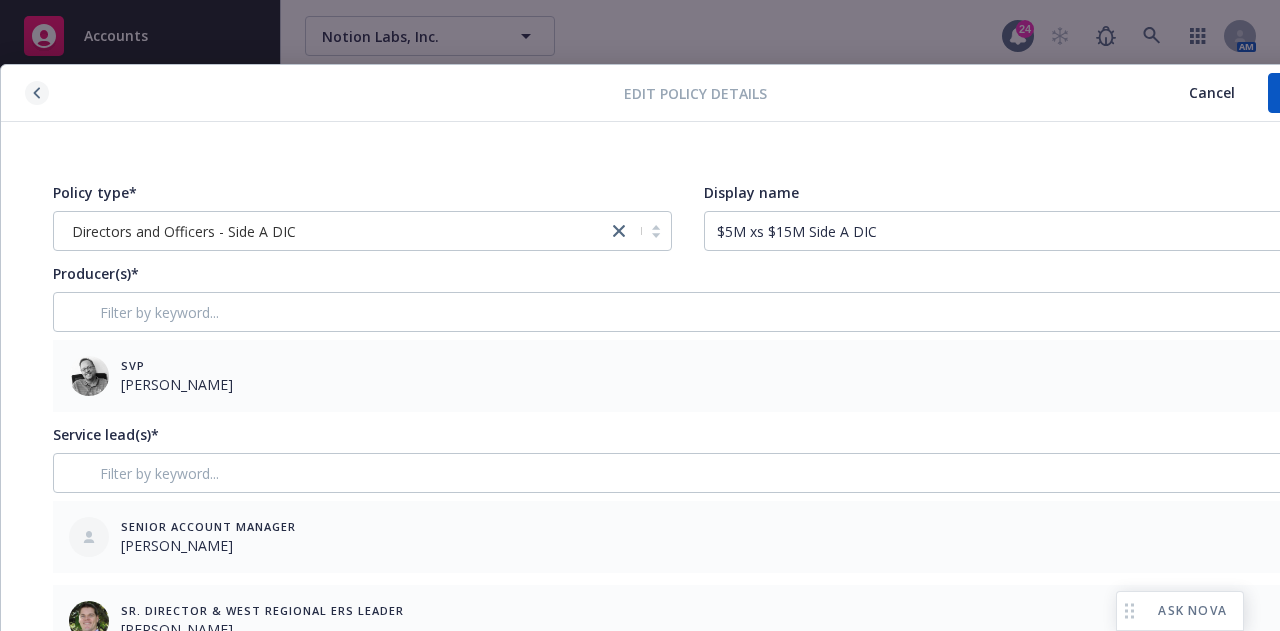 click at bounding box center [37, 93] 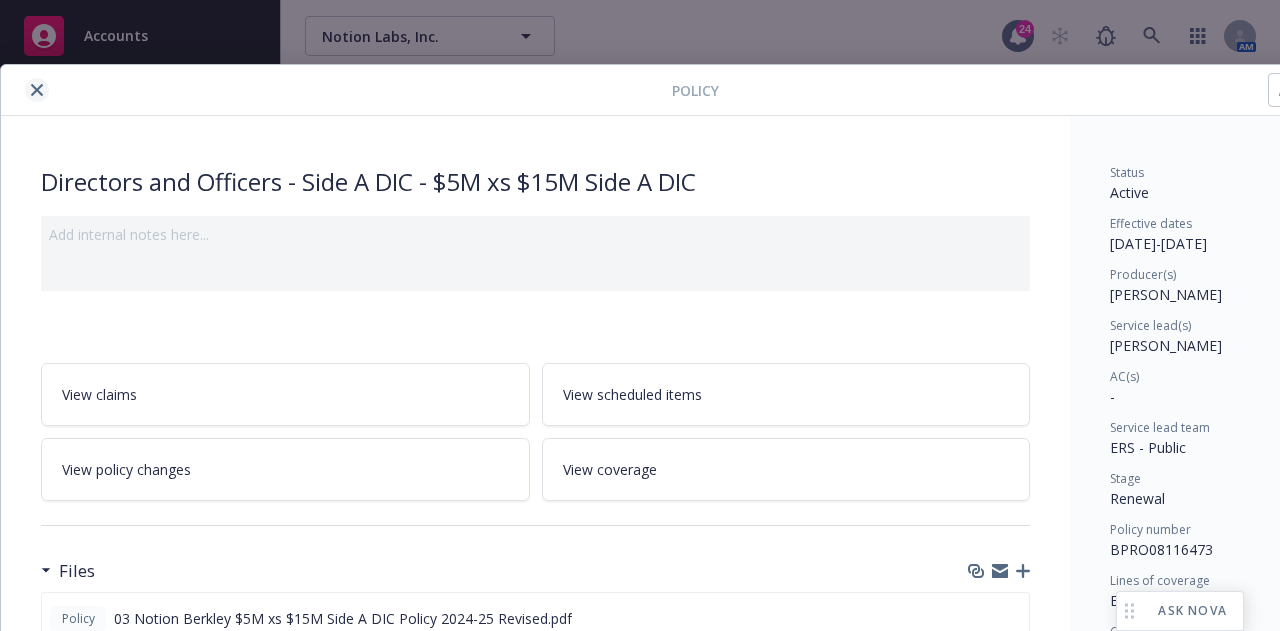 click at bounding box center (37, 90) 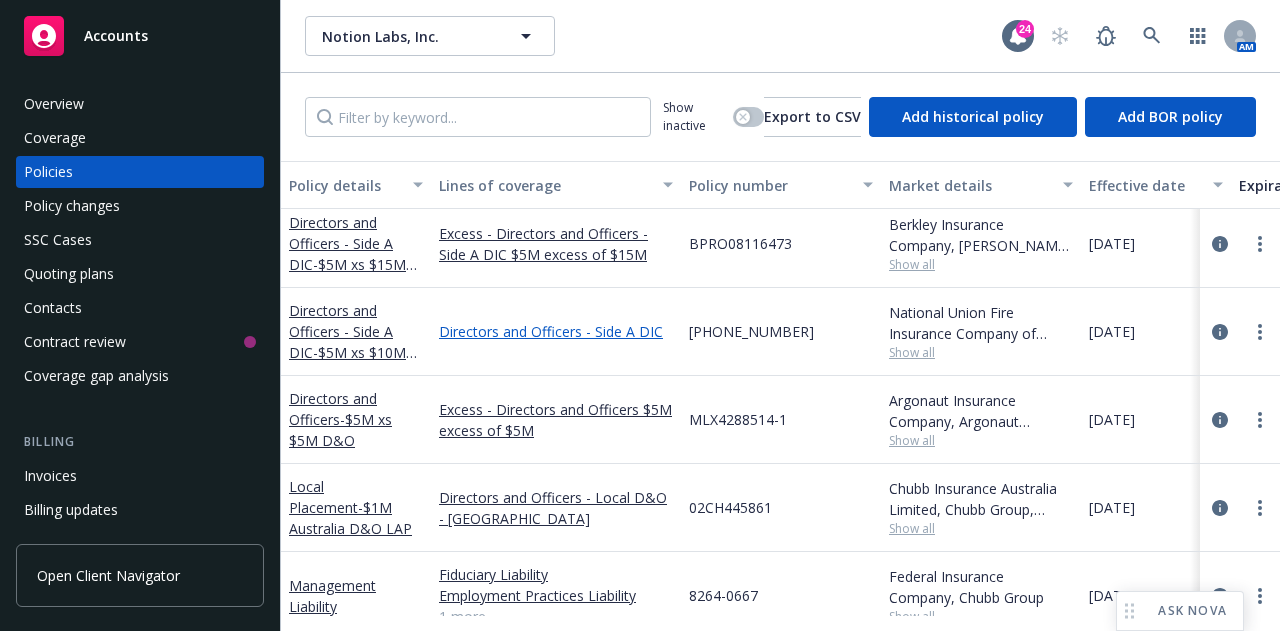 click on "Directors and Officers - Side A DIC" at bounding box center [556, 331] 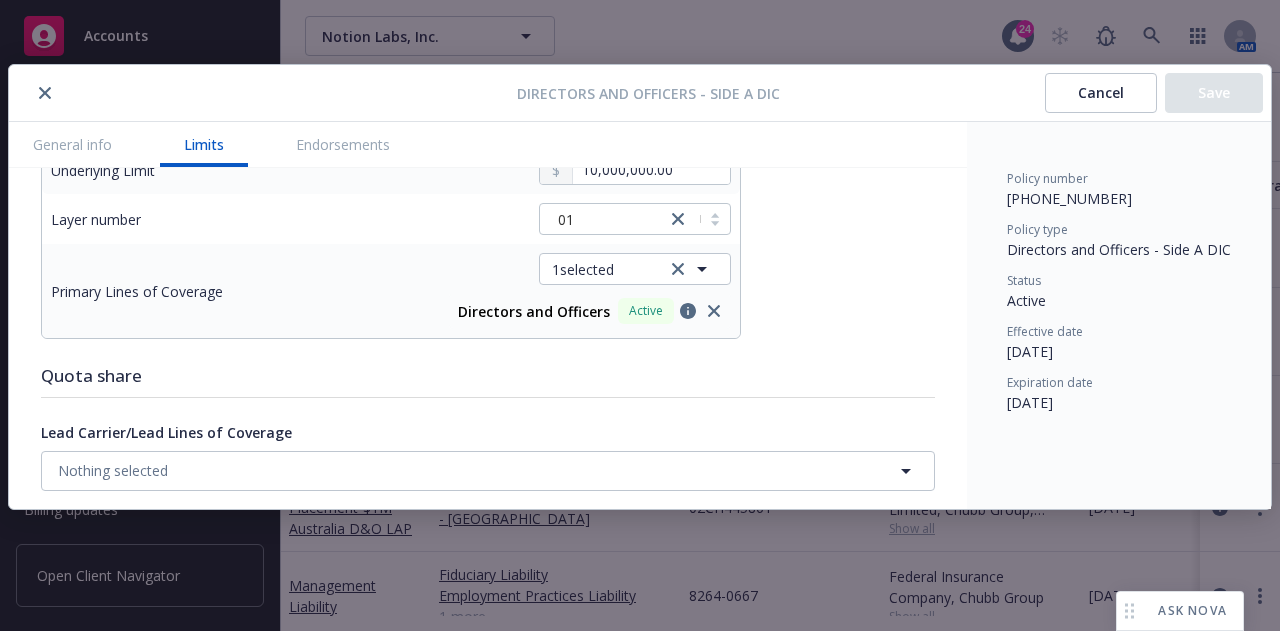 scroll, scrollTop: 810, scrollLeft: 0, axis: vertical 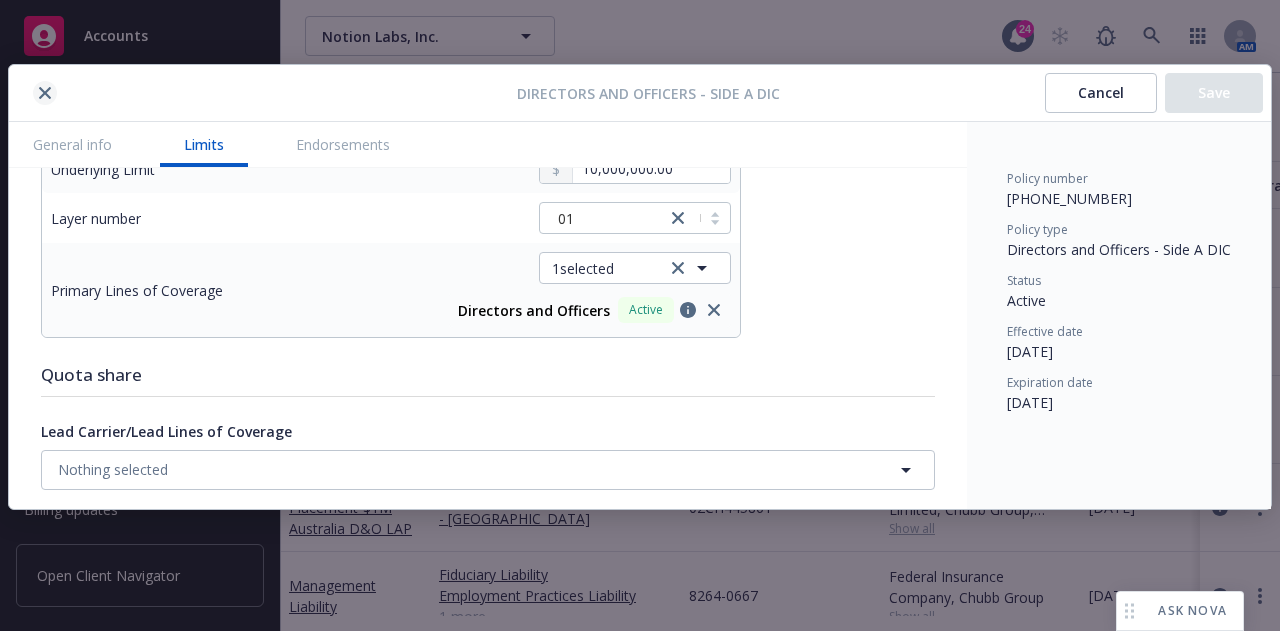 click at bounding box center [45, 93] 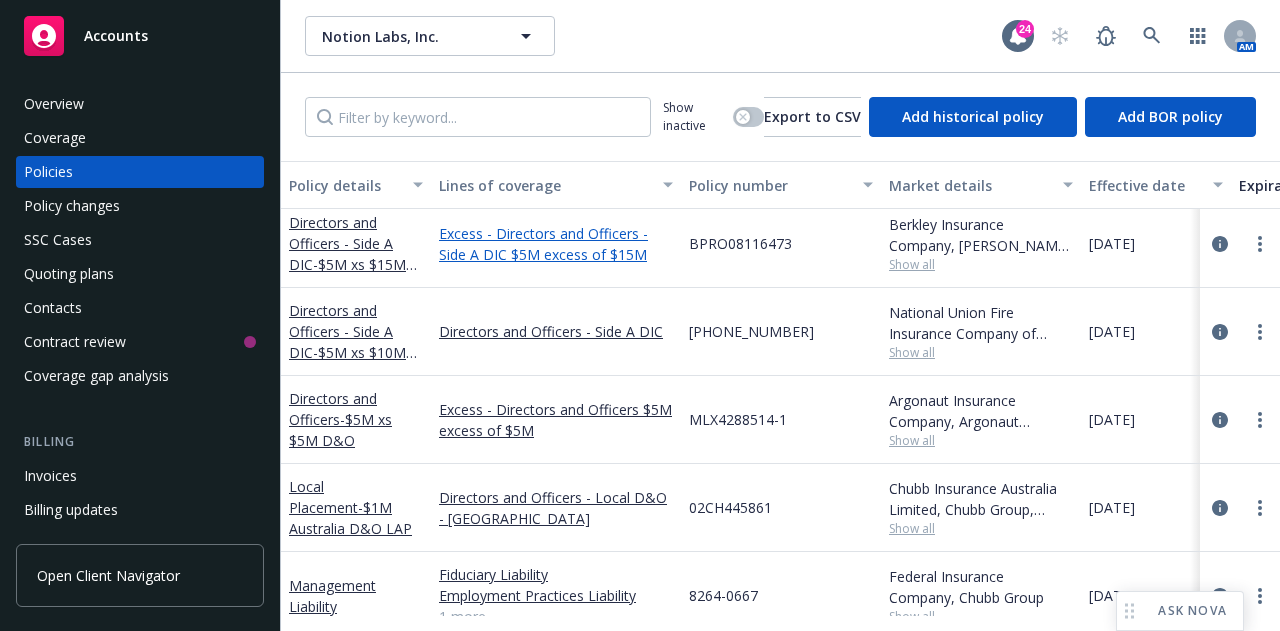 click on "Excess - Directors and Officers - Side A DIC $5M excess of $15M" at bounding box center (556, 244) 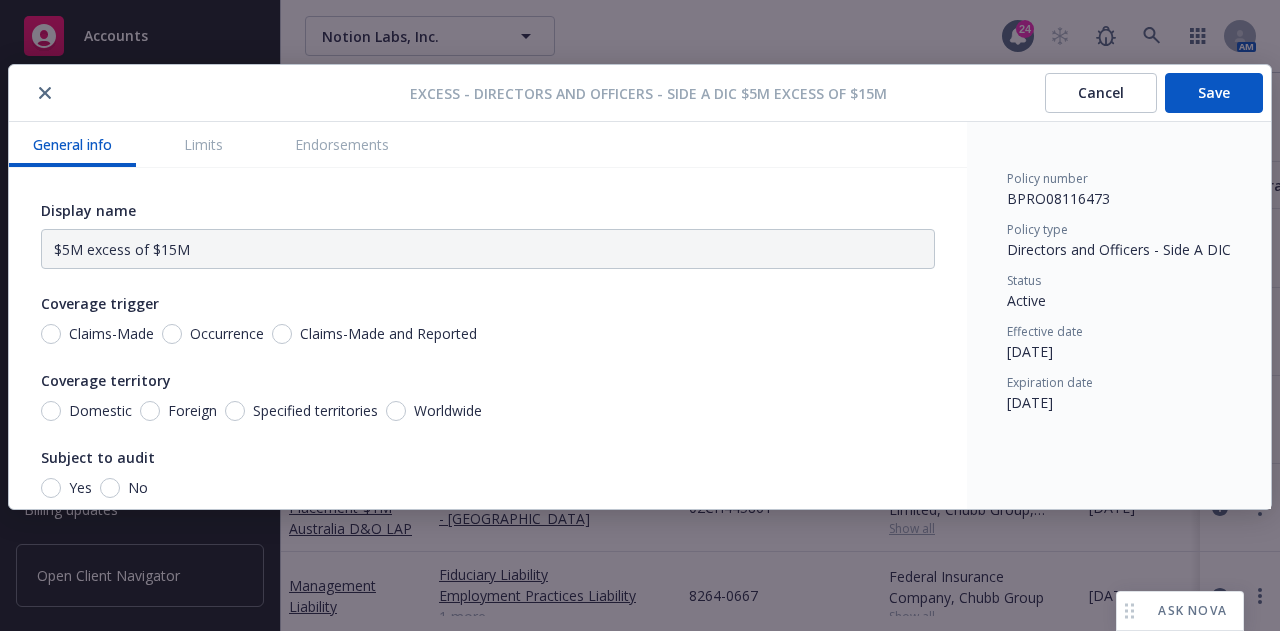 type on "Directors and Officers - Side A DIC $5M excess of $15M" 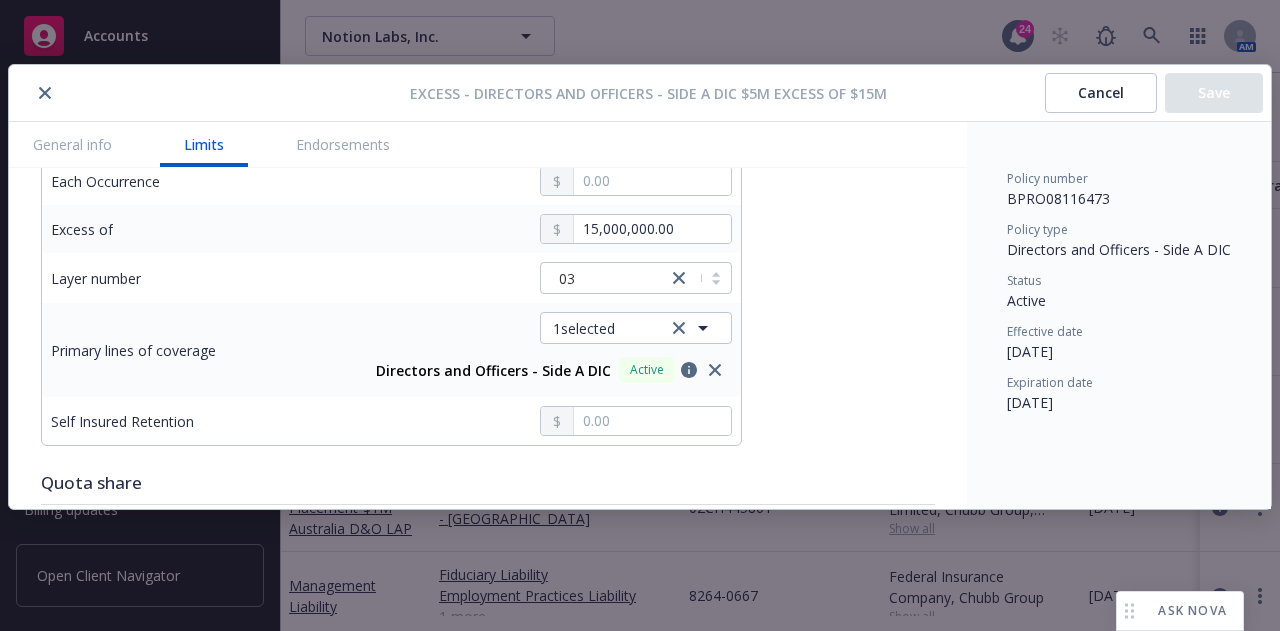 scroll, scrollTop: 656, scrollLeft: 0, axis: vertical 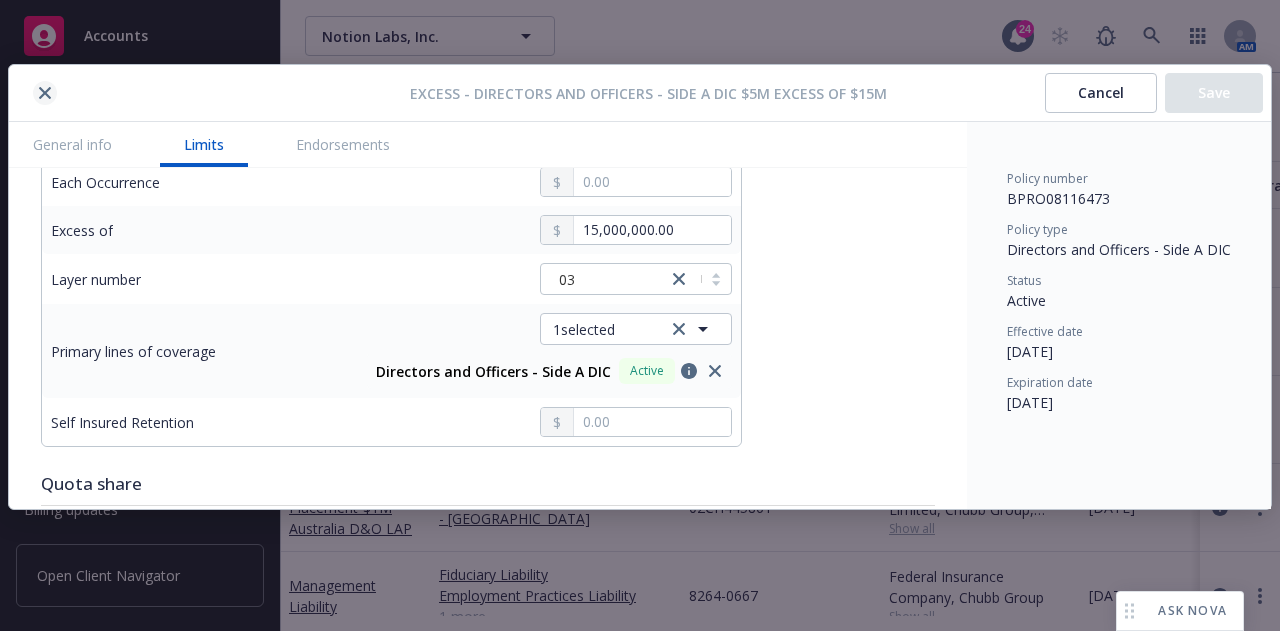 click at bounding box center (45, 93) 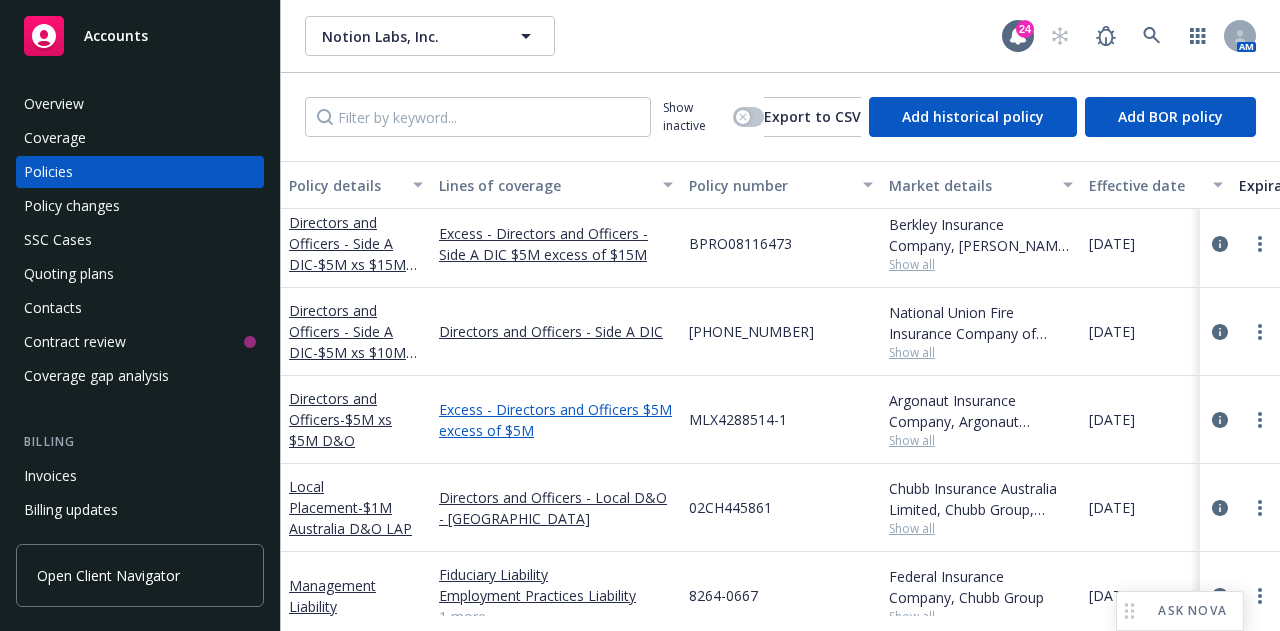 click on "Excess - Directors and Officers $5M excess of $5M" at bounding box center (556, 420) 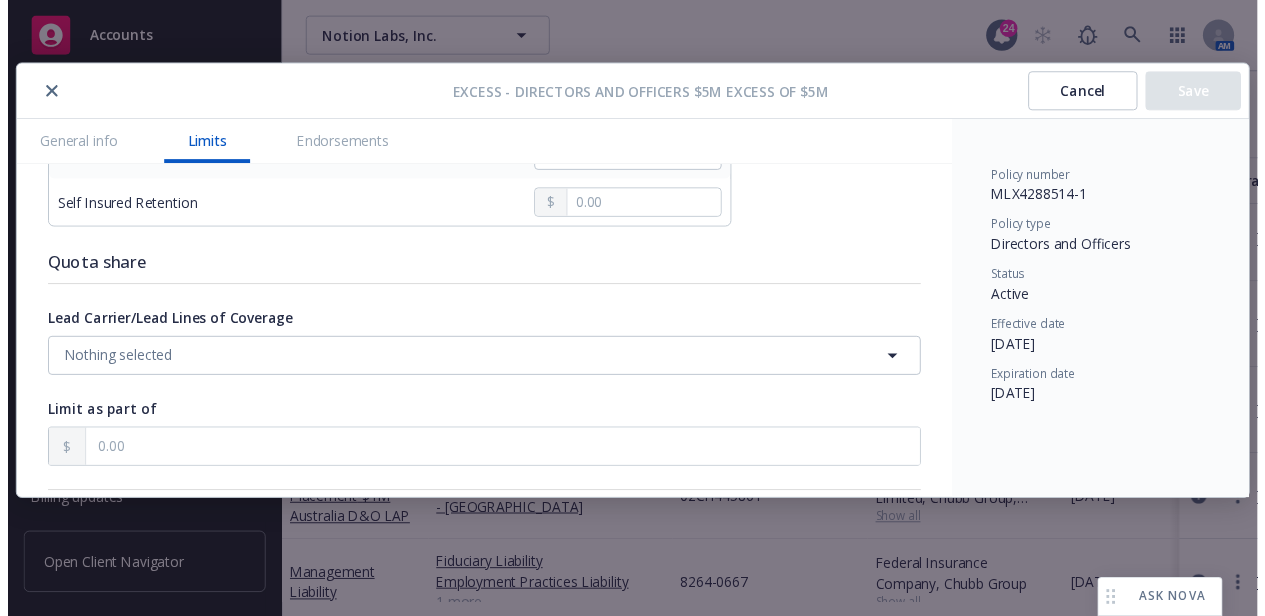 scroll, scrollTop: 811, scrollLeft: 0, axis: vertical 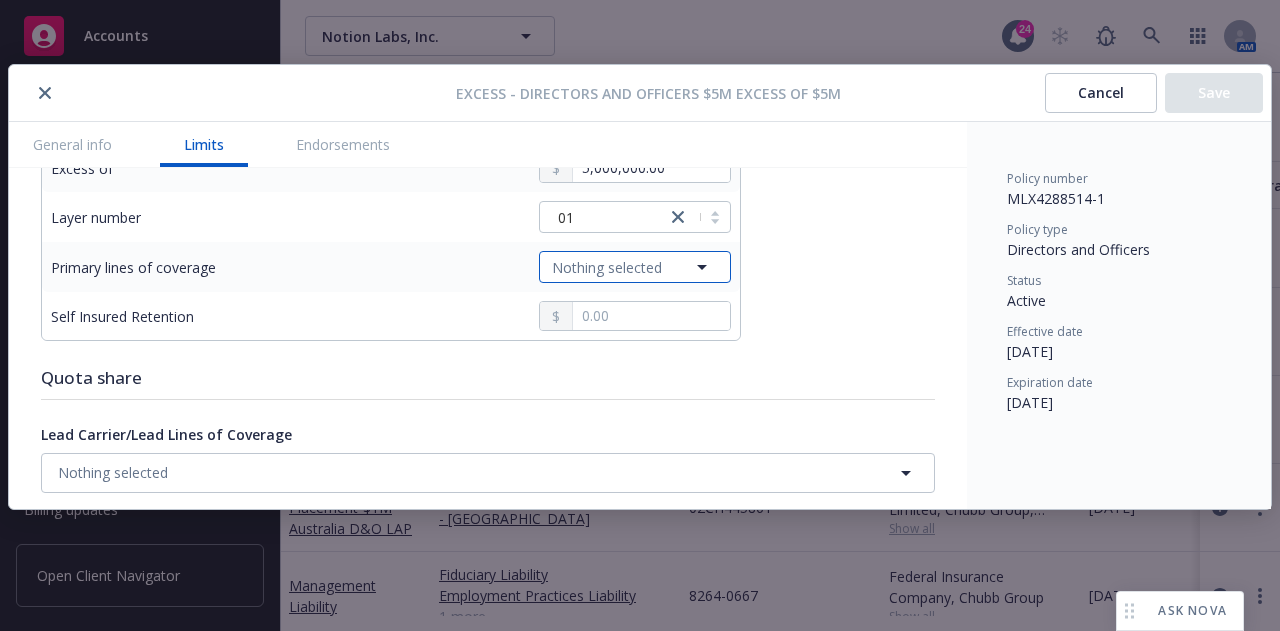 click 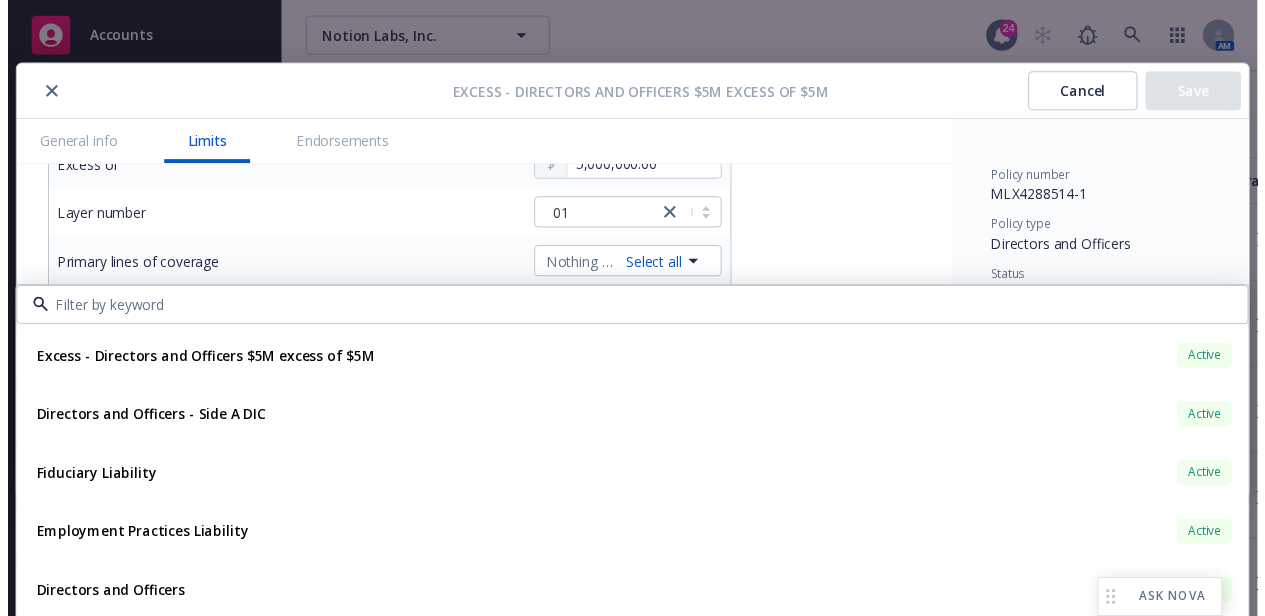 scroll, scrollTop: 624, scrollLeft: 0, axis: vertical 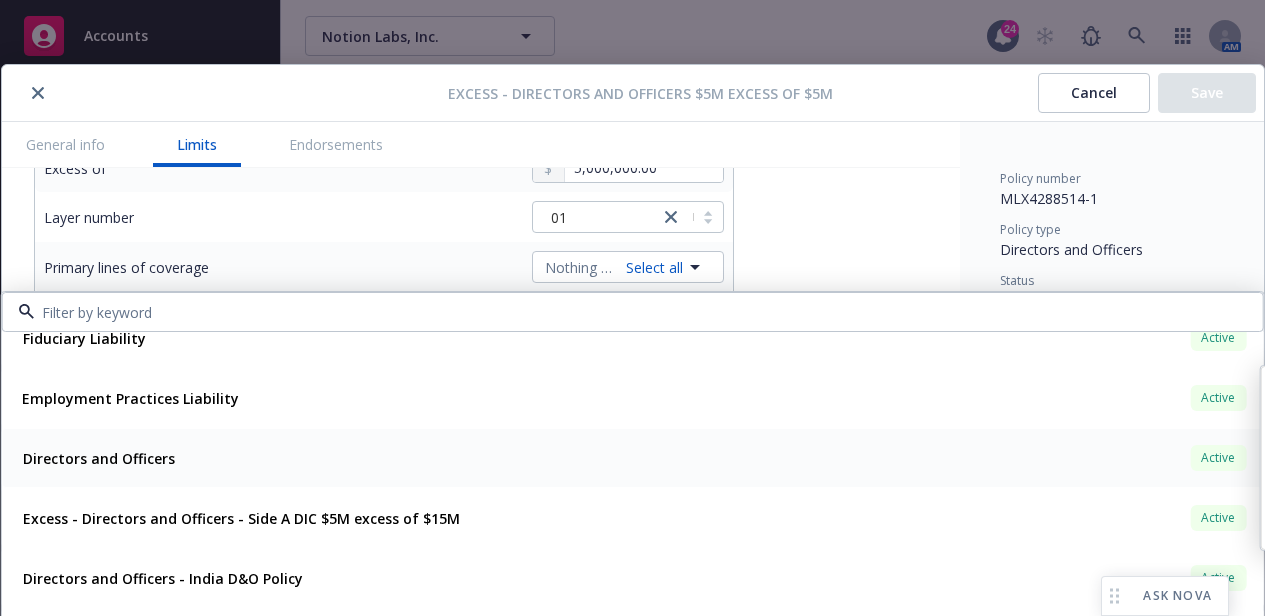 click on "Directors and Officers Active" at bounding box center (632, 458) 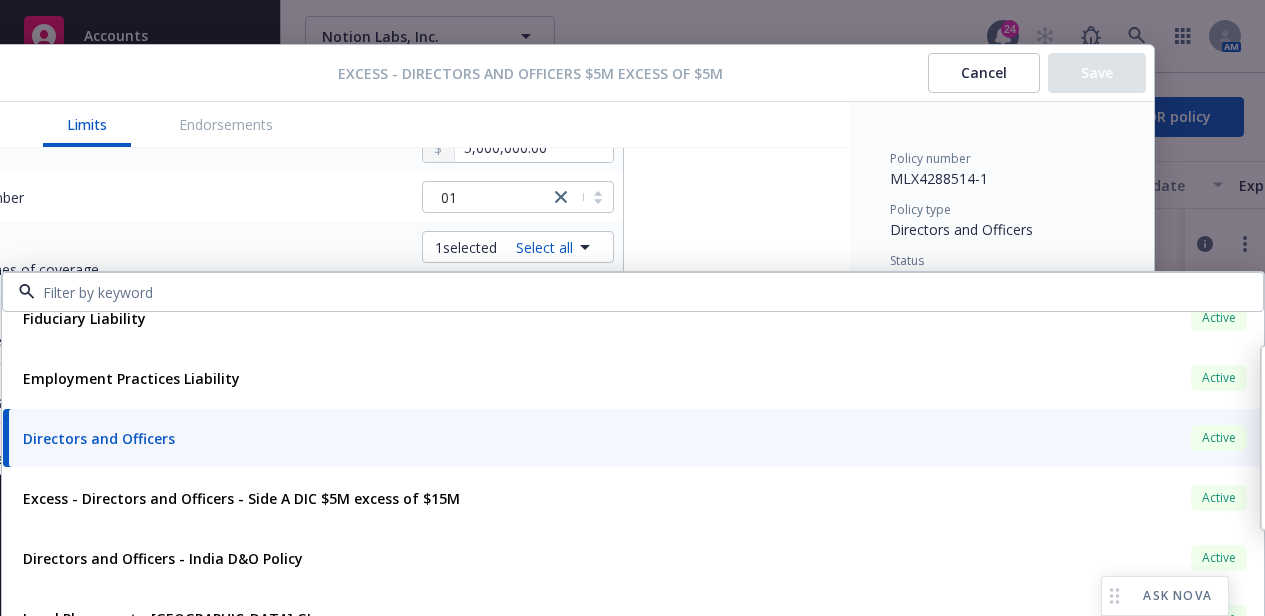 scroll, scrollTop: 20, scrollLeft: 130, axis: both 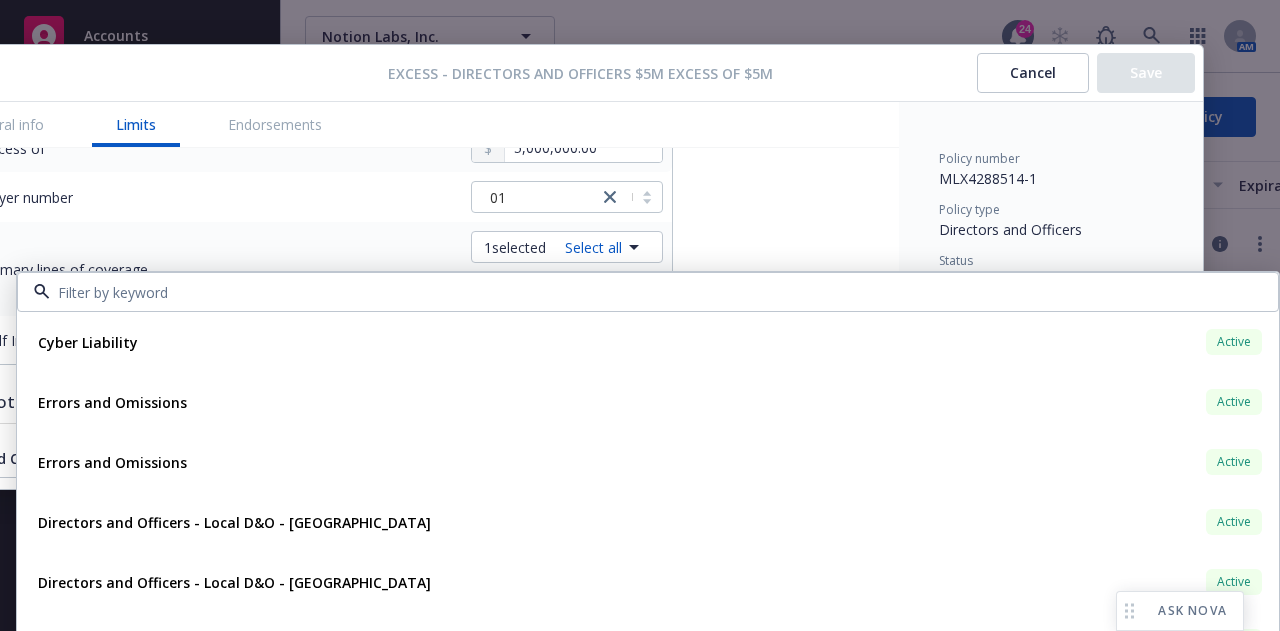 click on "General info Limits Endorsements" at bounding box center [420, 125] 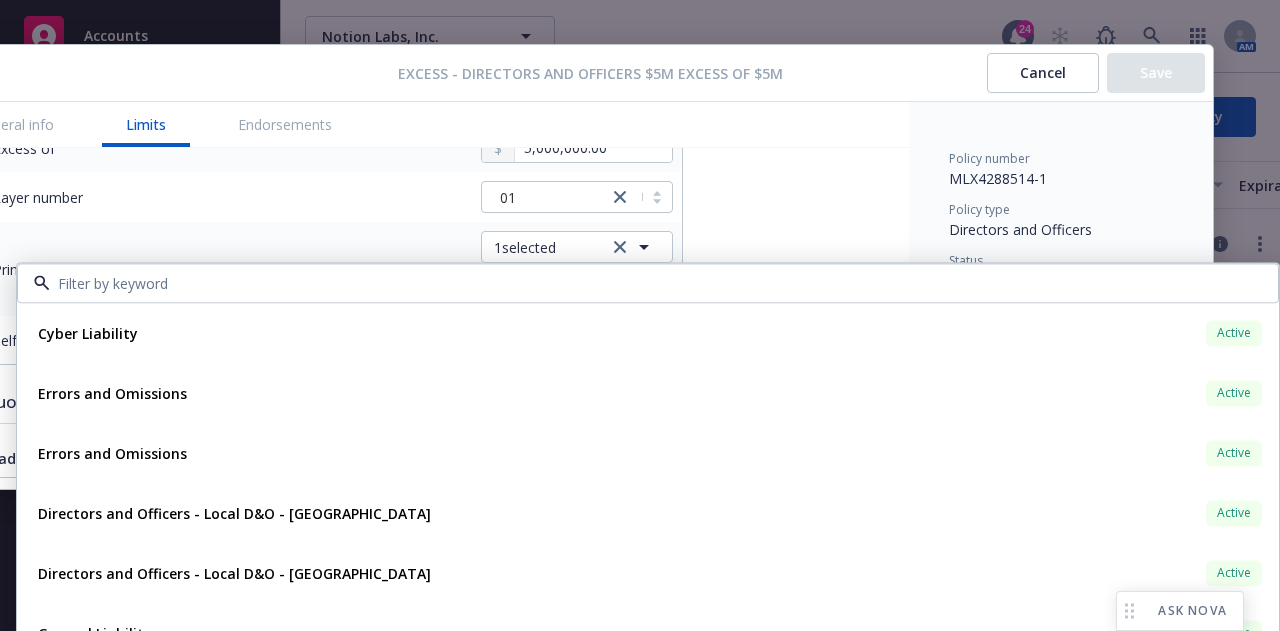scroll, scrollTop: 20, scrollLeft: 0, axis: vertical 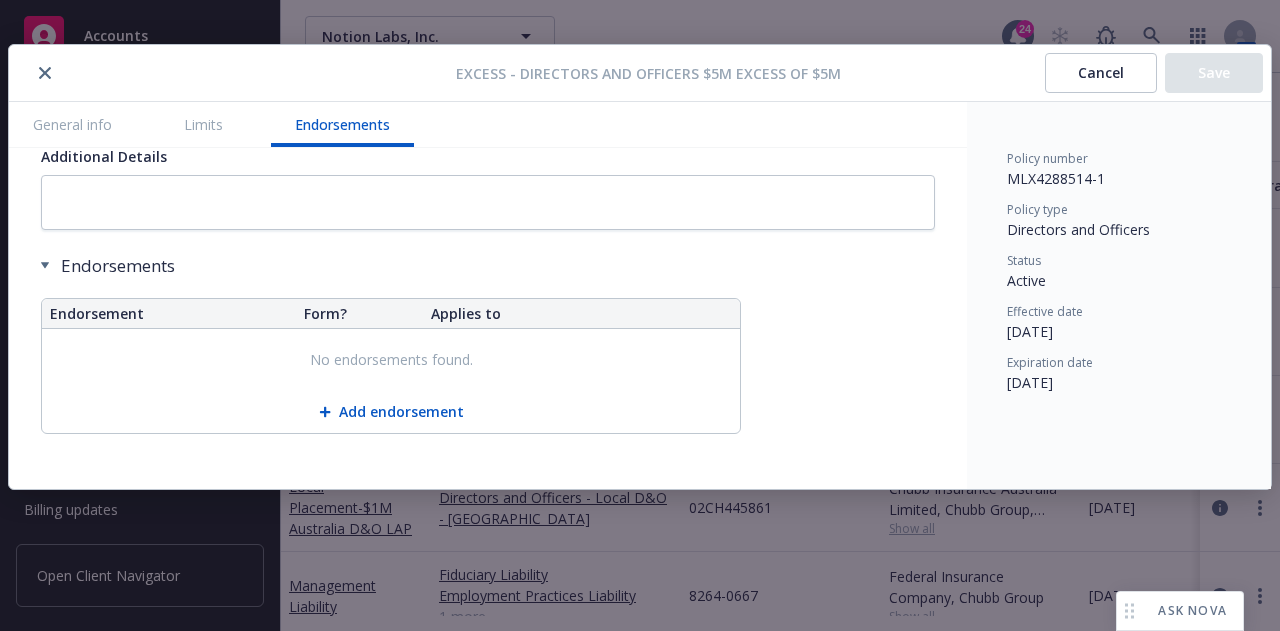 click on "Cancel Save" at bounding box center (1154, 73) 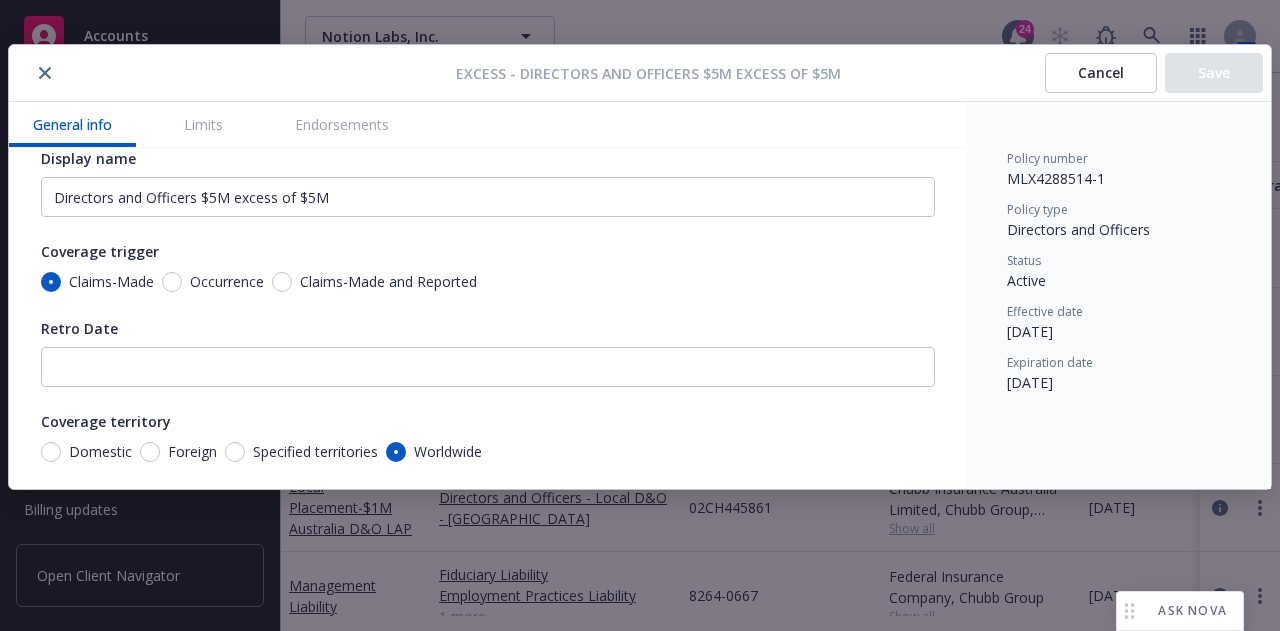 scroll, scrollTop: 0, scrollLeft: 0, axis: both 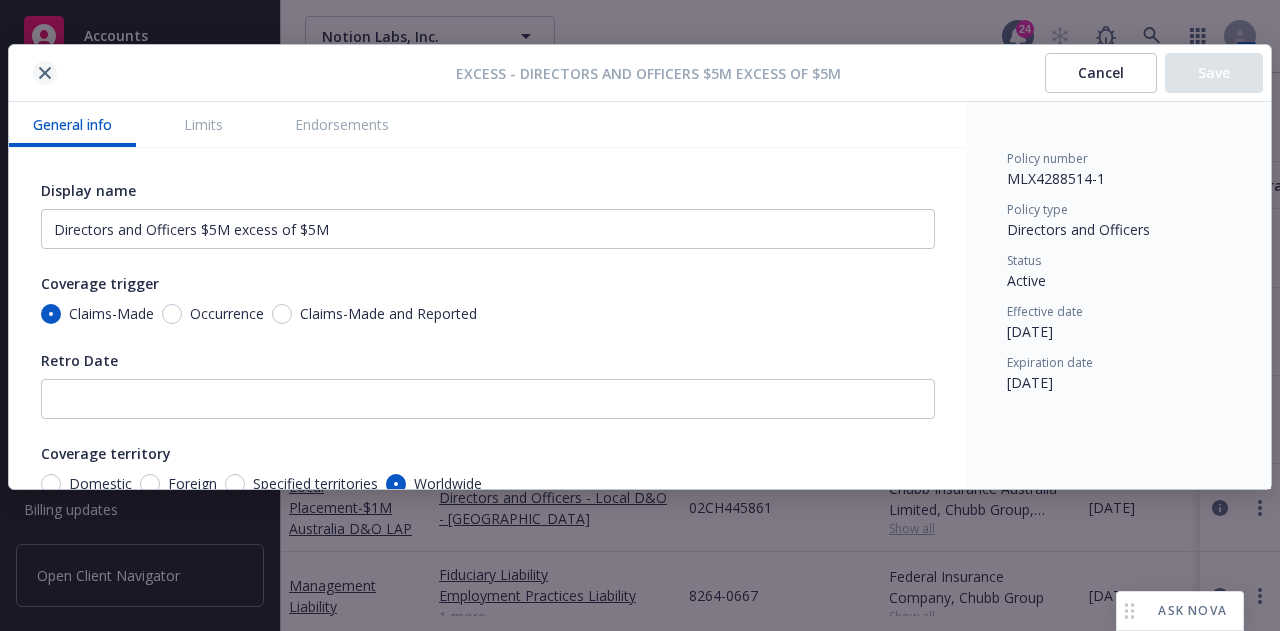 click 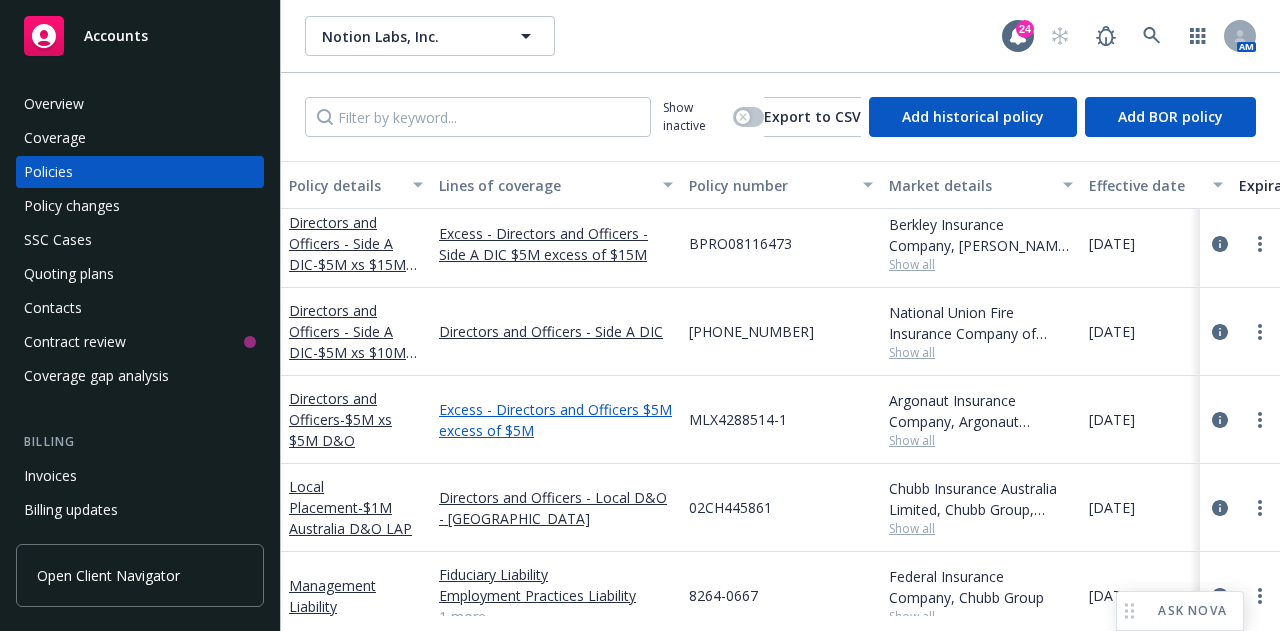 click on "Excess - Directors and Officers $5M excess of $5M" at bounding box center (556, 420) 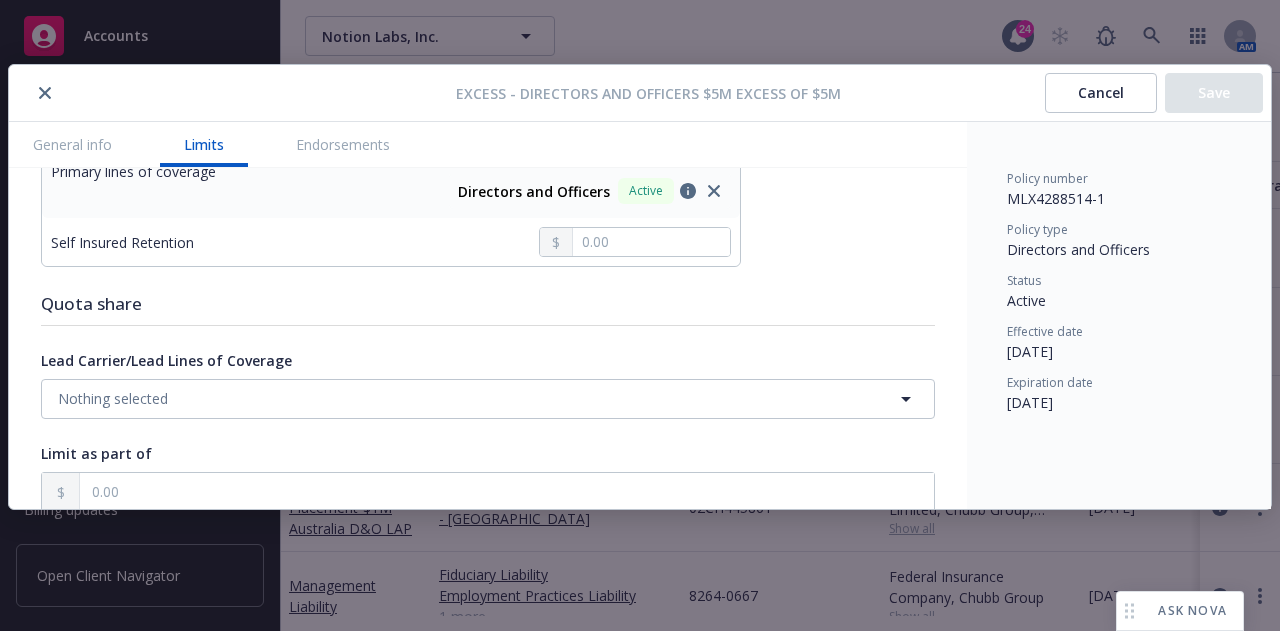scroll 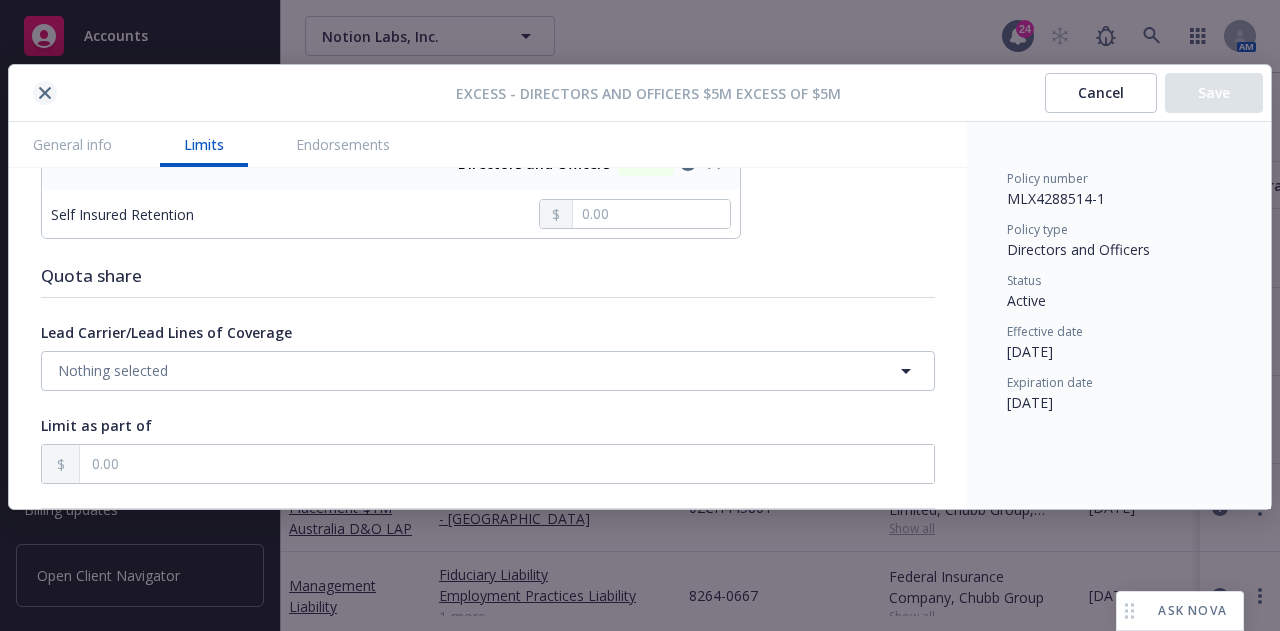 click at bounding box center [45, 93] 